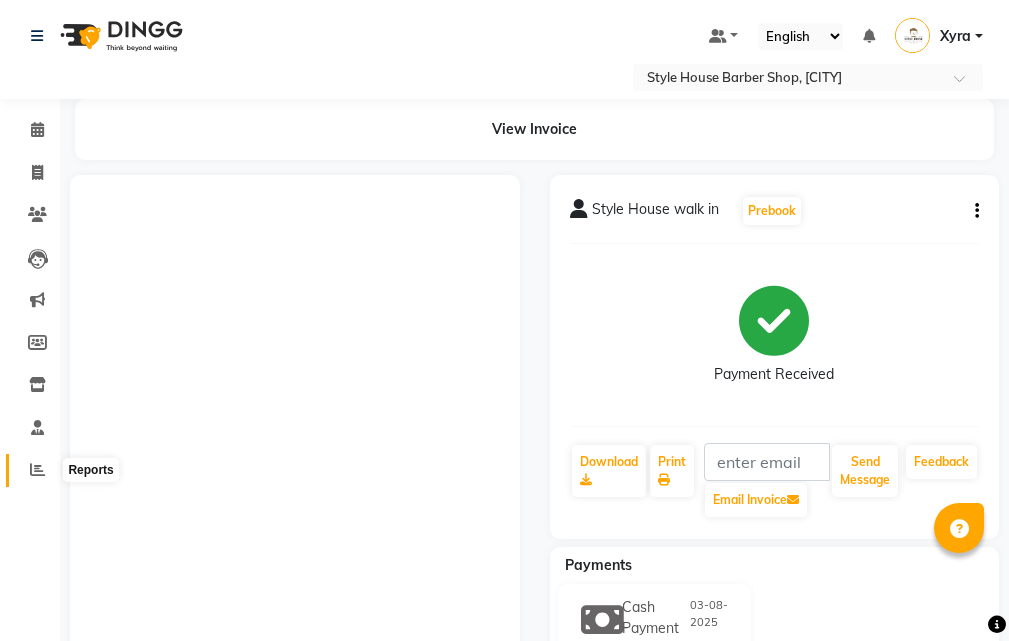 scroll, scrollTop: 0, scrollLeft: 0, axis: both 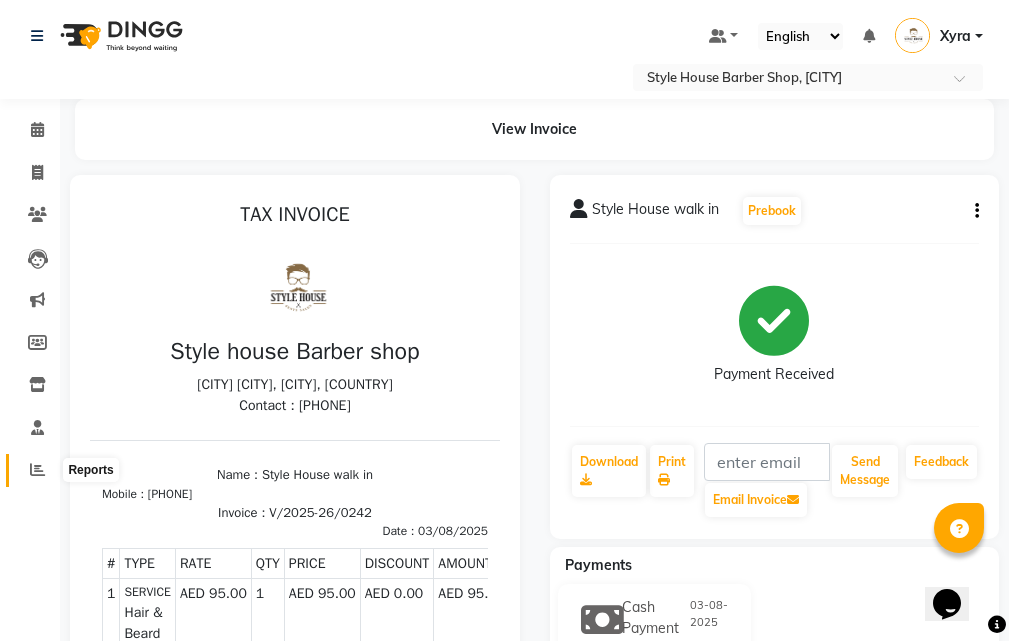 click 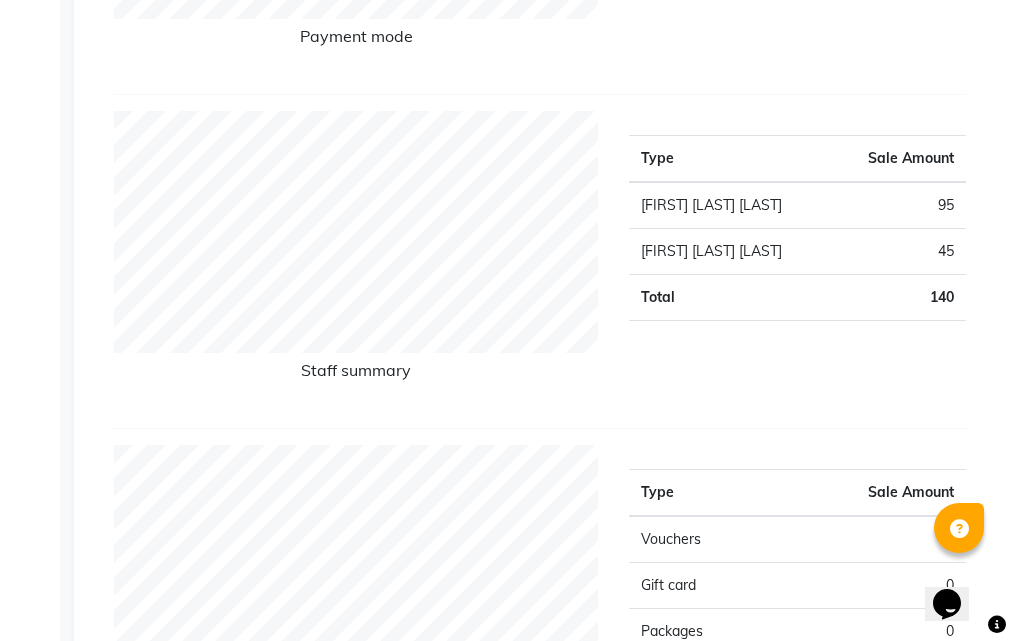 scroll, scrollTop: 1000, scrollLeft: 0, axis: vertical 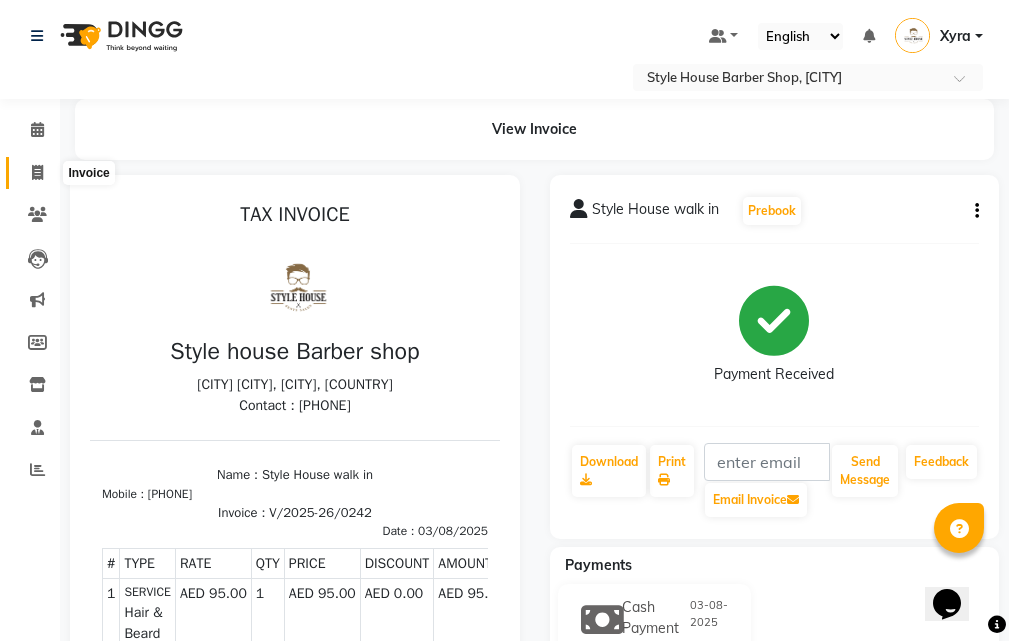 click 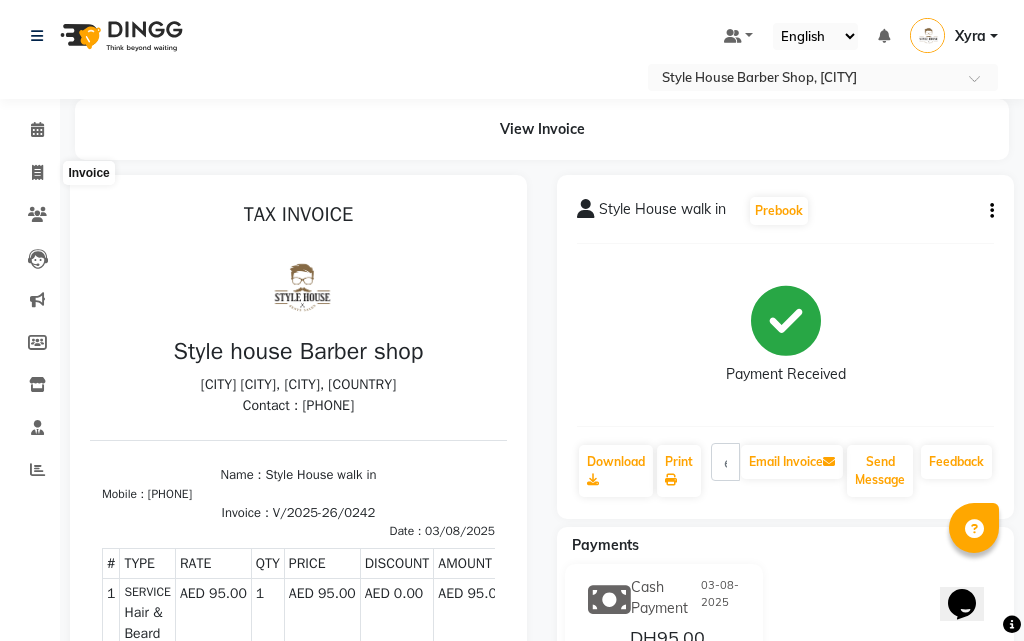 select on "service" 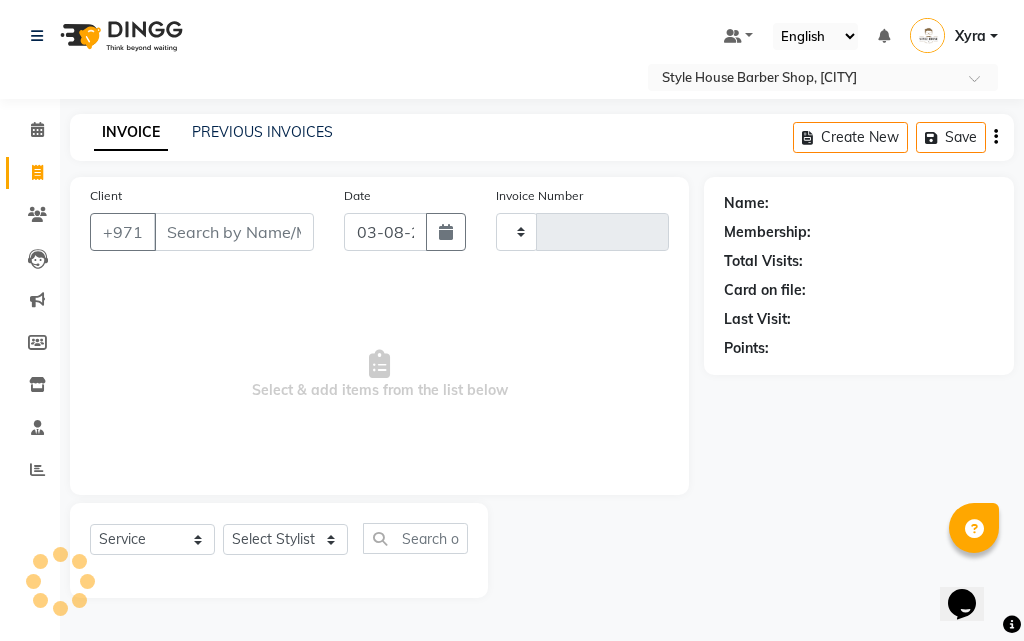 type on "s" 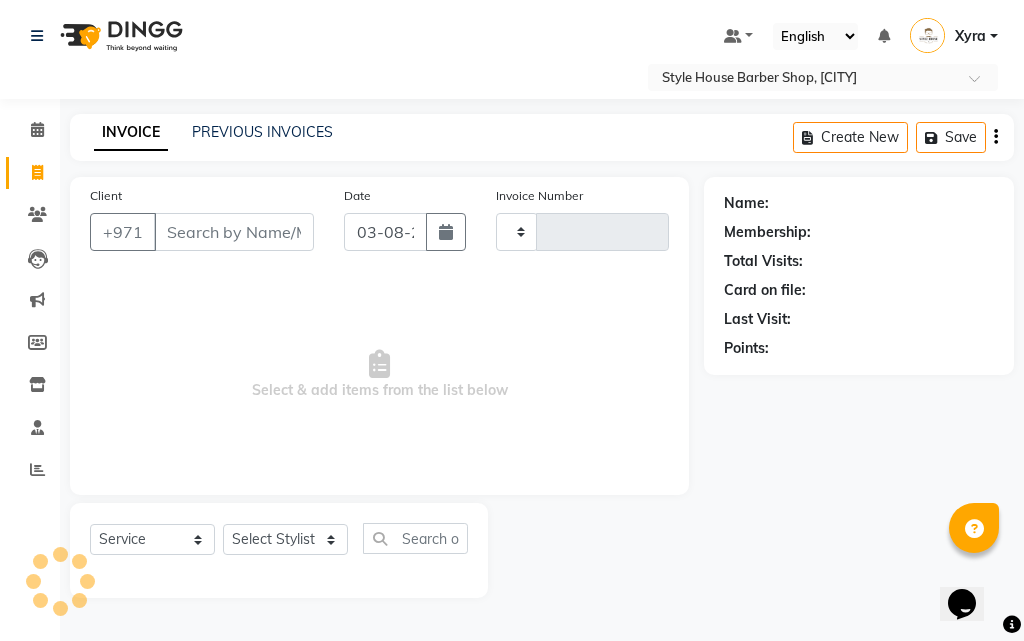 type on "0243" 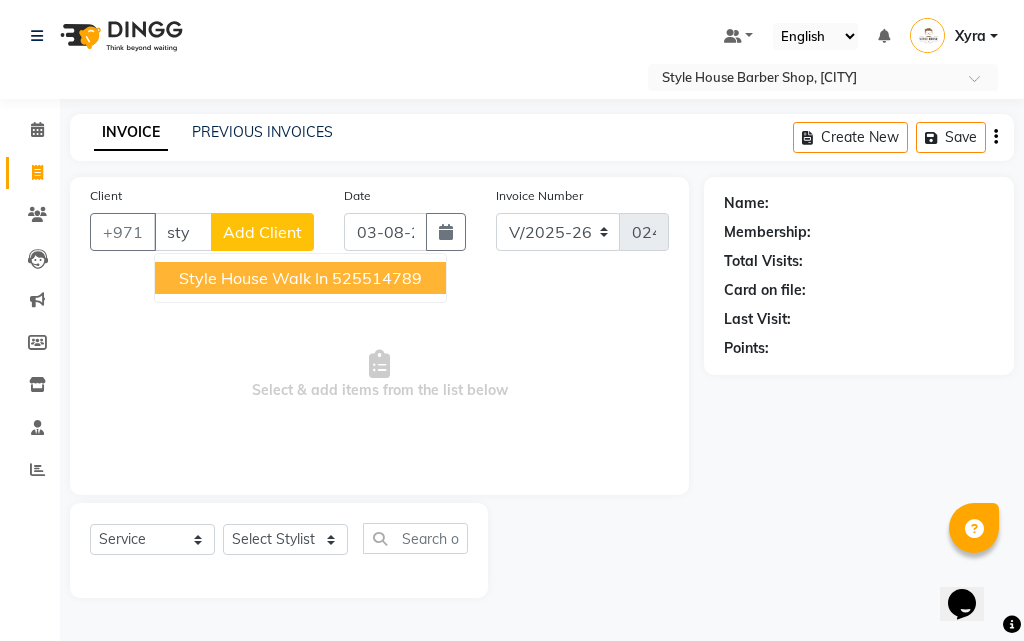 type on "sty" 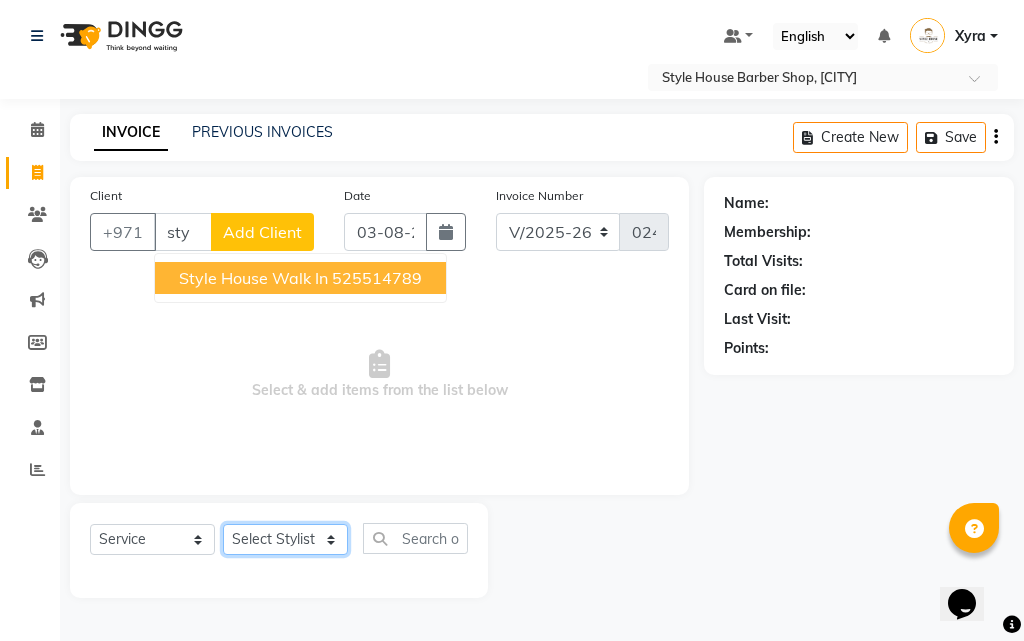 click on "Select Stylist [FIRST] [LAST] [FIRST] [LAST] [FIRST] [LAST] [FIRST] [LAST] [FIRST] [LAST] [FIRST] [LAST] [FIRST] [LAST] [FIRST]" 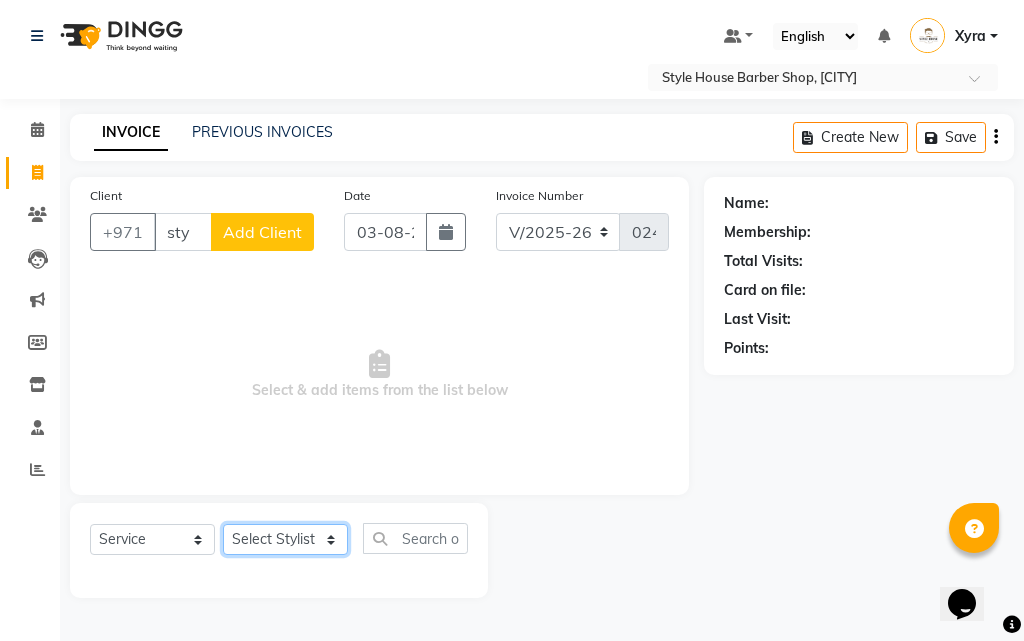 select on "86094" 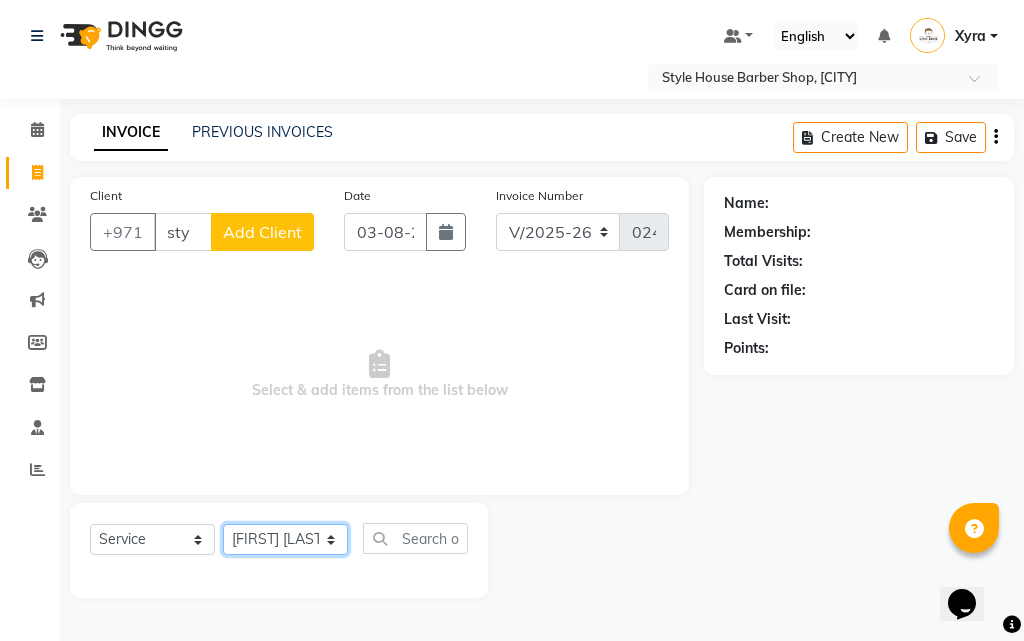 click on "Select Stylist [FIRST] [LAST] [FIRST] [LAST] [FIRST] [LAST] [FIRST] [LAST] [FIRST] [LAST] [FIRST] [LAST] [FIRST] [LAST] [FIRST]" 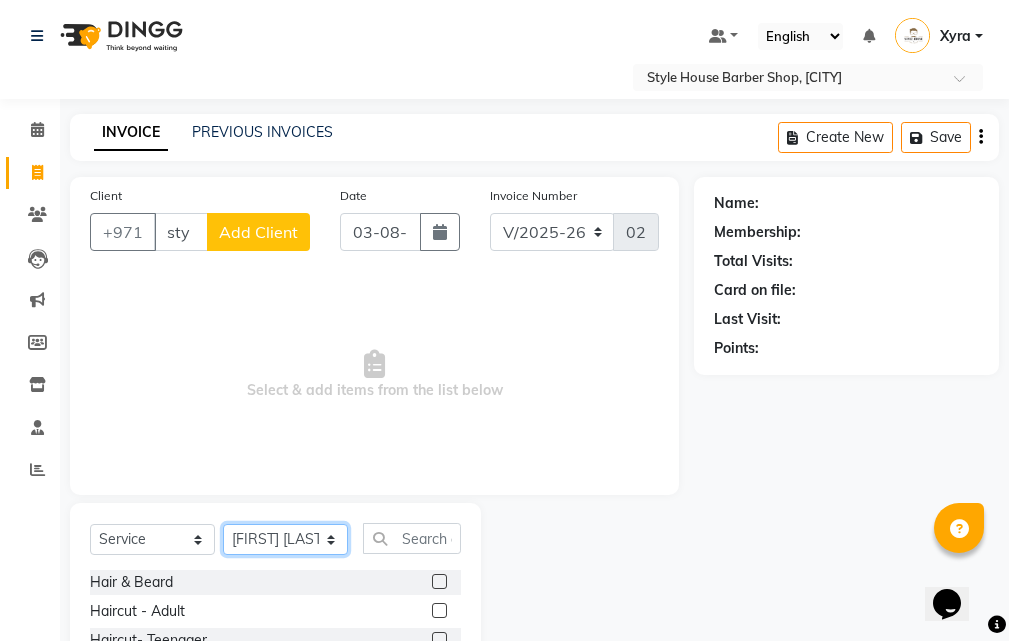 scroll, scrollTop: 187, scrollLeft: 0, axis: vertical 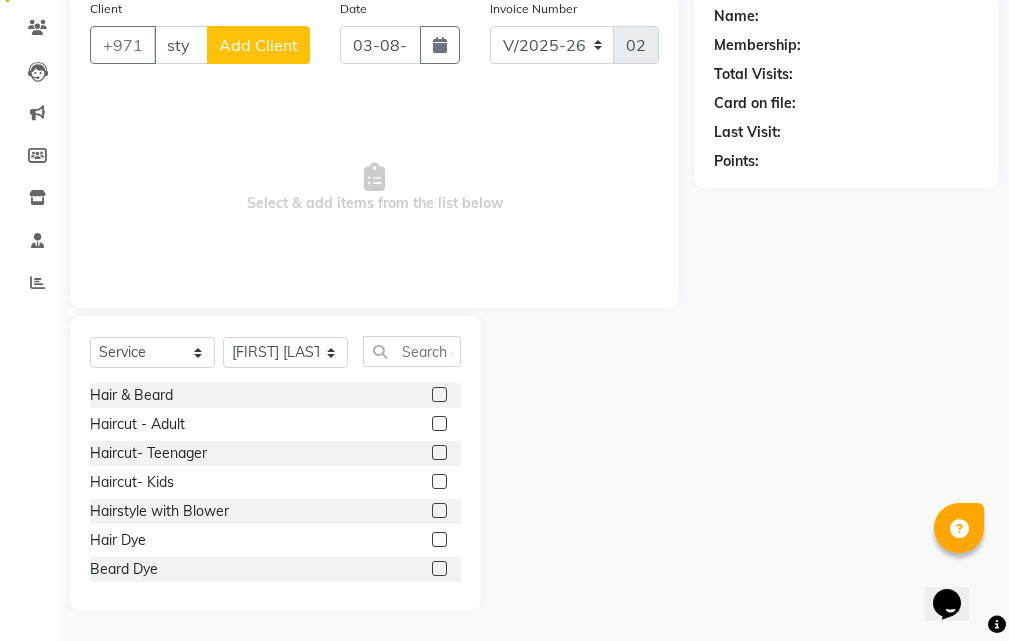 click 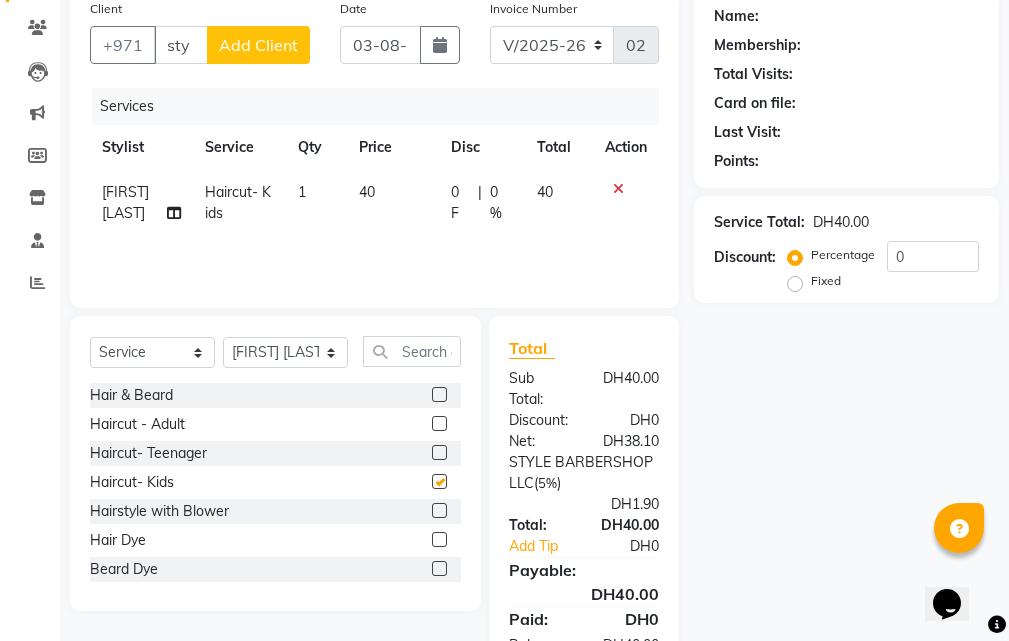 checkbox on "false" 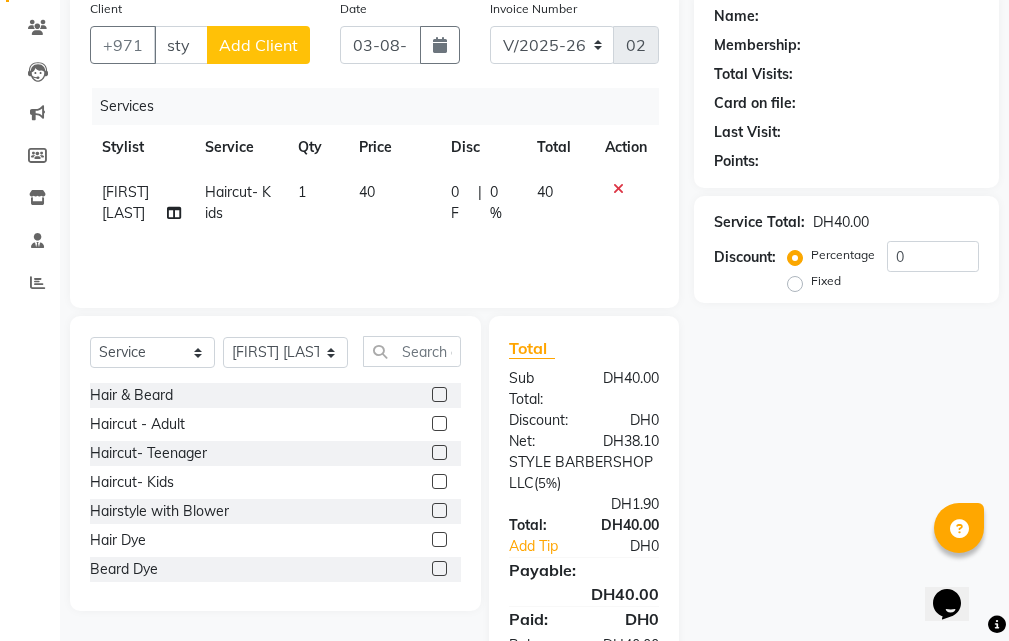 click 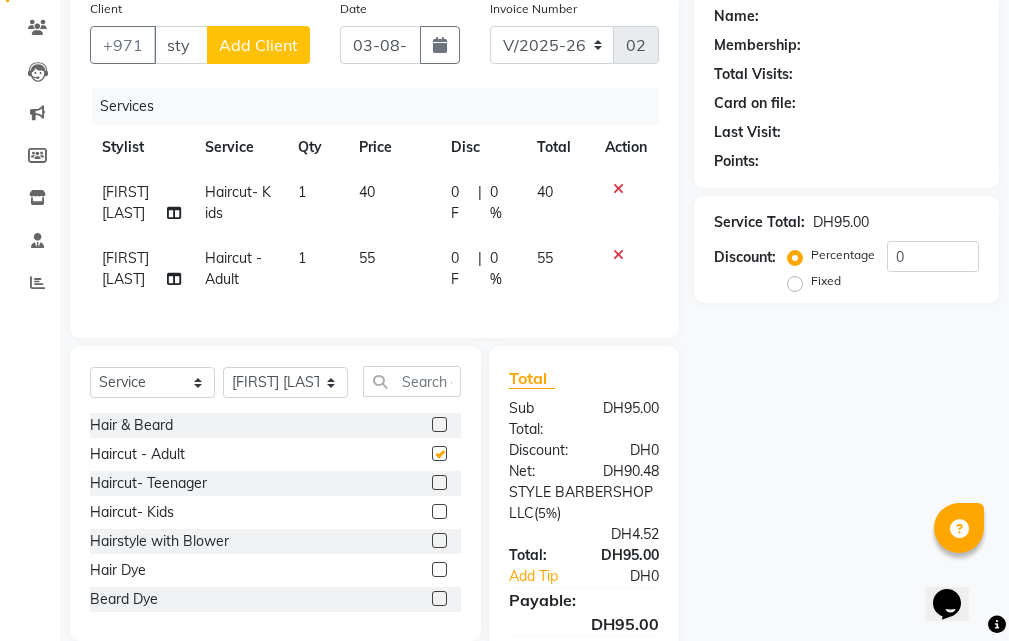 checkbox on "false" 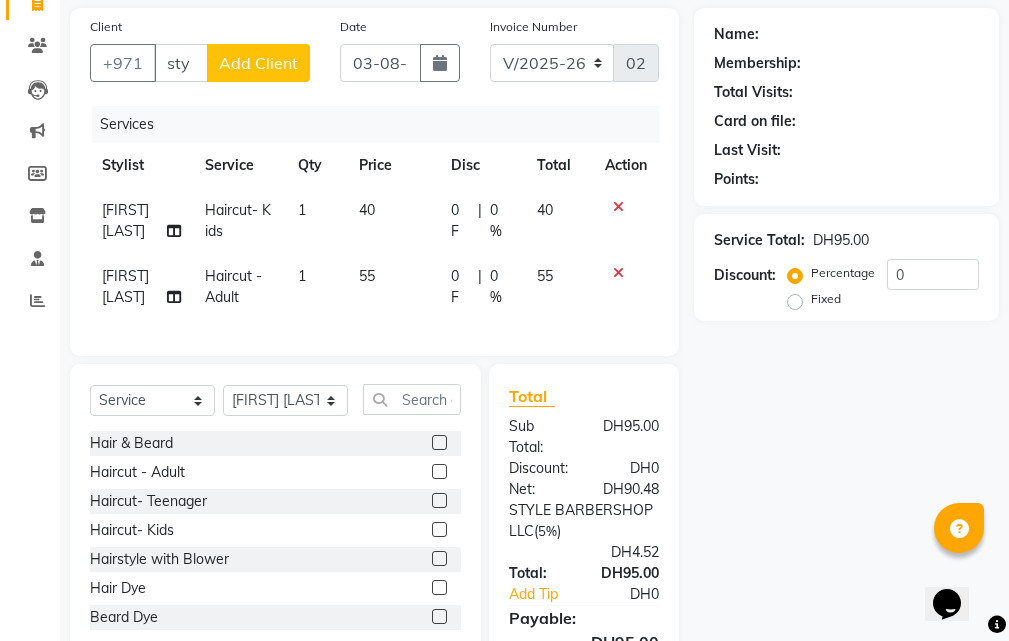 scroll, scrollTop: 18, scrollLeft: 0, axis: vertical 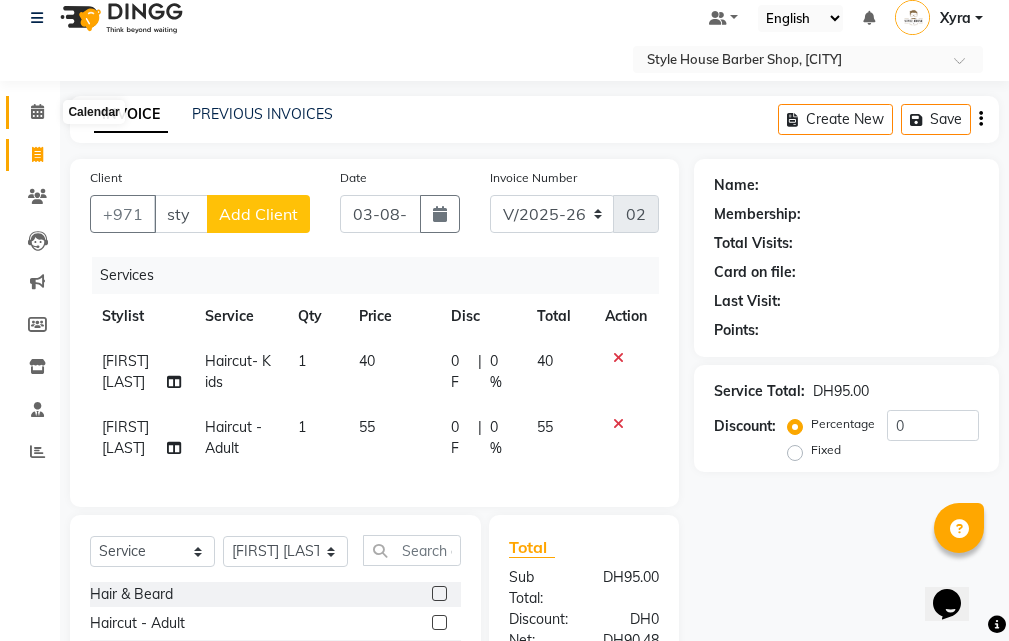 click 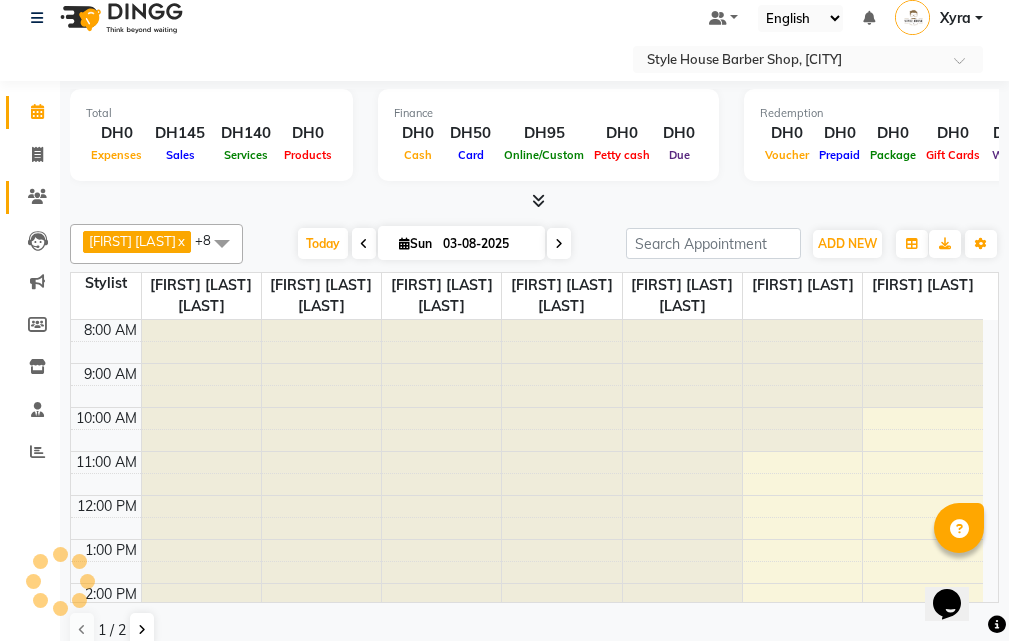 scroll, scrollTop: 0, scrollLeft: 0, axis: both 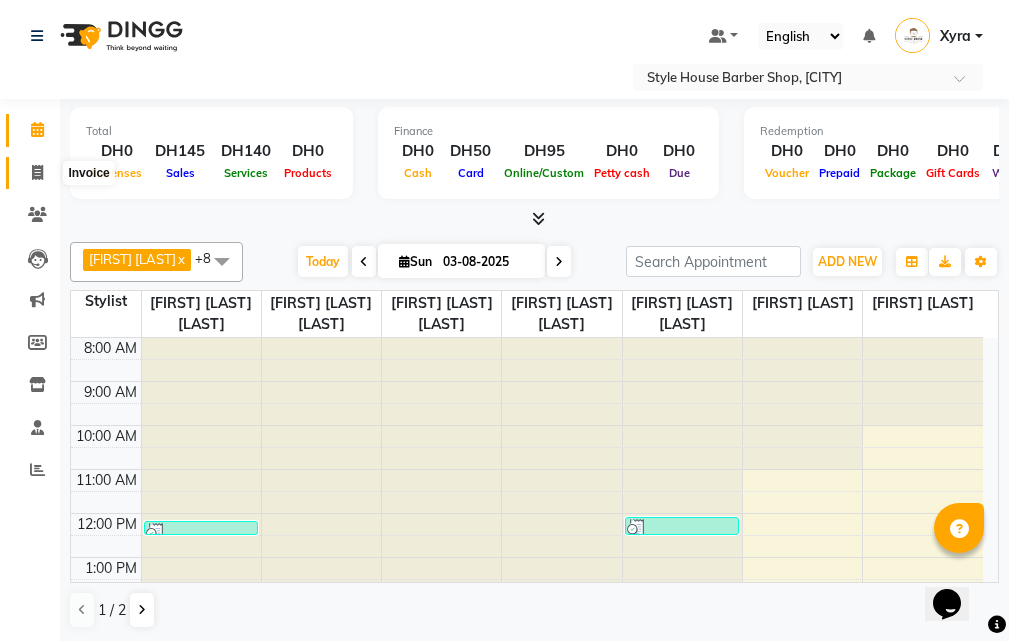 click 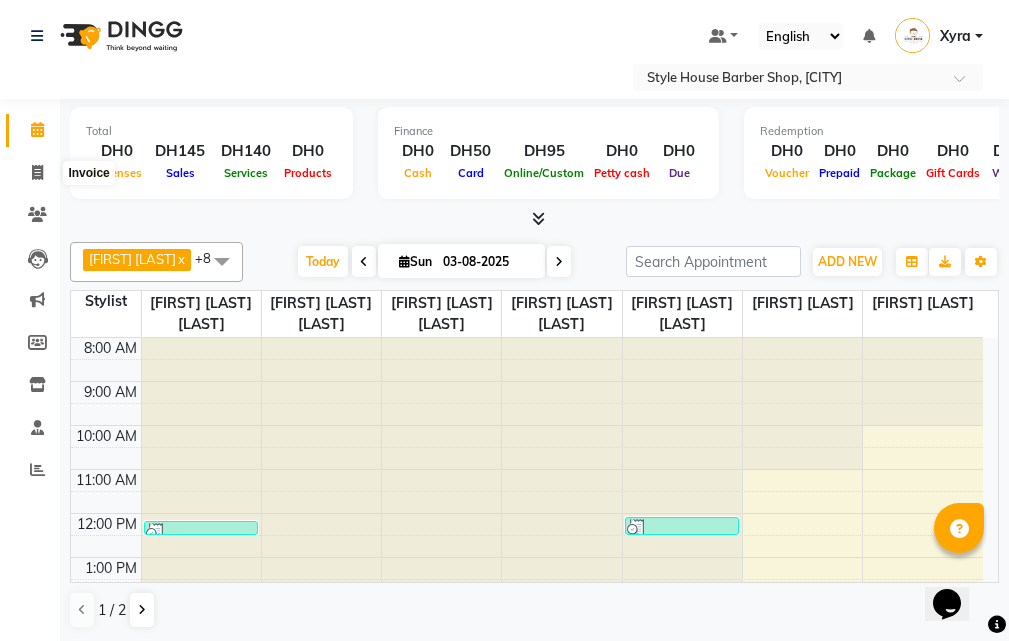 select on "8421" 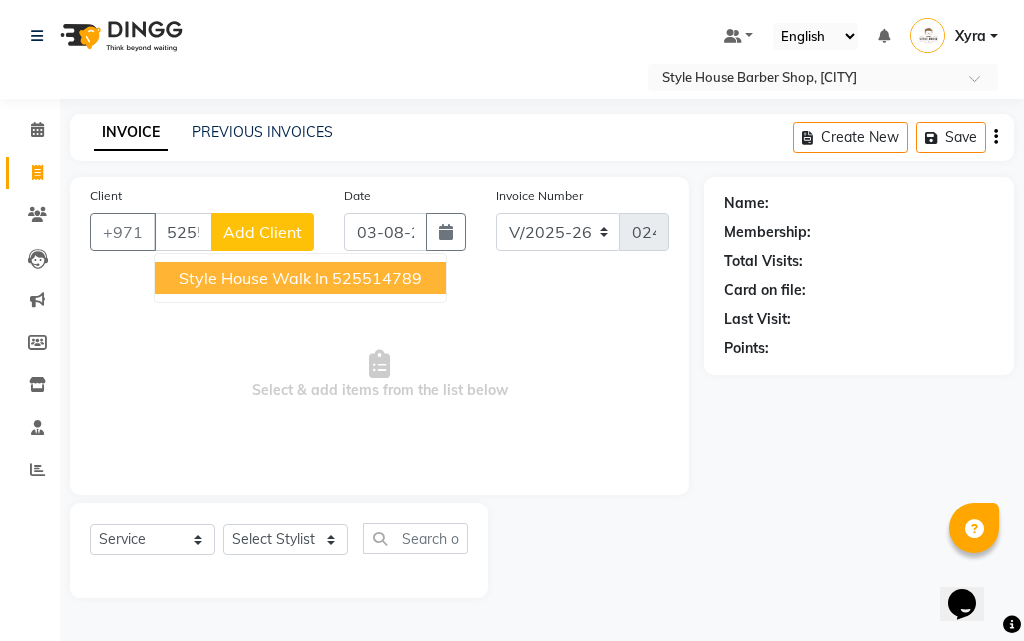 type on "525514789" 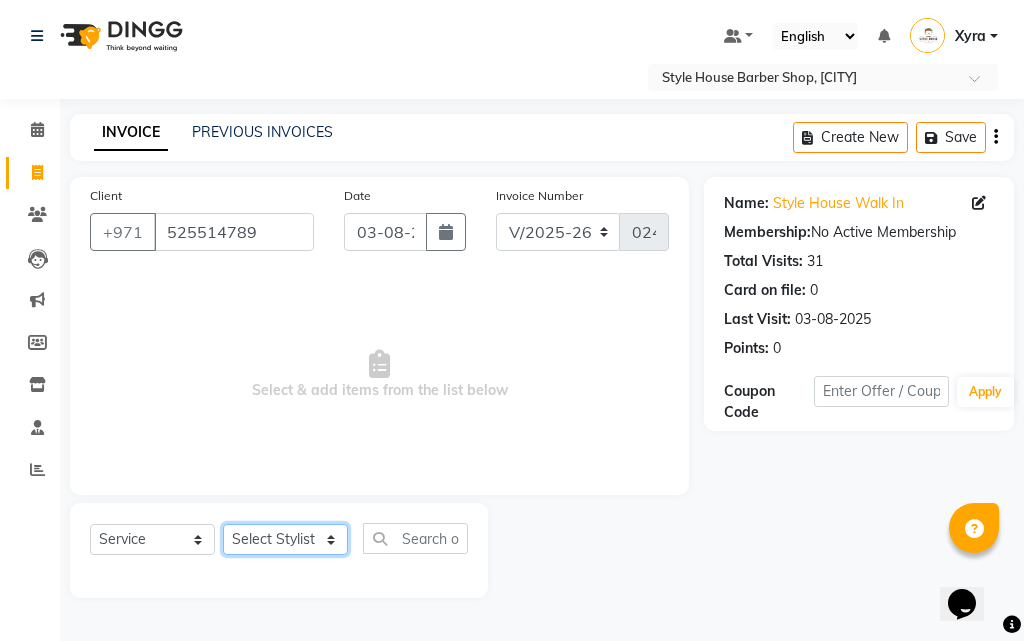 click on "Select Stylist [FIRST] [LAST] [FIRST] [LAST] [FIRST] [LAST] [FIRST] [LAST] [FIRST] [LAST] [FIRST] [LAST] [FIRST] [LAST] [FIRST]" 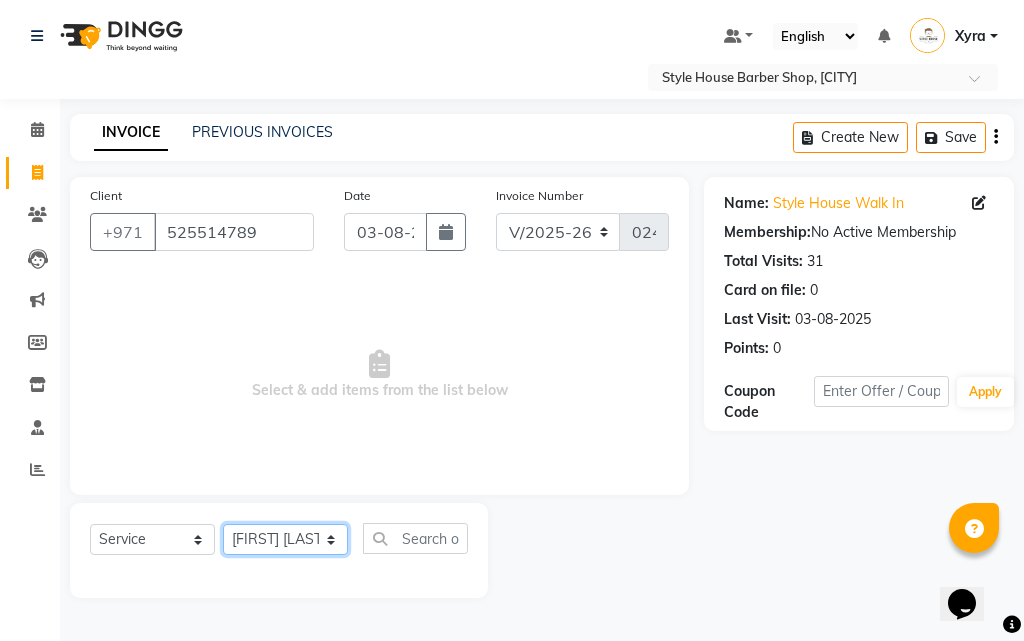 click on "Select Stylist [FIRST] [LAST] [FIRST] [LAST] [FIRST] [LAST] [FIRST] [LAST] [FIRST] [LAST] [FIRST] [LAST] [FIRST] [LAST] [FIRST]" 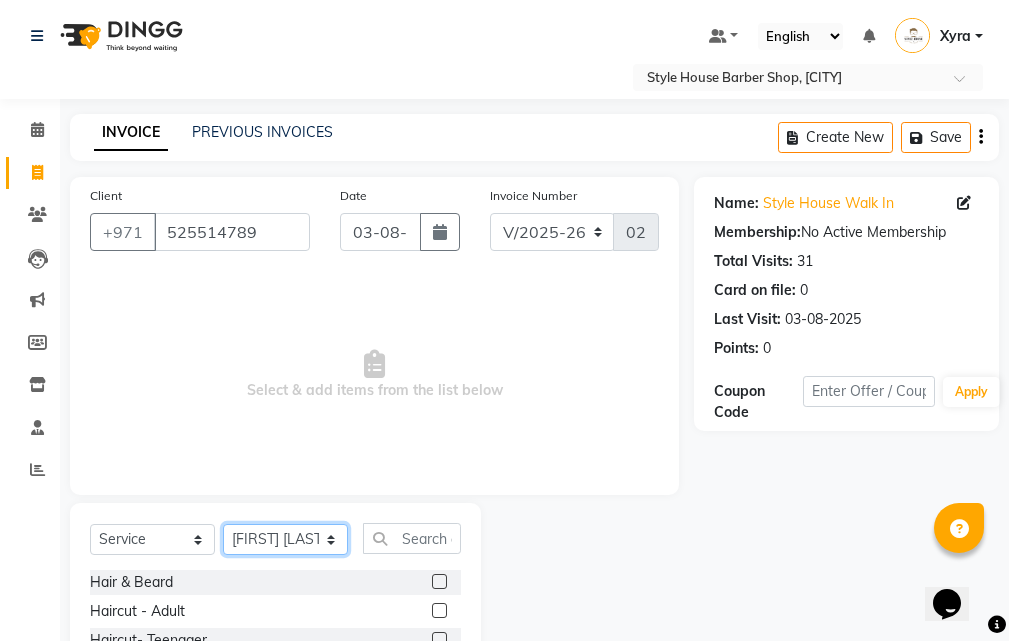 scroll, scrollTop: 100, scrollLeft: 0, axis: vertical 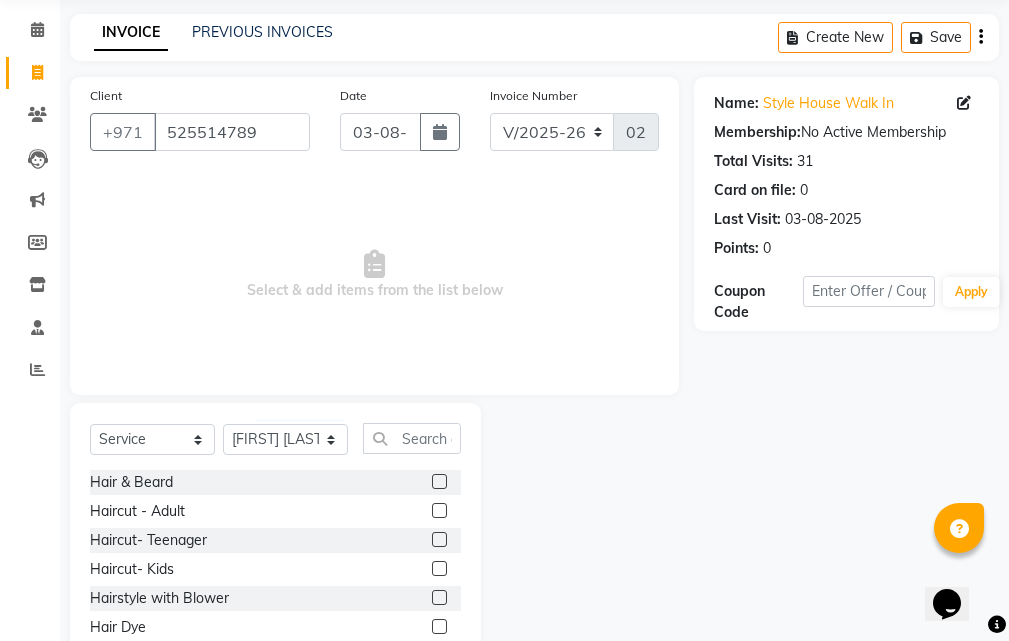 click 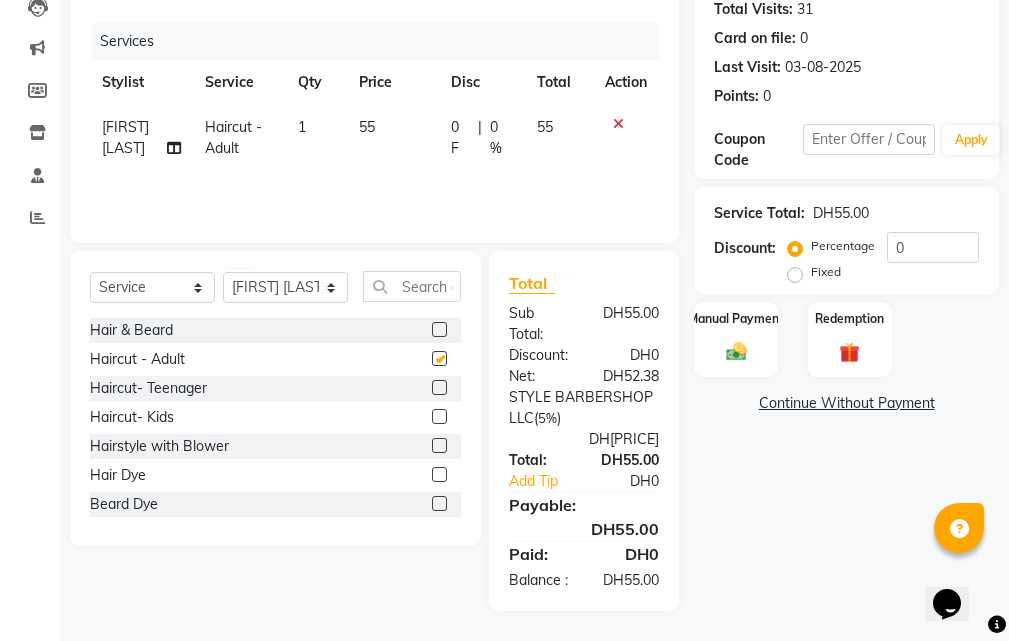 checkbox on "false" 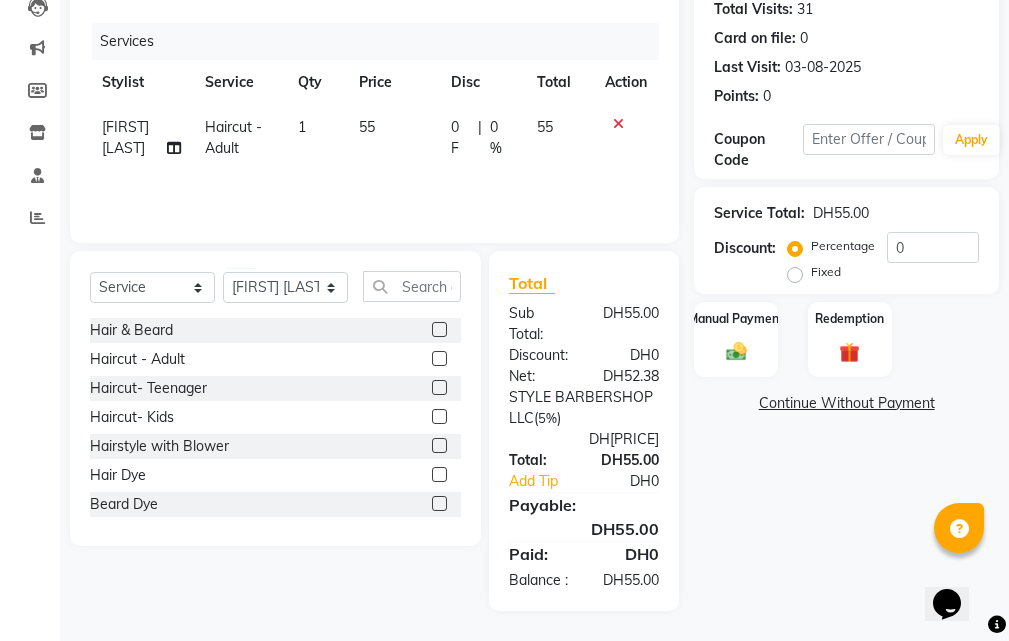 scroll, scrollTop: 273, scrollLeft: 0, axis: vertical 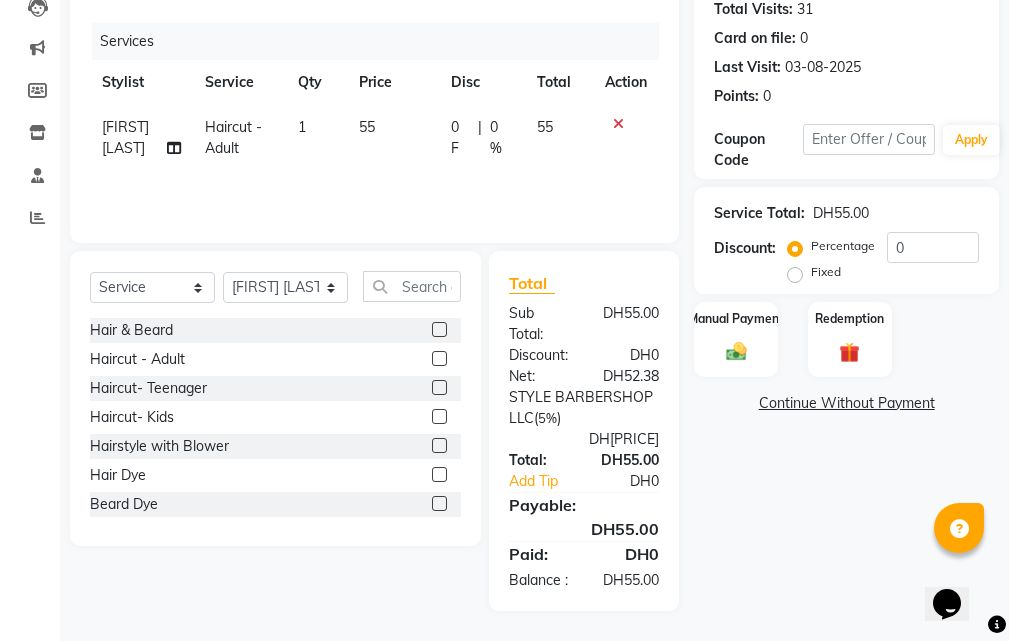 click 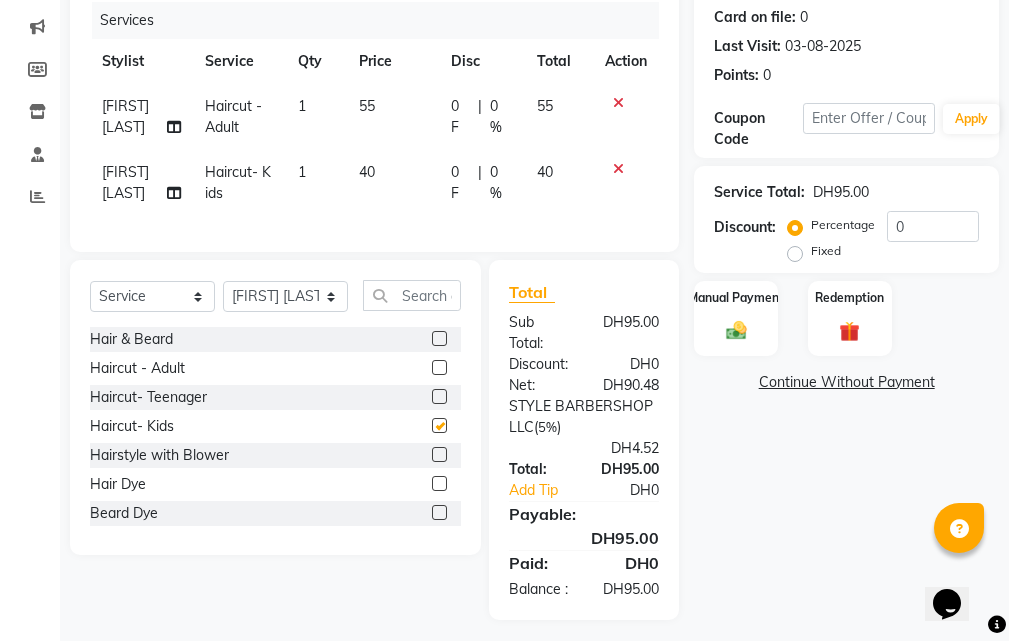 checkbox on "false" 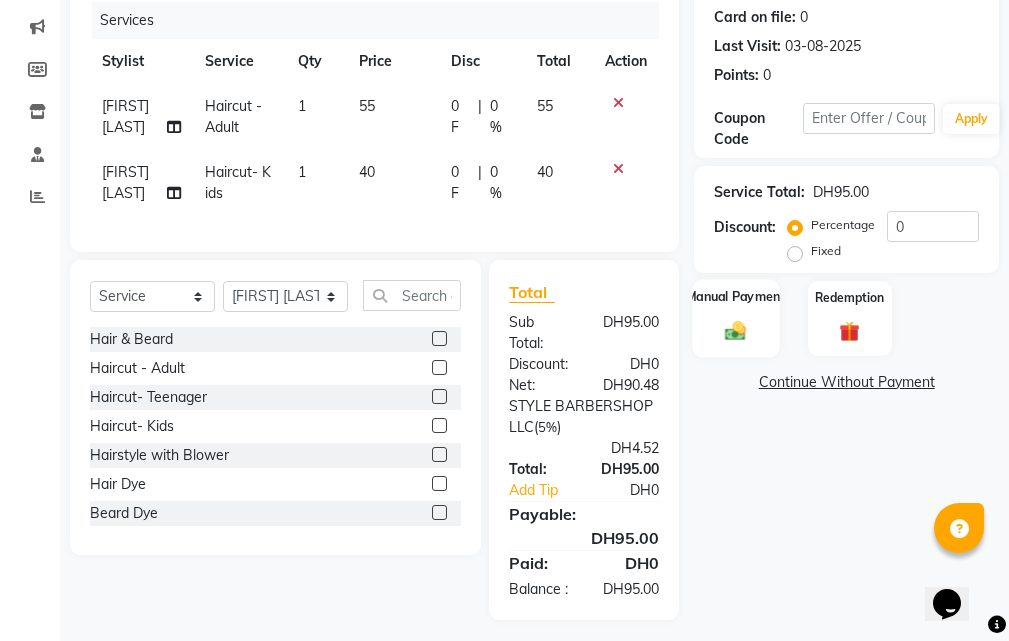 click 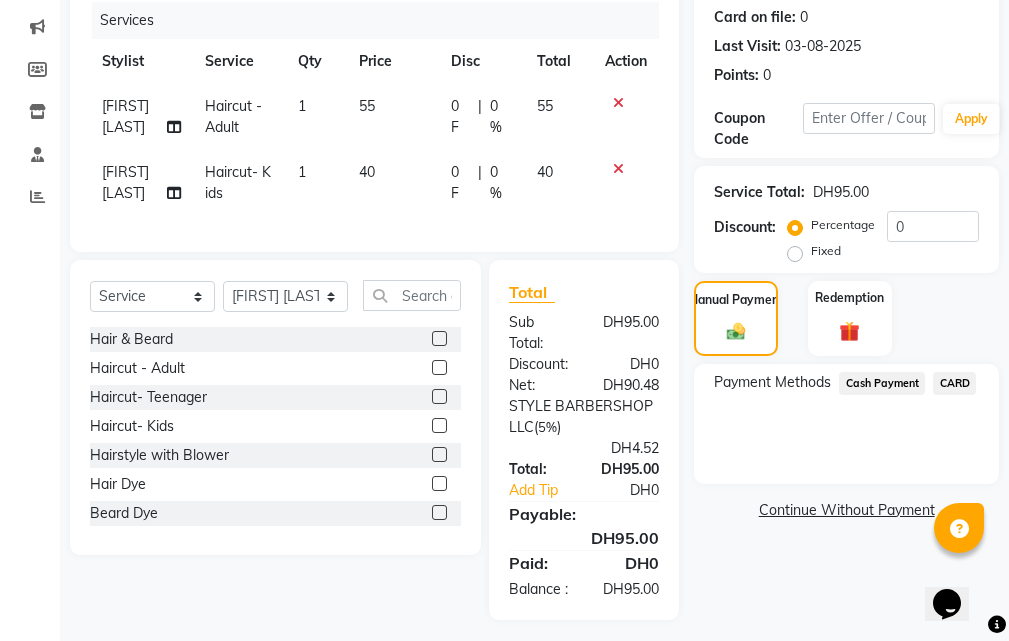 click on "CARD" 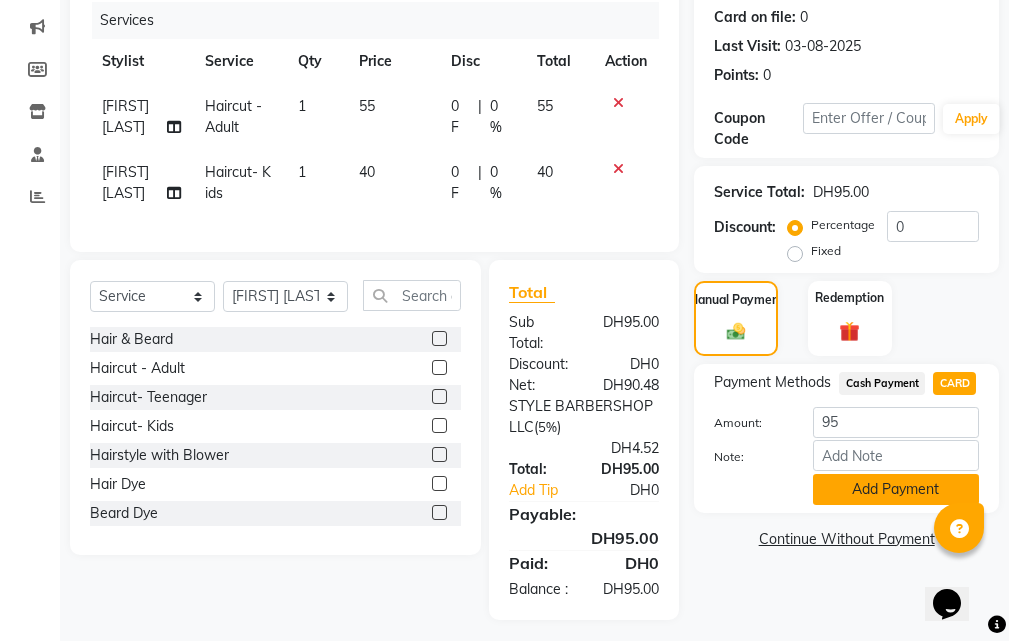 click on "Add Payment" 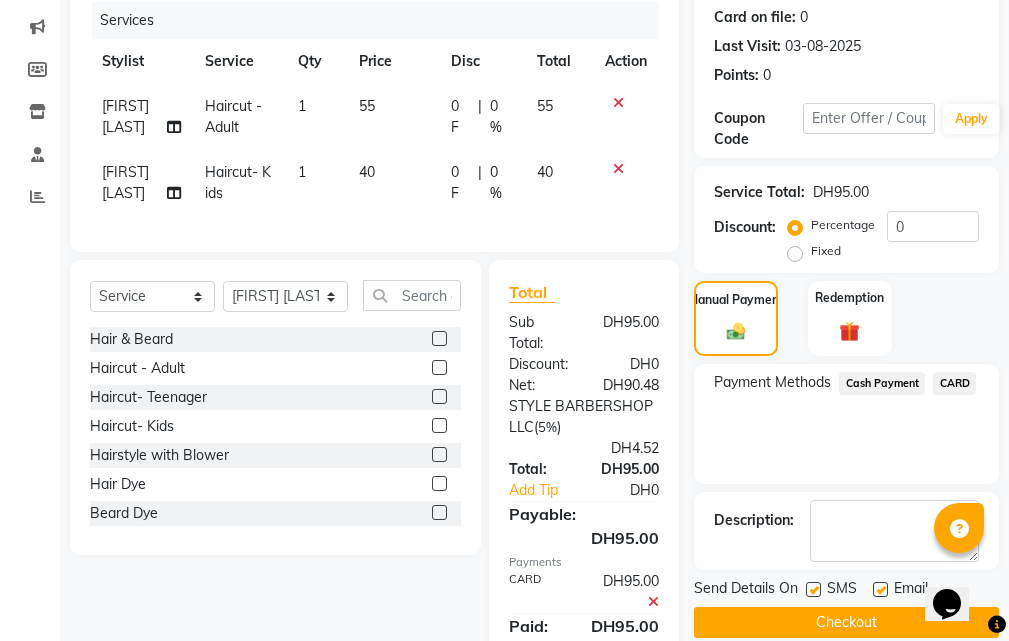 scroll, scrollTop: 381, scrollLeft: 0, axis: vertical 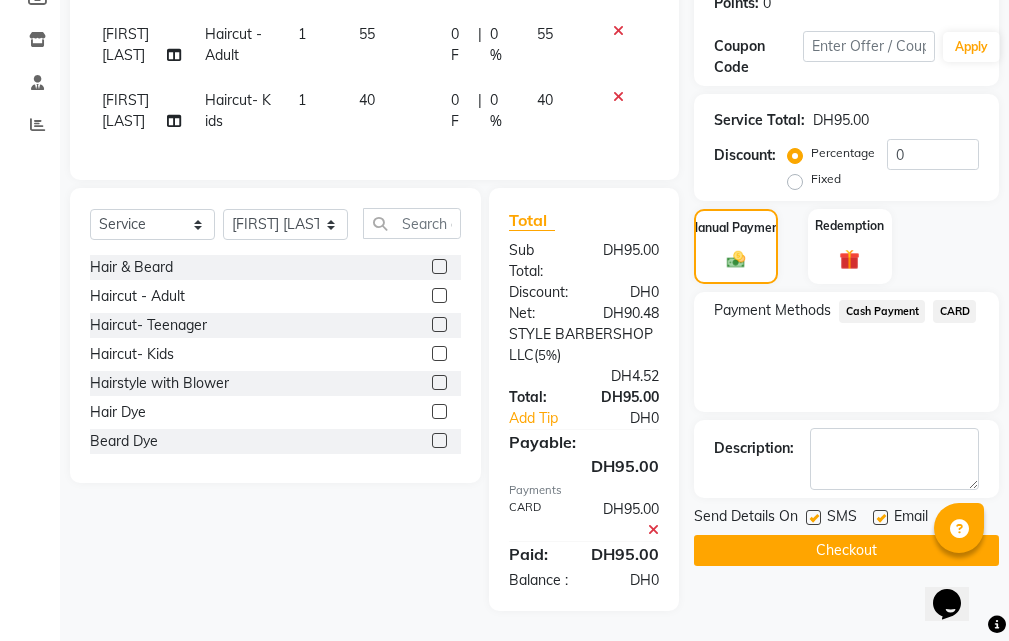 click on "Checkout" 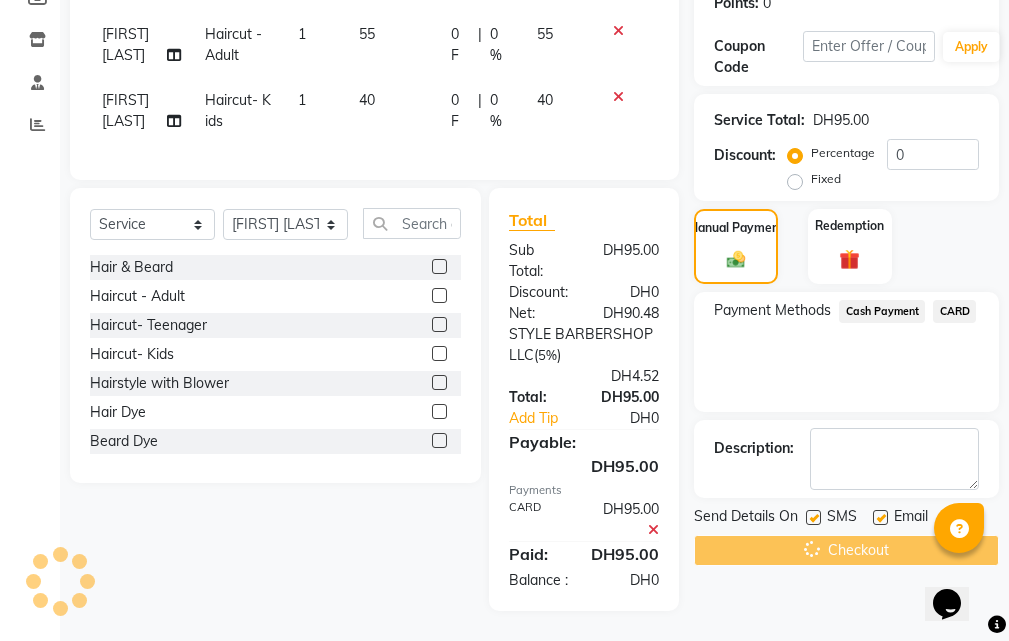 click on "Checkout" 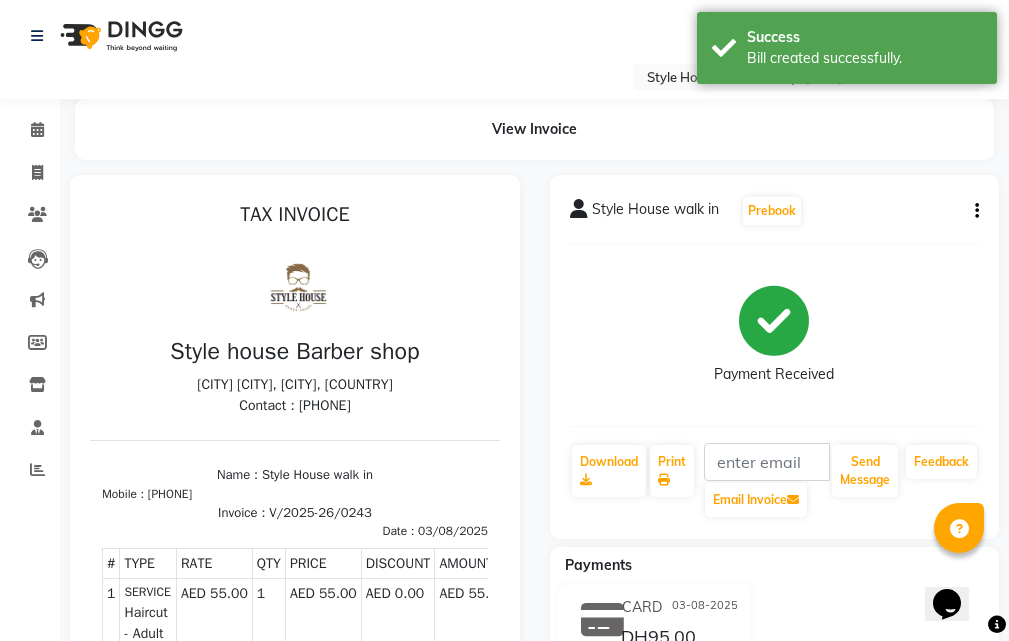 scroll, scrollTop: 0, scrollLeft: 0, axis: both 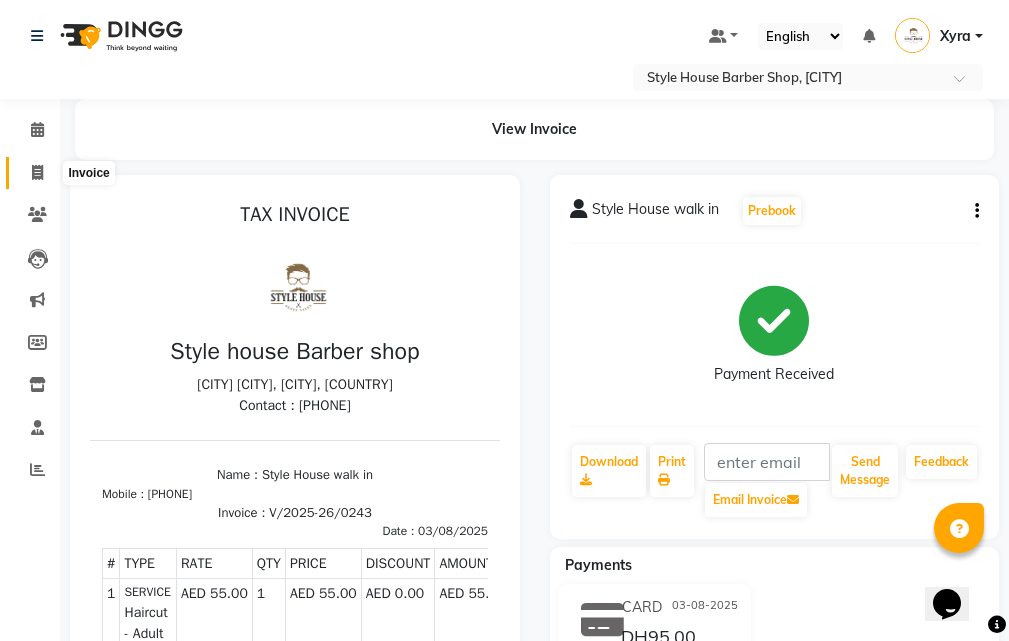 click 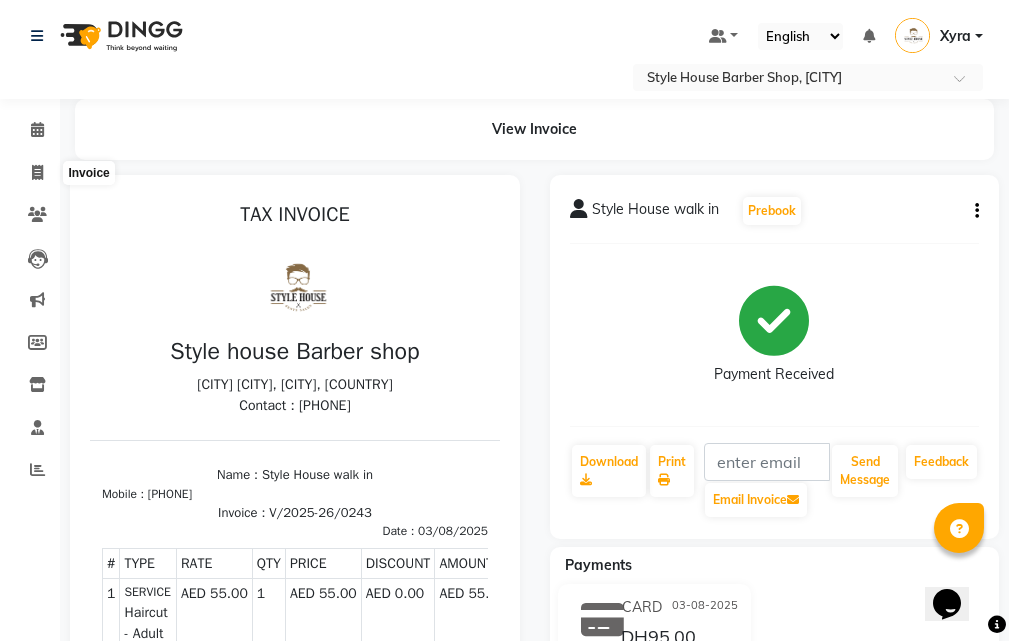 select on "service" 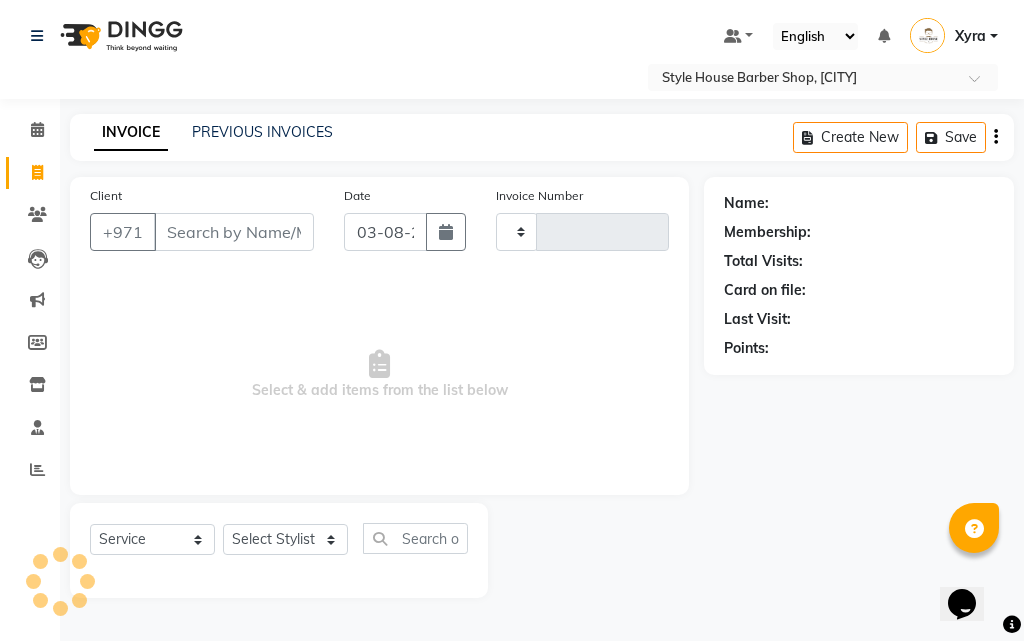 type on "0244" 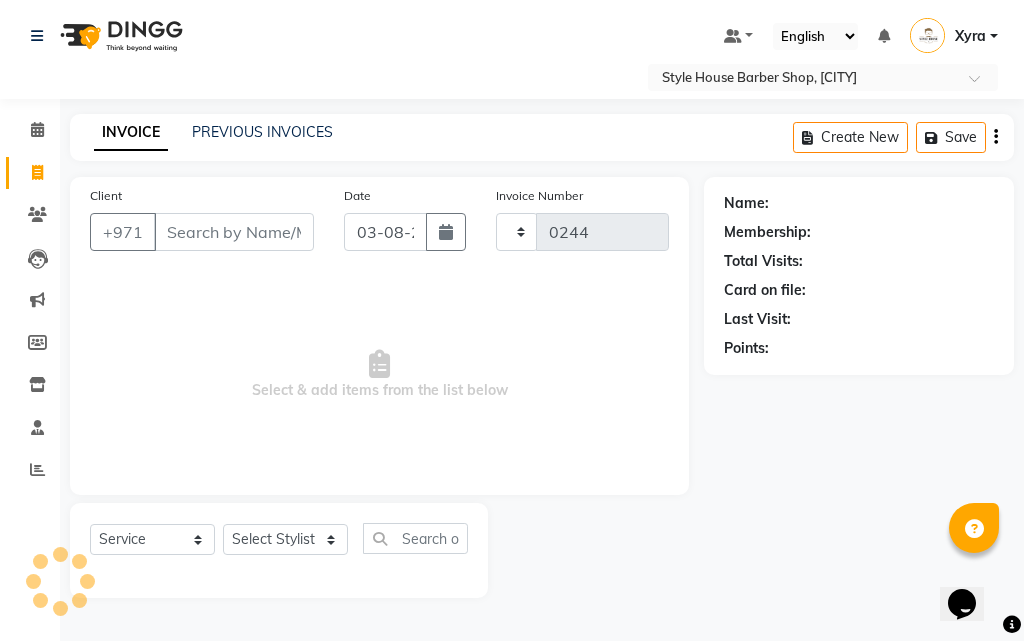 select on "8421" 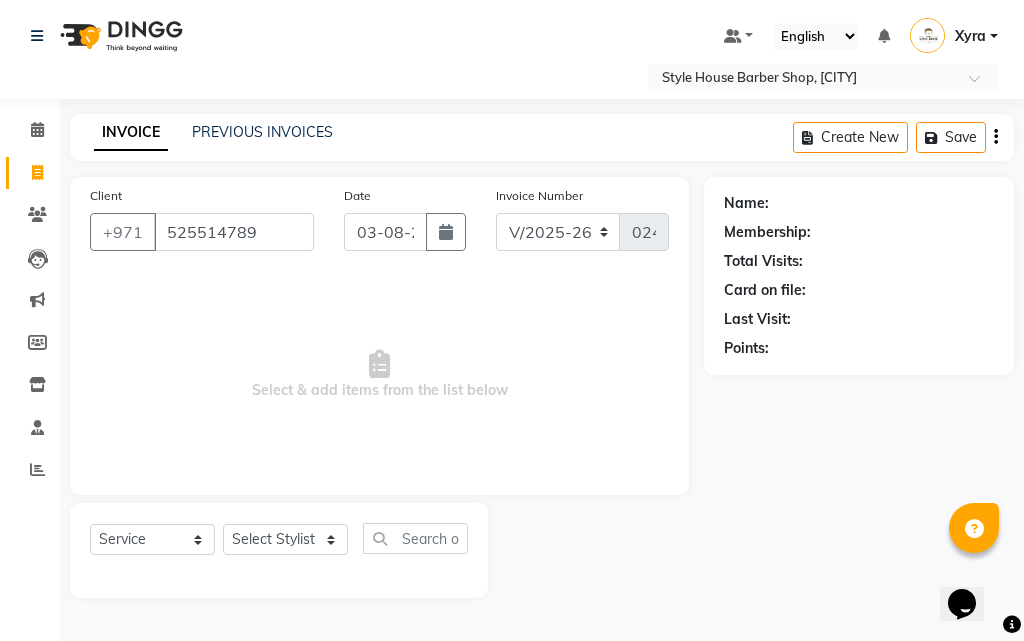 type on "525514789" 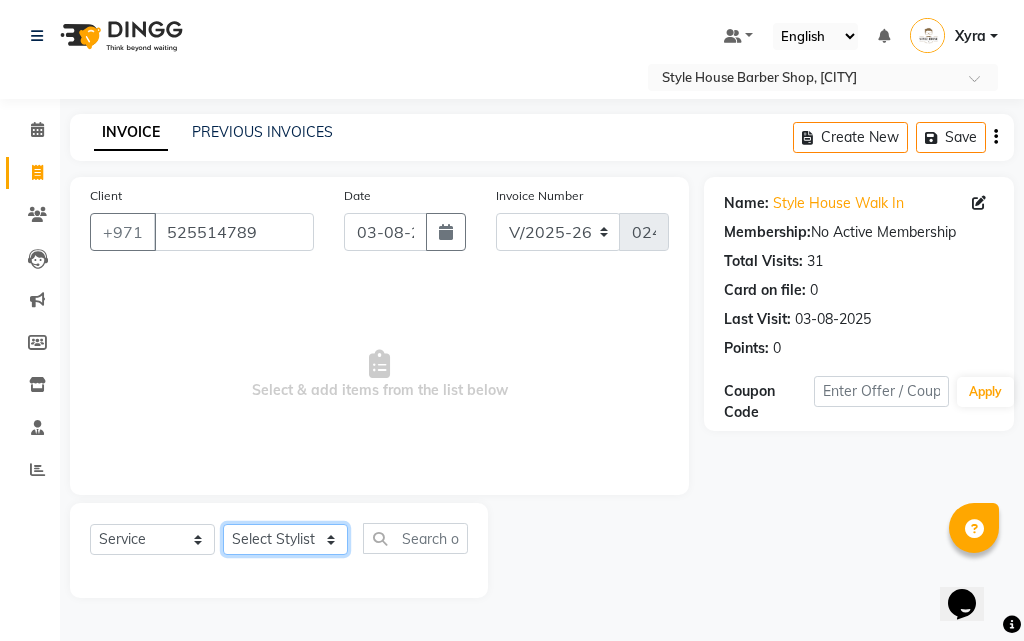click on "Select Stylist [FIRST] [LAST] [FIRST] [LAST] [FIRST] [LAST] [FIRST] [LAST] [FIRST] [LAST] [FIRST] [LAST] [FIRST] [LAST] [FIRST]" 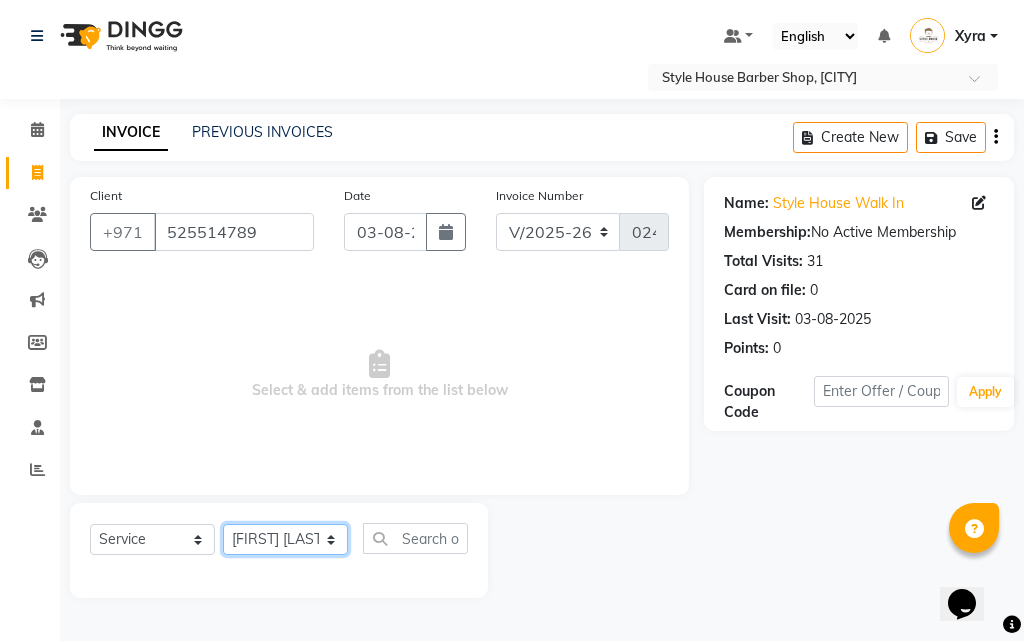 click on "Select Stylist [FIRST] [LAST] [FIRST] [LAST] [FIRST] [LAST] [FIRST] [LAST] [FIRST] [LAST] [FIRST] [LAST] [FIRST] [LAST] [FIRST]" 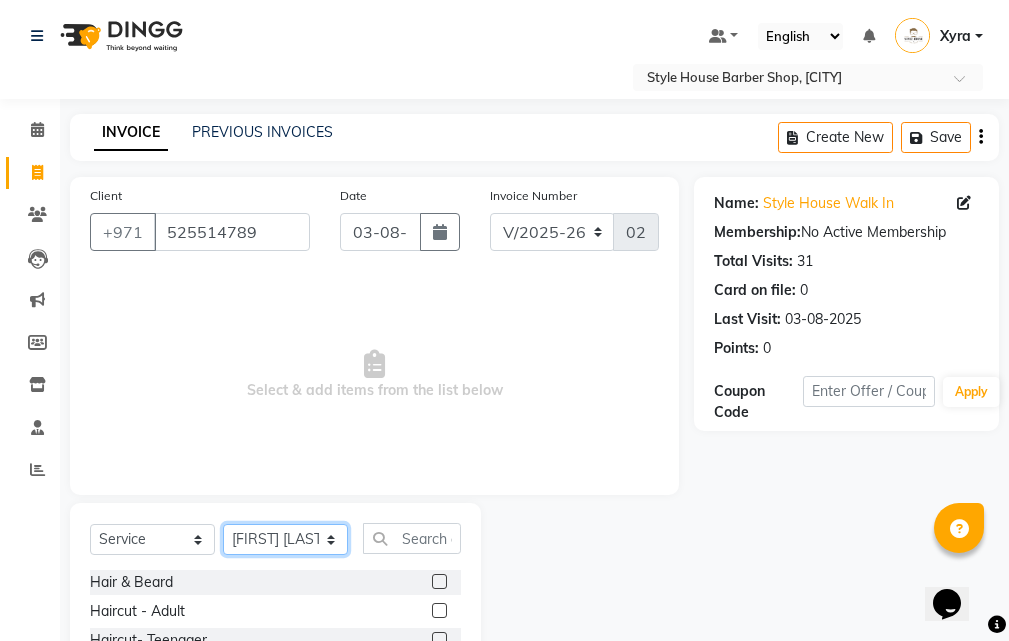 scroll, scrollTop: 187, scrollLeft: 0, axis: vertical 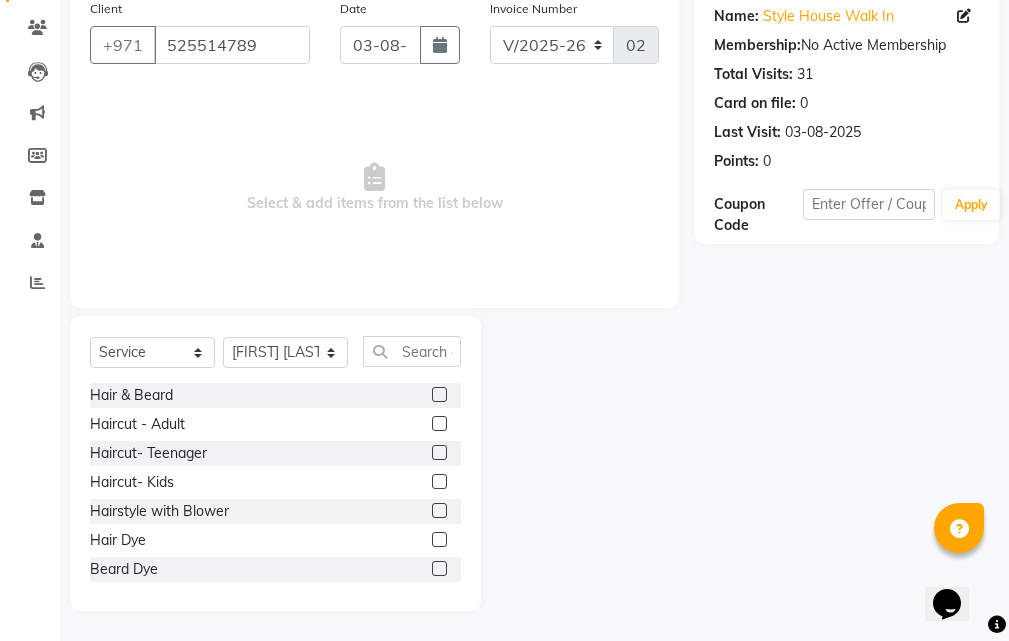 click 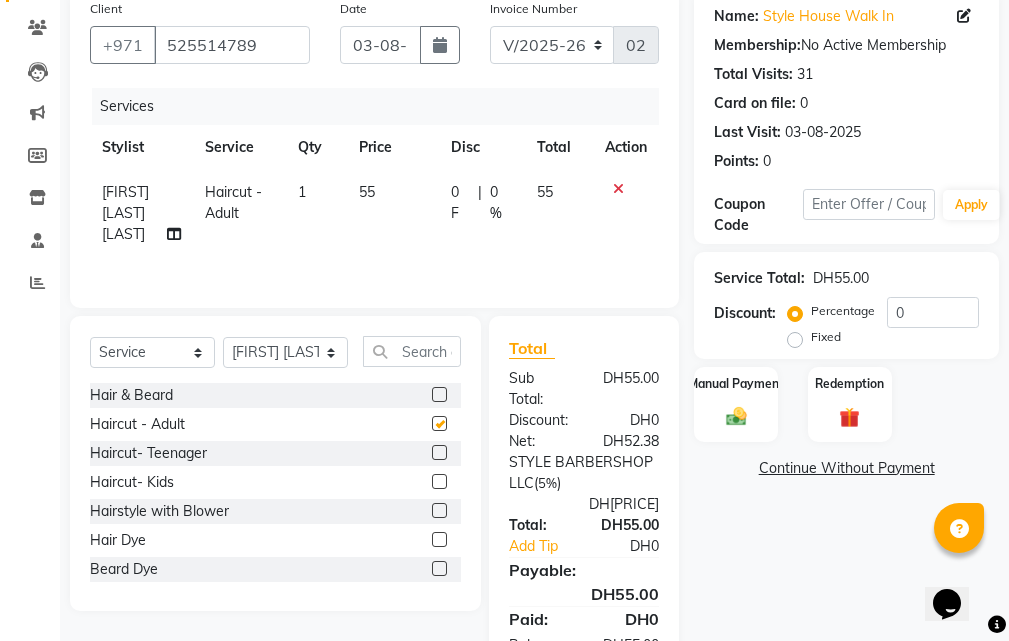 checkbox on "false" 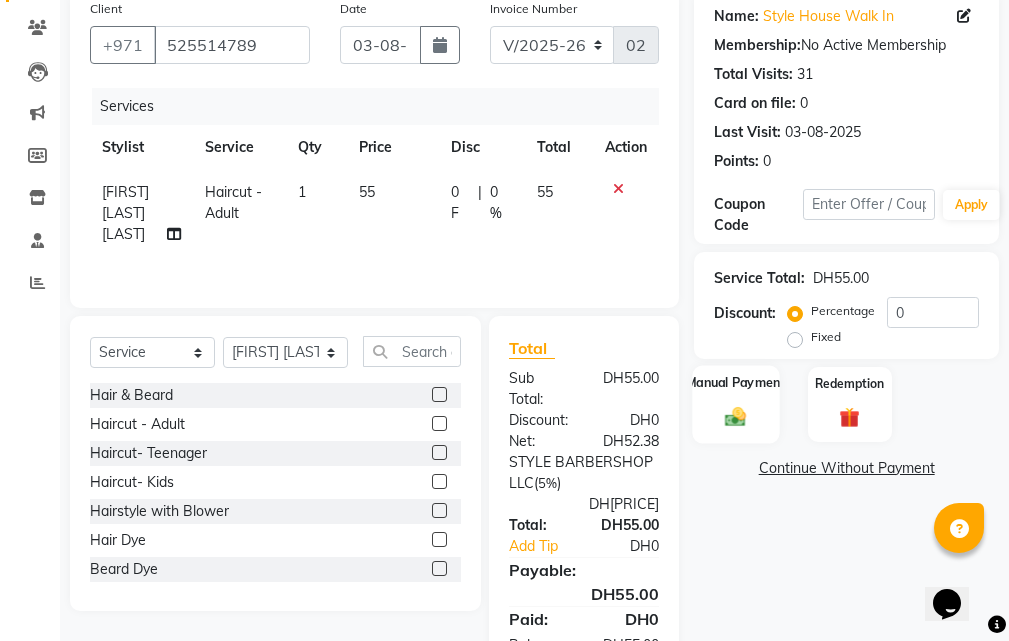 click 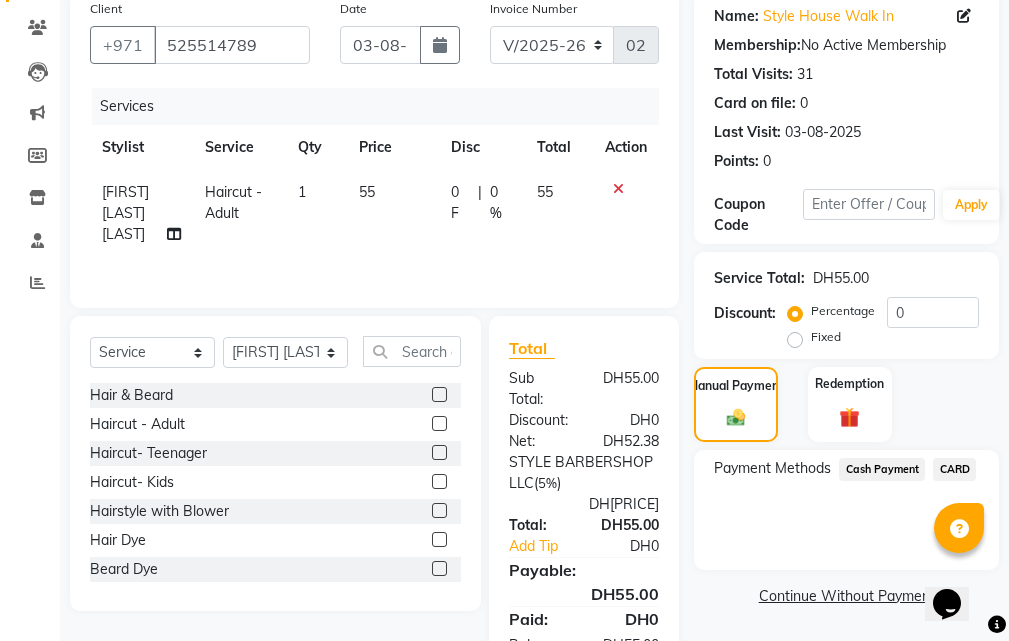 click on "CARD" 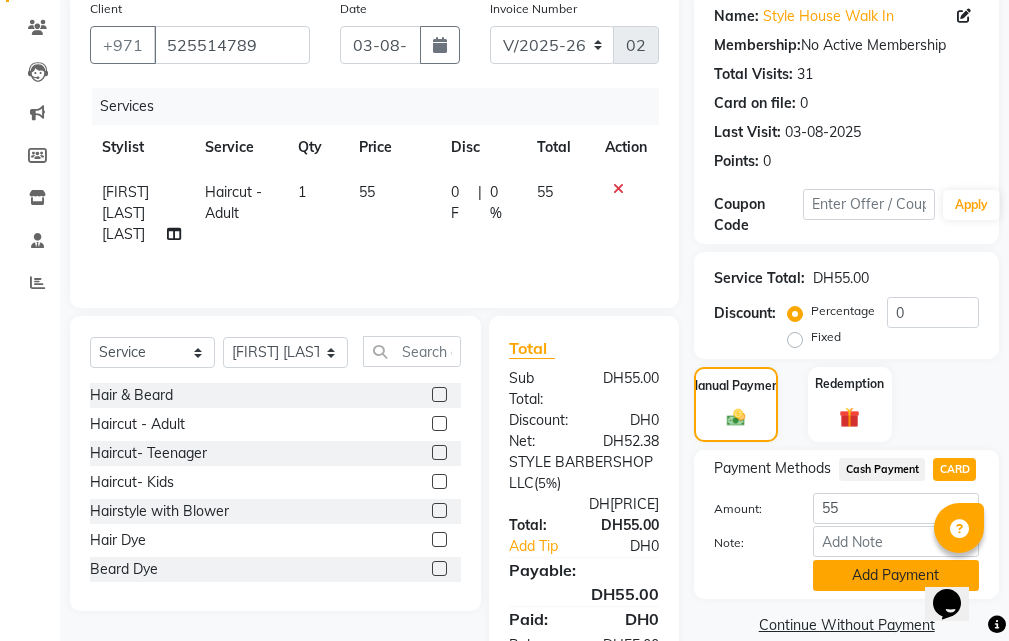 scroll, scrollTop: 294, scrollLeft: 0, axis: vertical 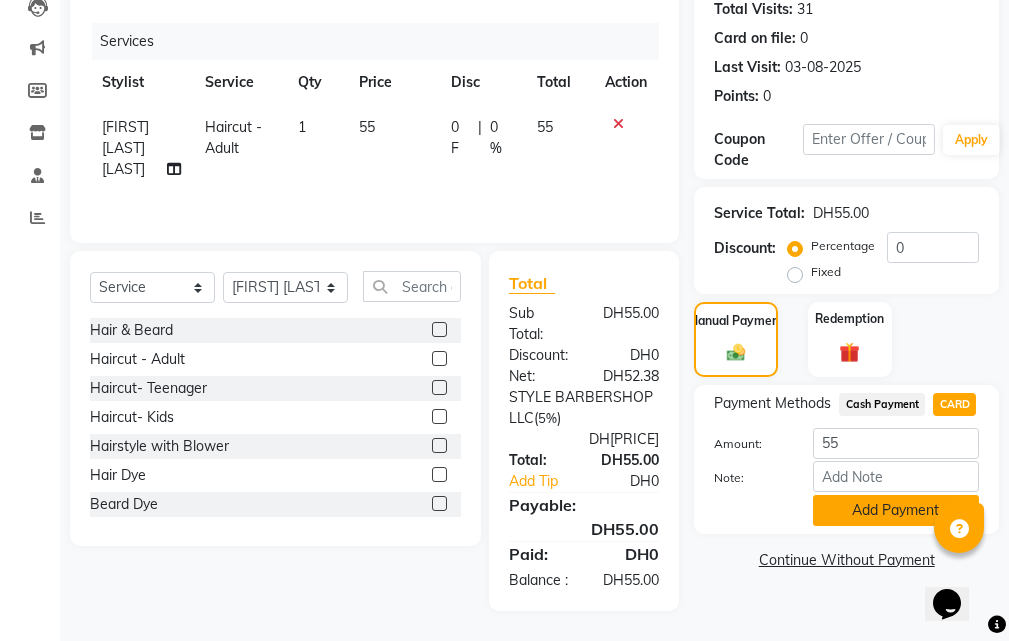 click on "Add Payment" 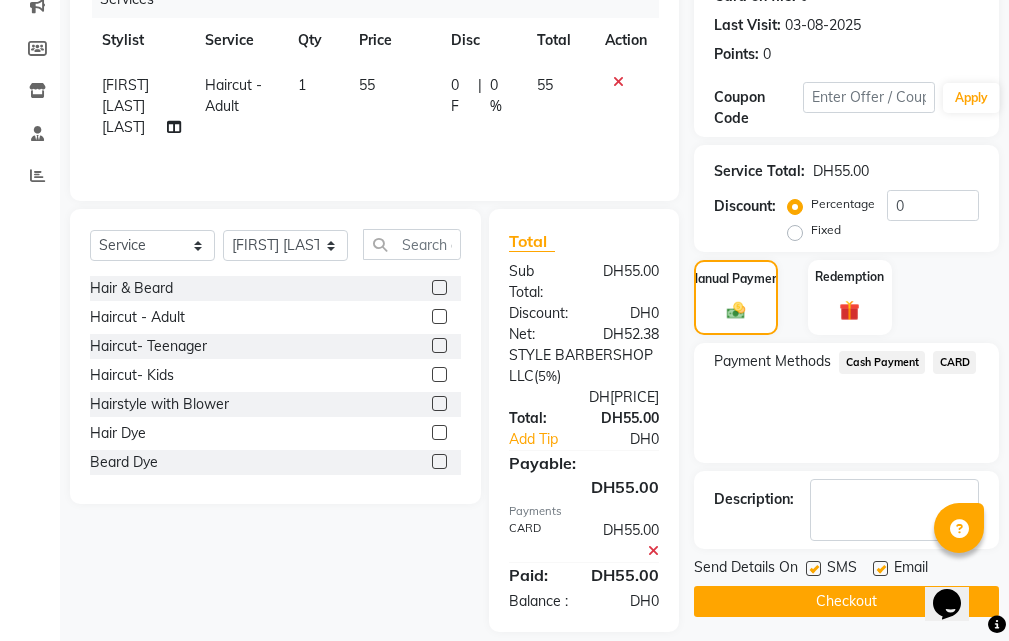 scroll, scrollTop: 357, scrollLeft: 0, axis: vertical 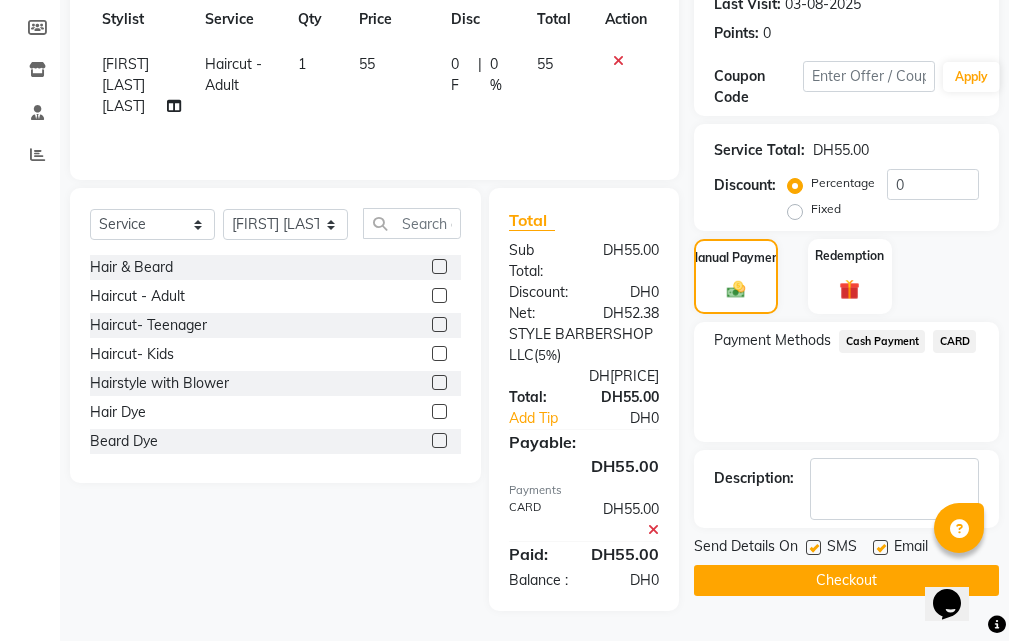 click on "Checkout" 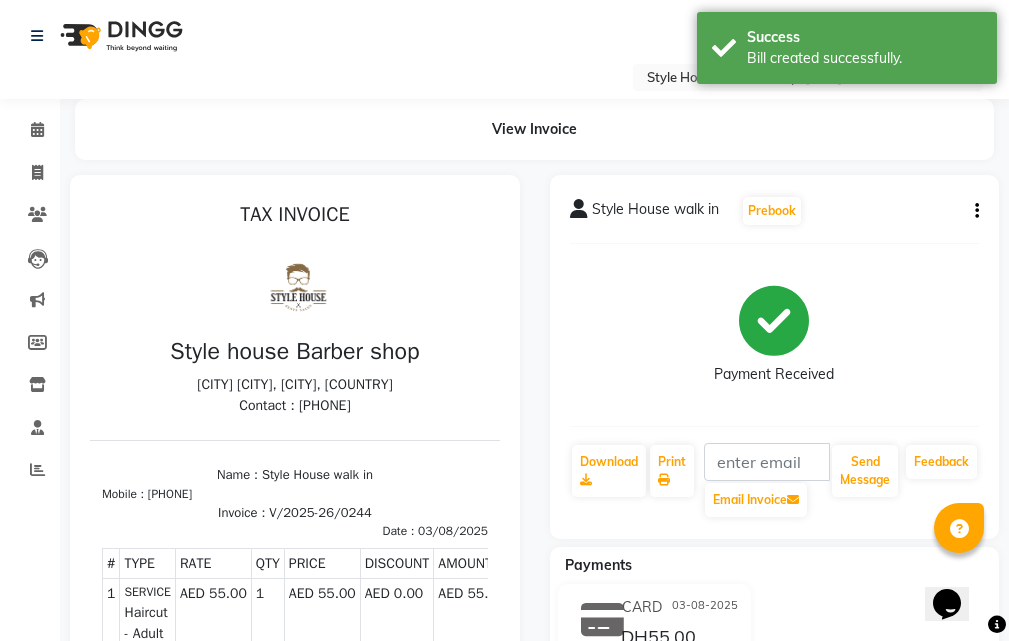 scroll, scrollTop: 0, scrollLeft: 0, axis: both 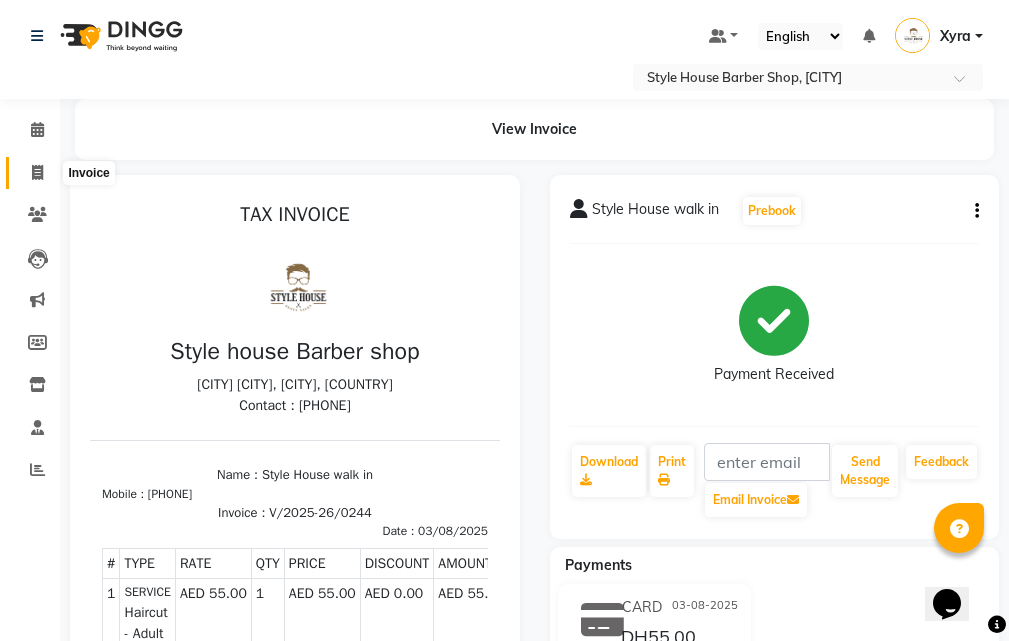 click 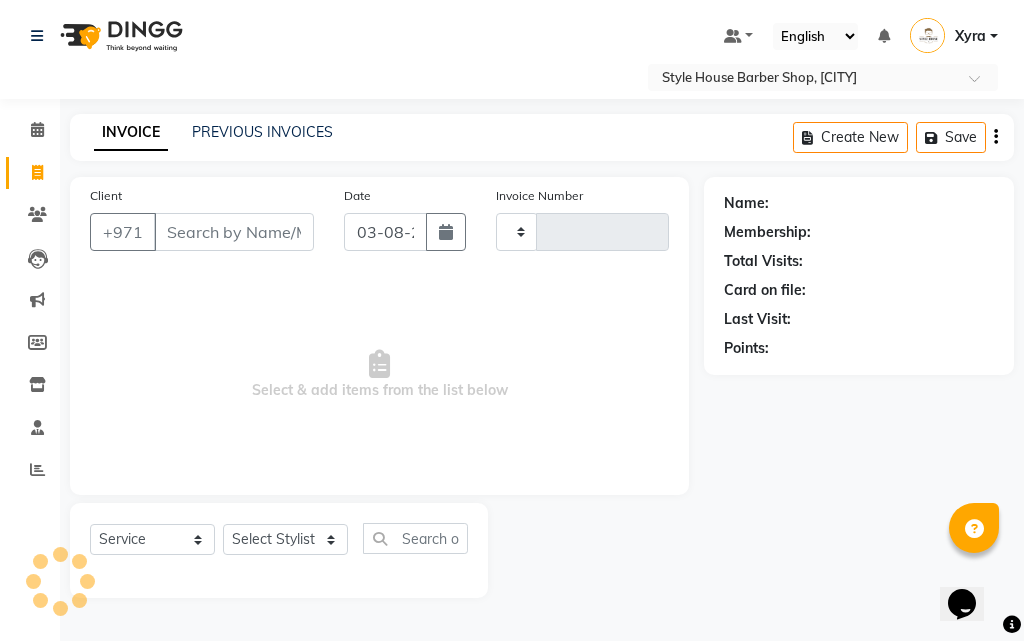 type on "0245" 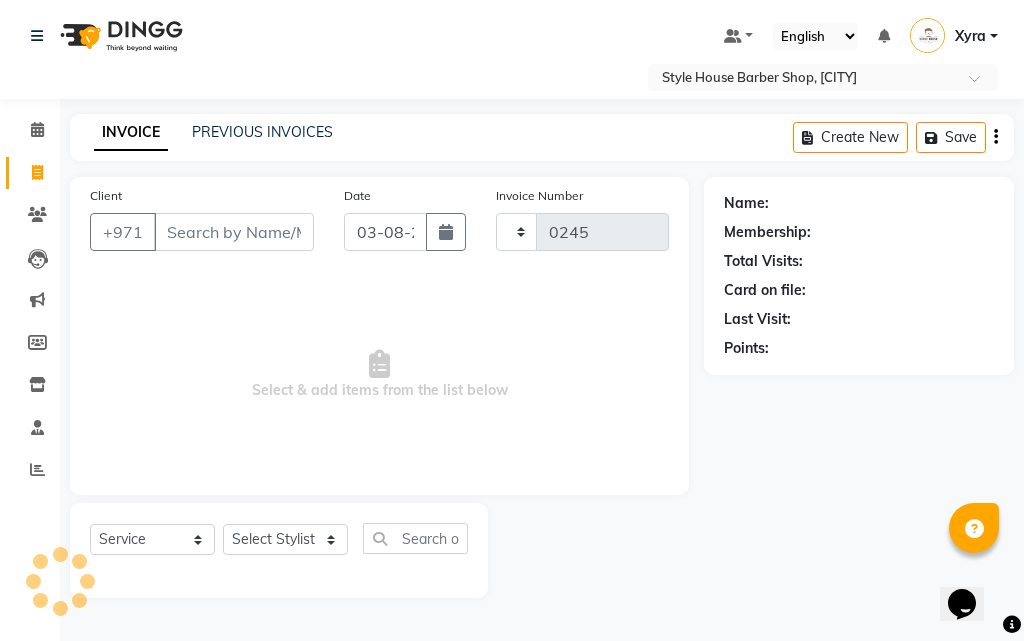 select on "8421" 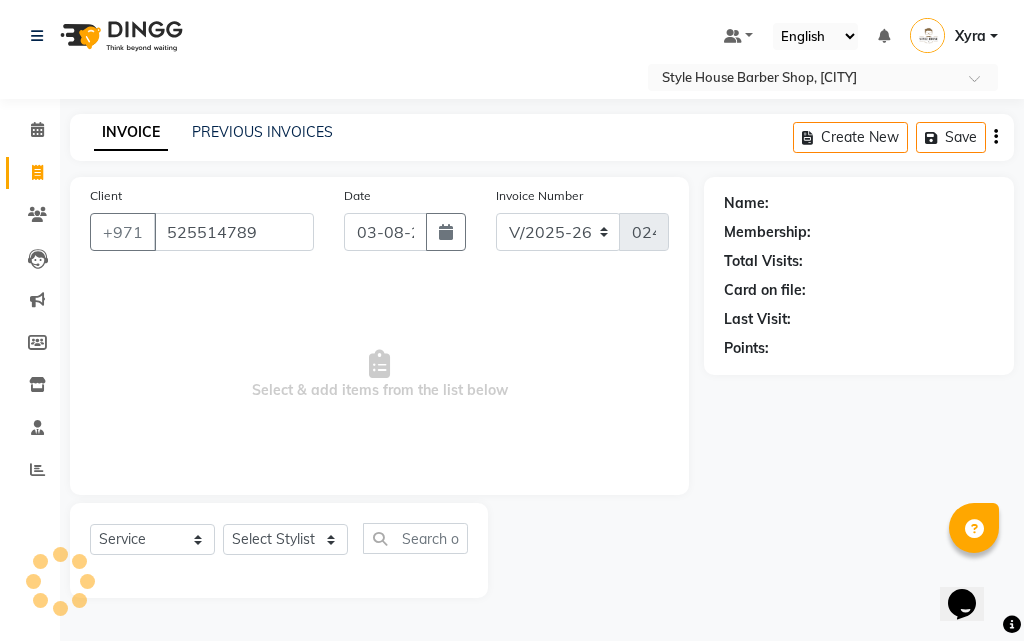 type on "525514789" 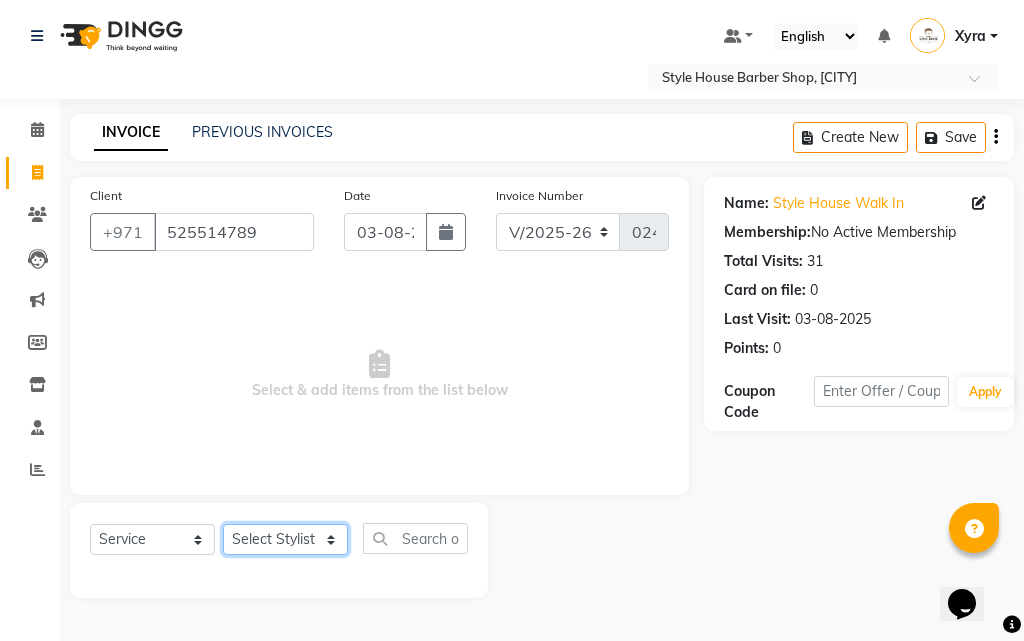 click on "Select Stylist [FIRST] [LAST] [FIRST] [LAST] [FIRST] [LAST] [FIRST] [LAST] [FIRST] [LAST] [FIRST] [LAST] [FIRST] [LAST] [FIRST]" 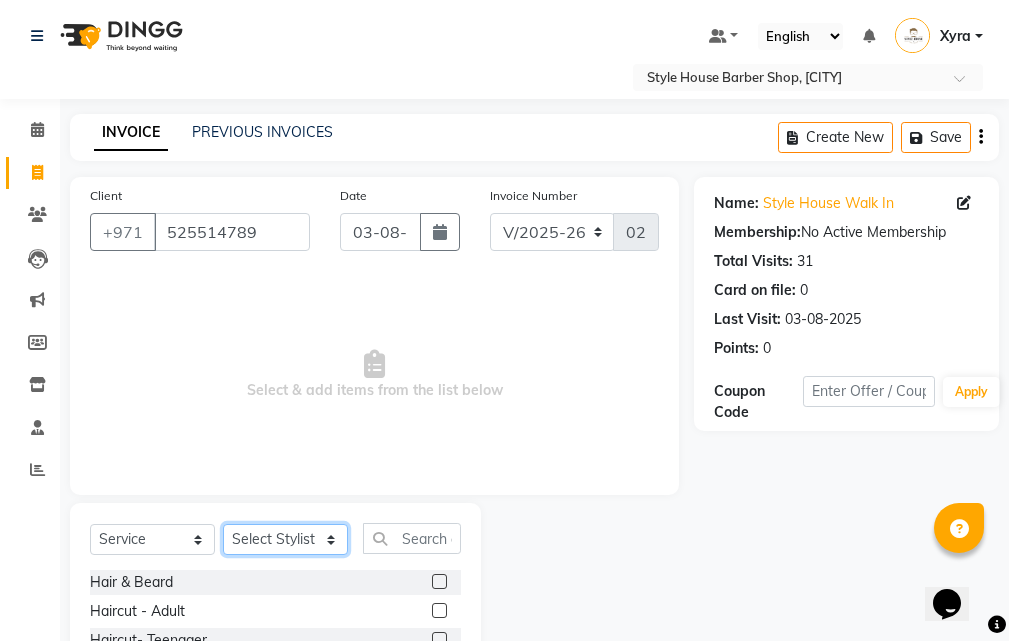 scroll, scrollTop: 187, scrollLeft: 0, axis: vertical 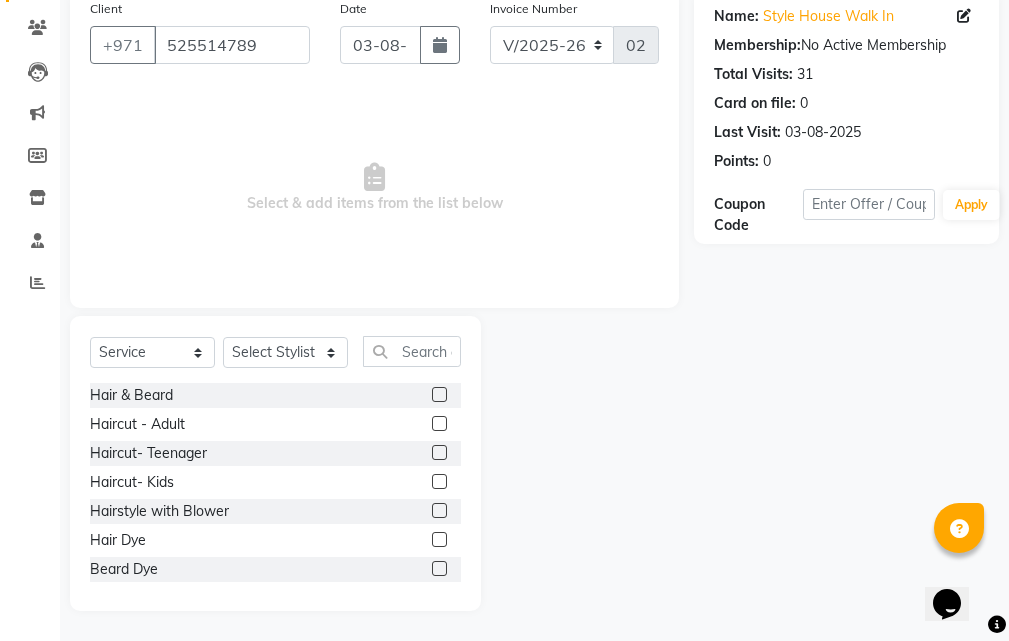 click 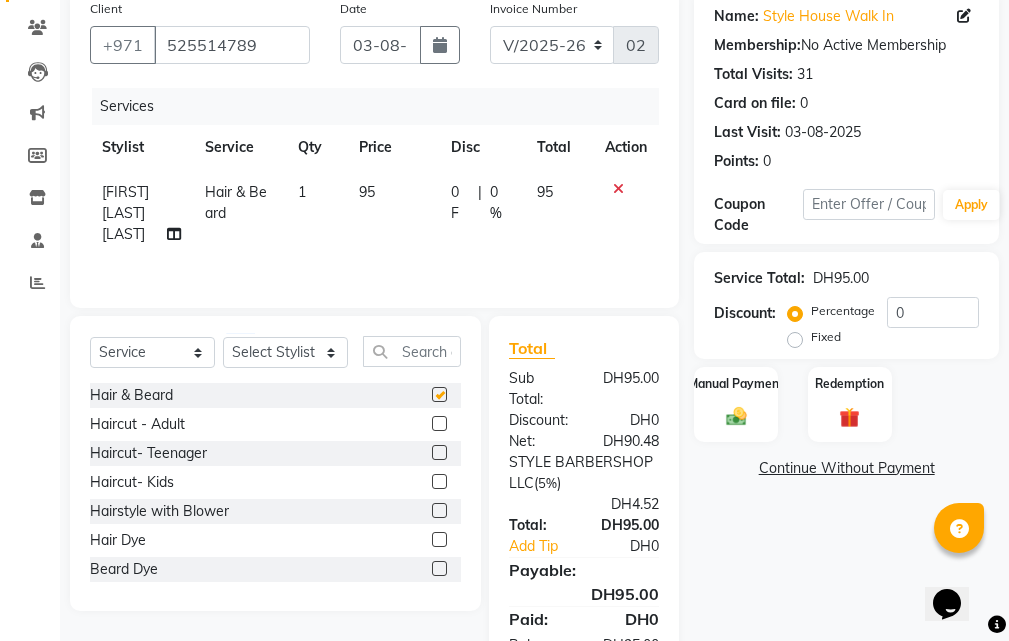 checkbox on "false" 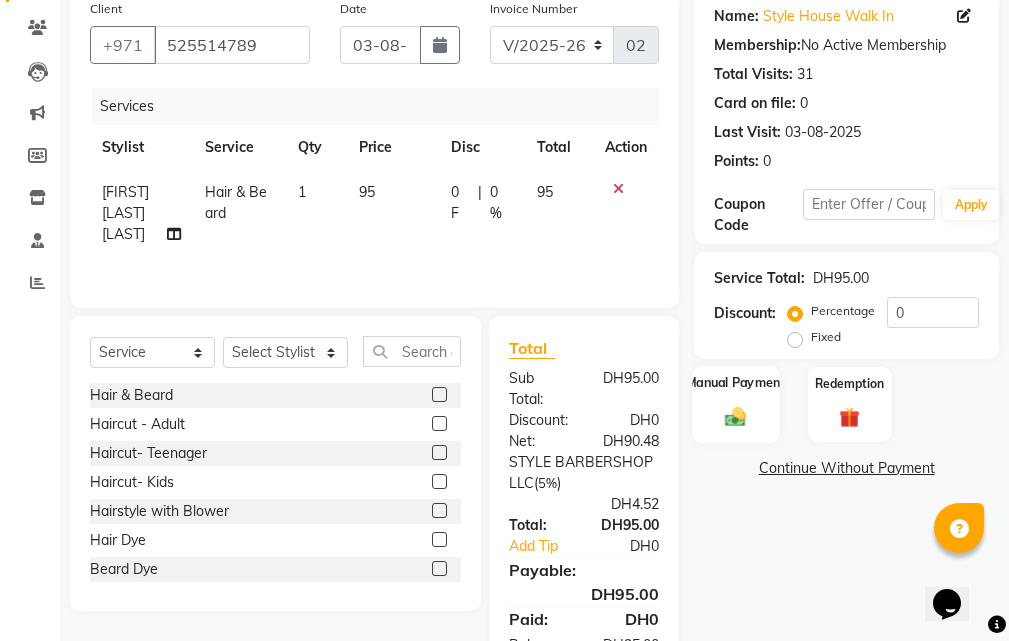 click 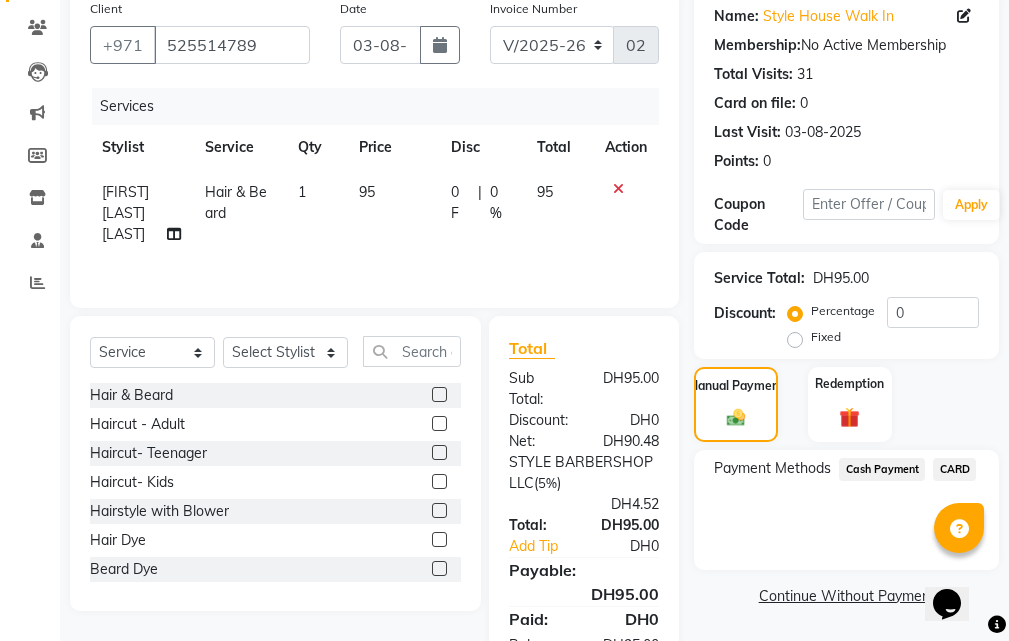 click on "CARD" 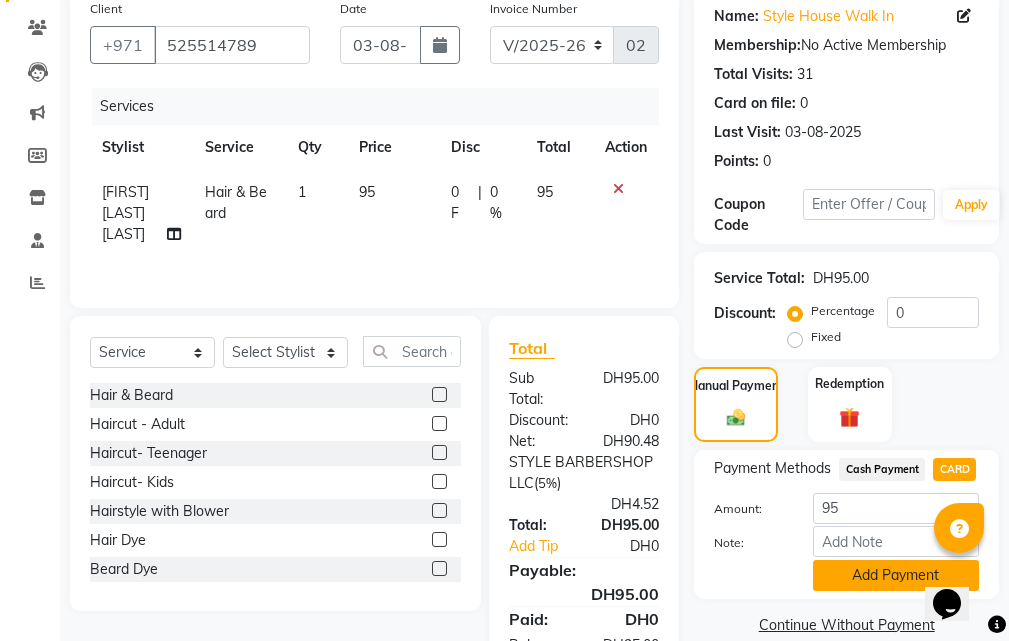 click on "Add Payment" 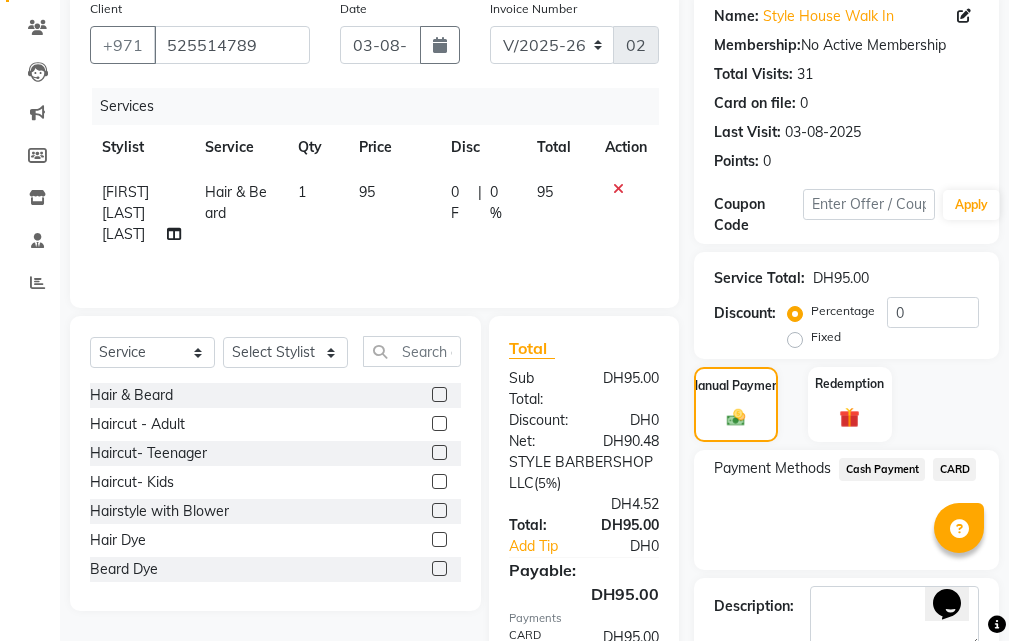 scroll, scrollTop: 357, scrollLeft: 0, axis: vertical 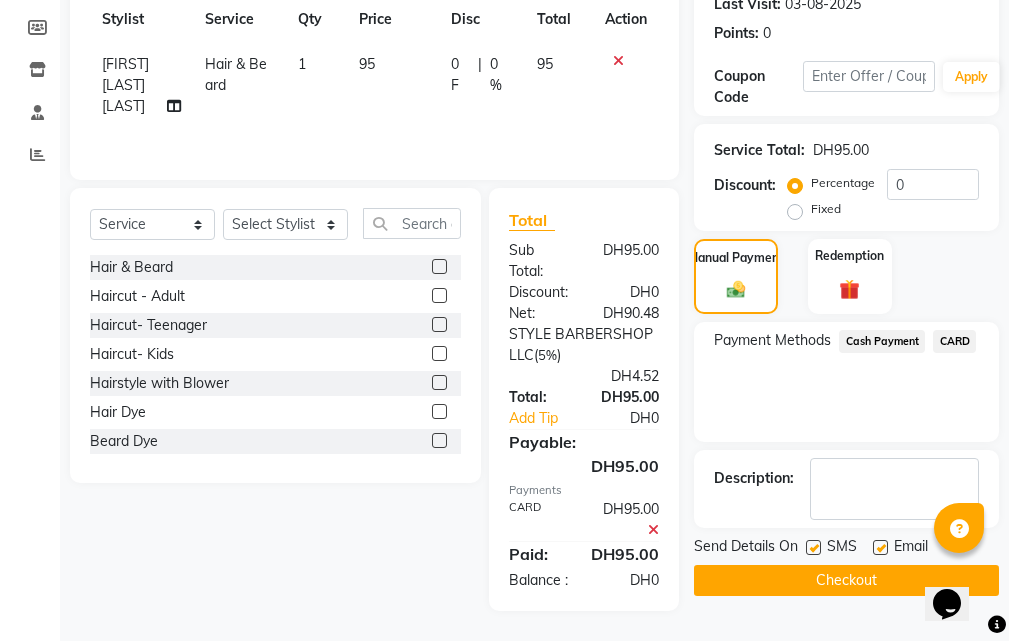 click on "Checkout" 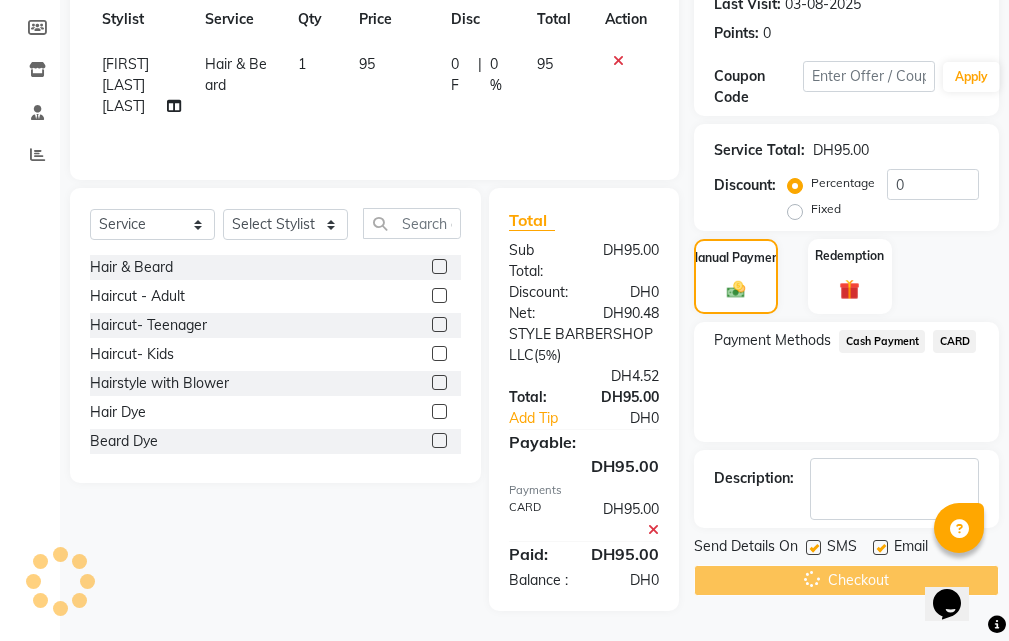 click on "Checkout" 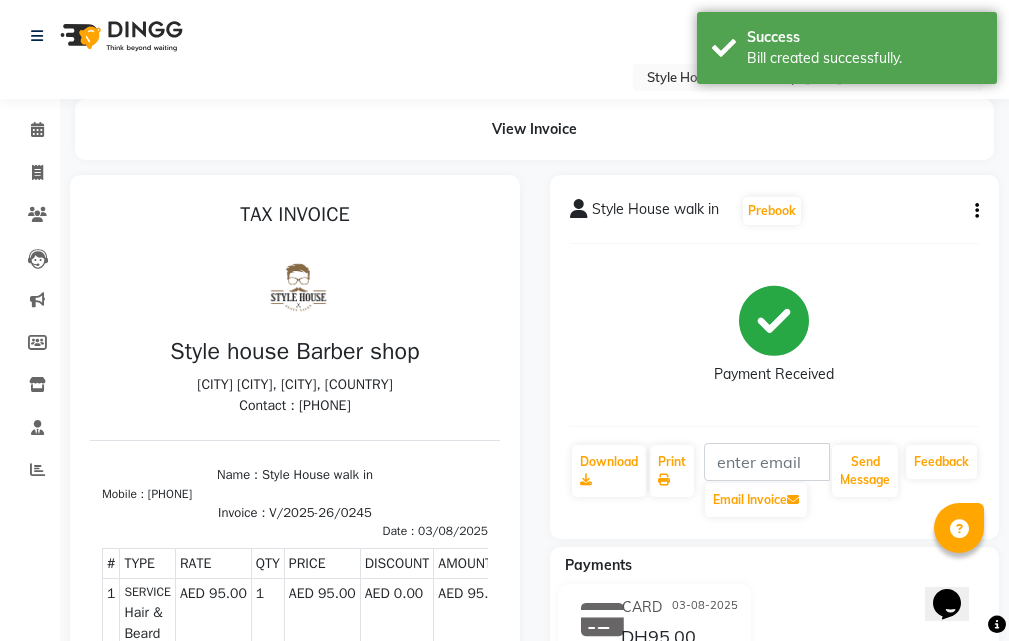 scroll, scrollTop: 0, scrollLeft: 0, axis: both 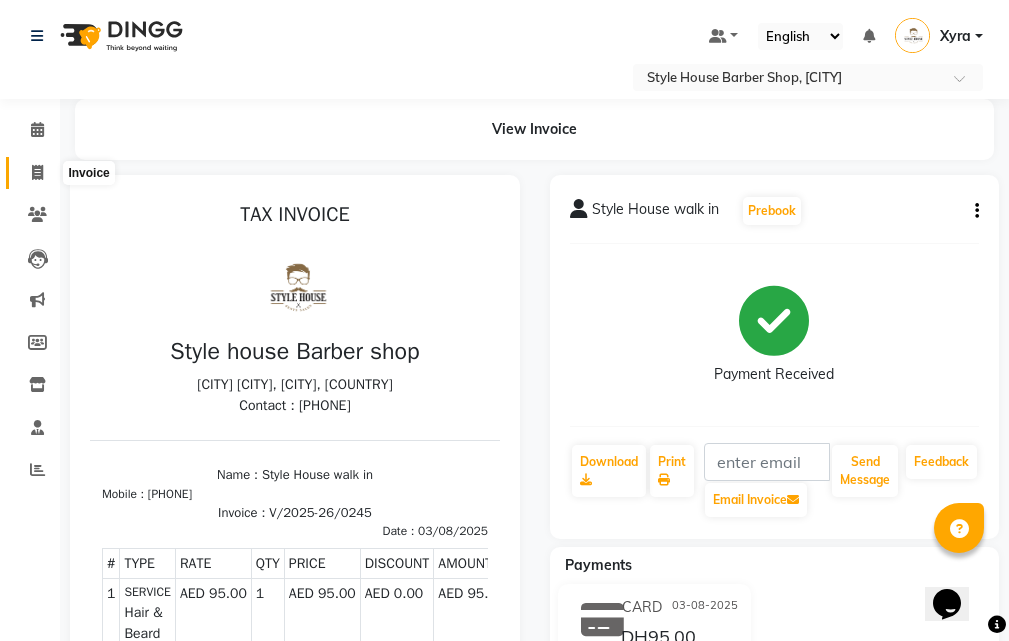 click 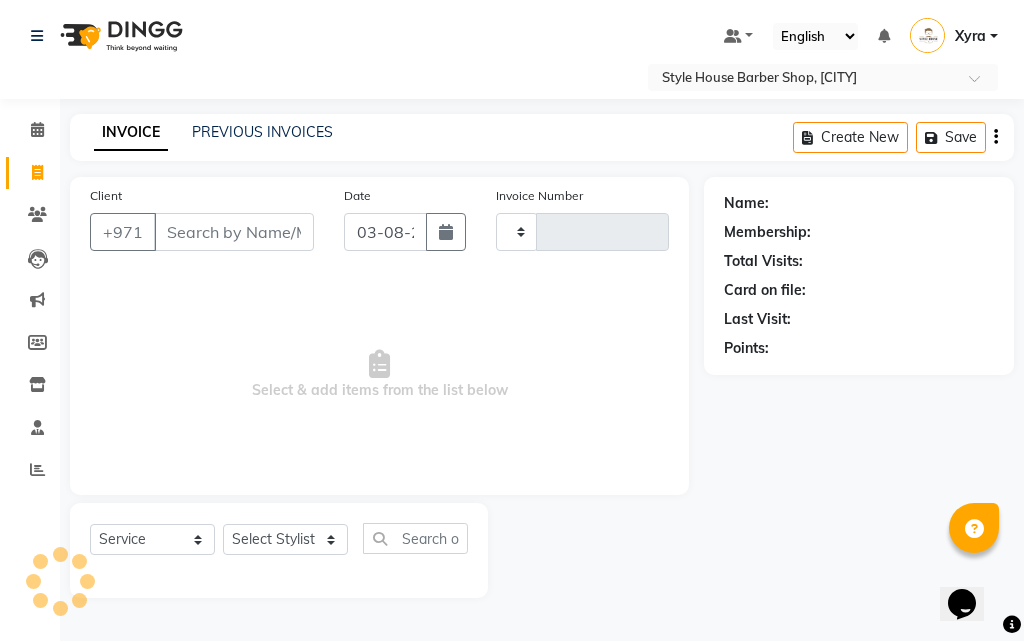 type on "0246" 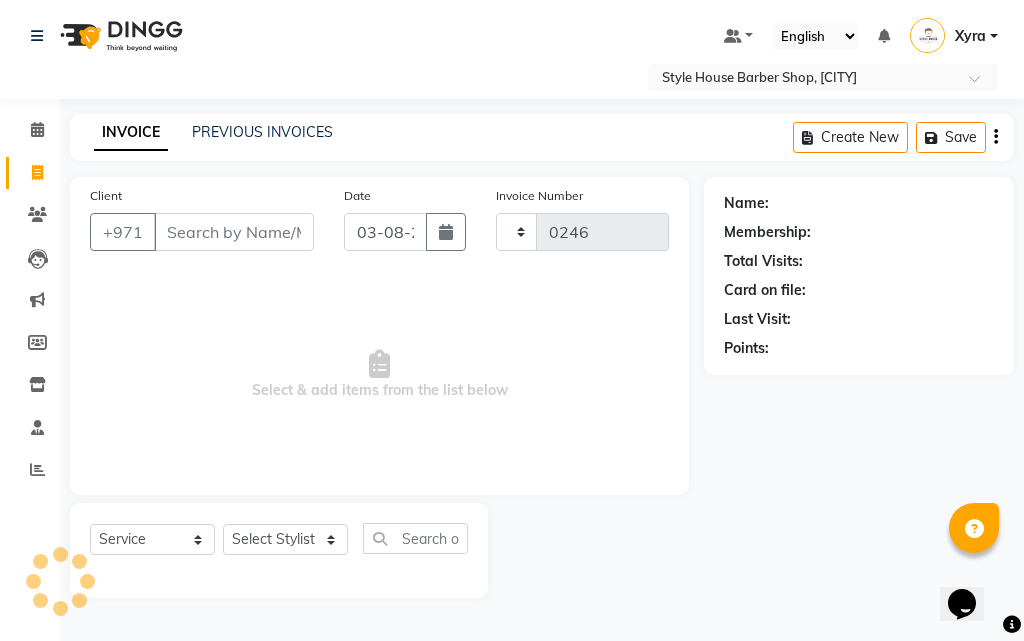 select on "8421" 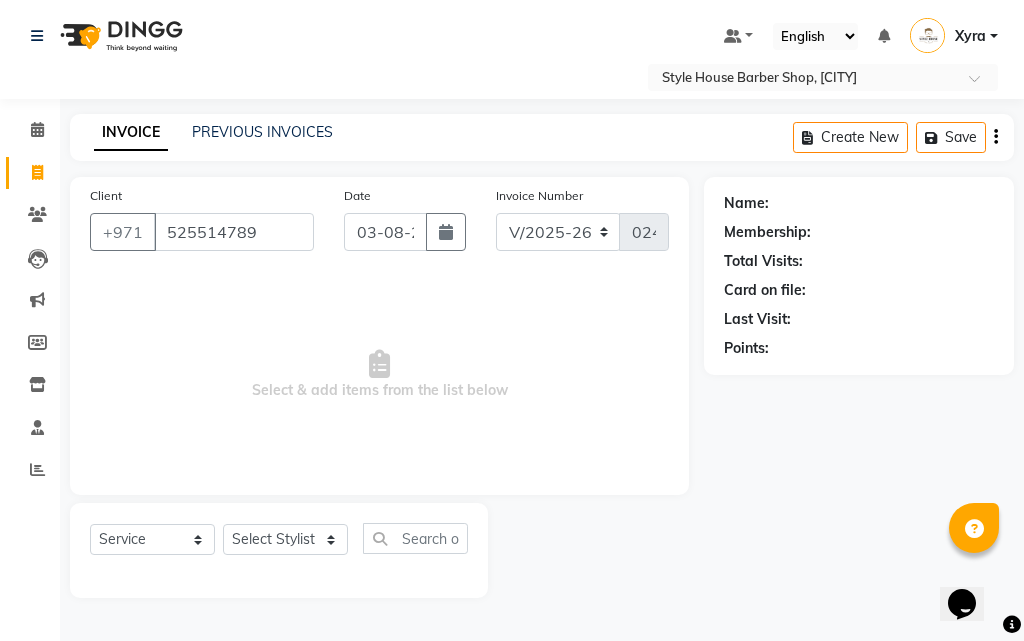 type on "525514789" 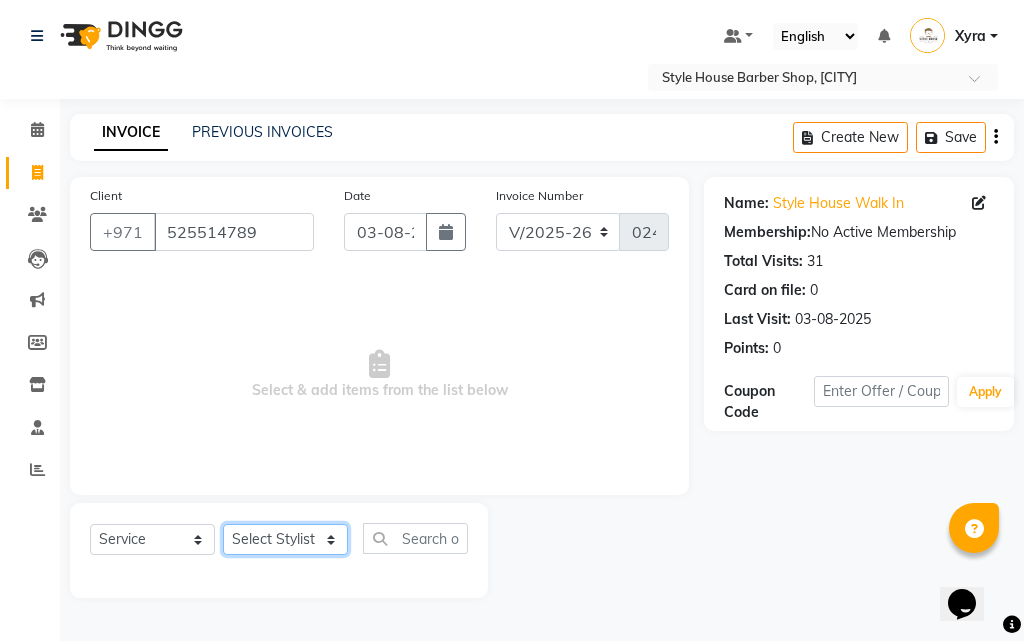 click on "Select Stylist [FIRST] [LAST] [FIRST] [LAST] [FIRST] [LAST] [FIRST] [LAST] [FIRST] [LAST] [FIRST] [LAST] [FIRST] [LAST] [FIRST]" 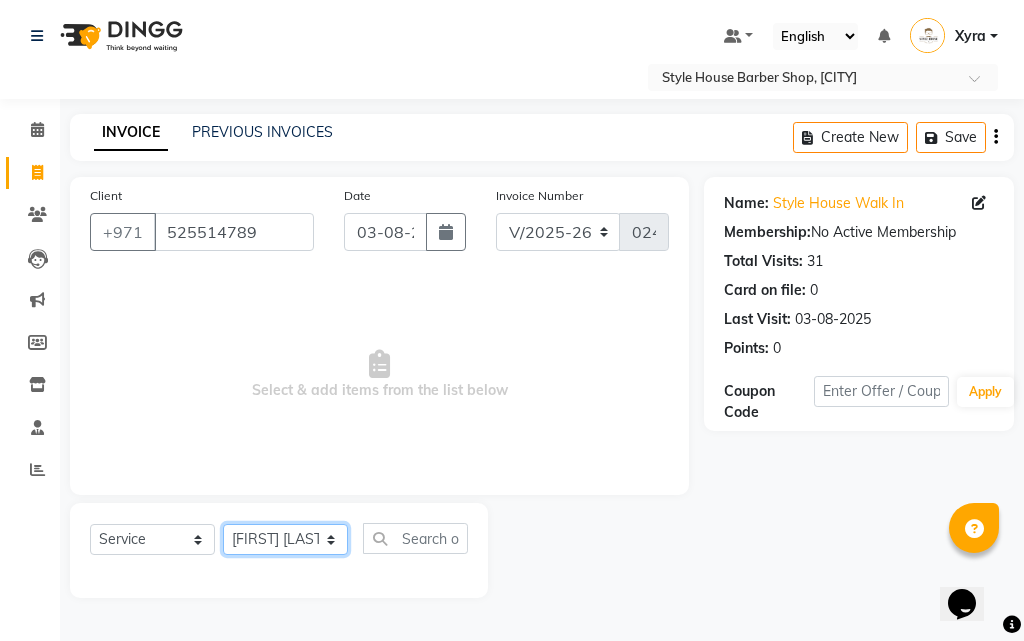 click on "Select Stylist [FIRST] [LAST] [FIRST] [LAST] [FIRST] [LAST] [FIRST] [LAST] [FIRST] [LAST] [FIRST] [LAST] [FIRST] [LAST] [FIRST]" 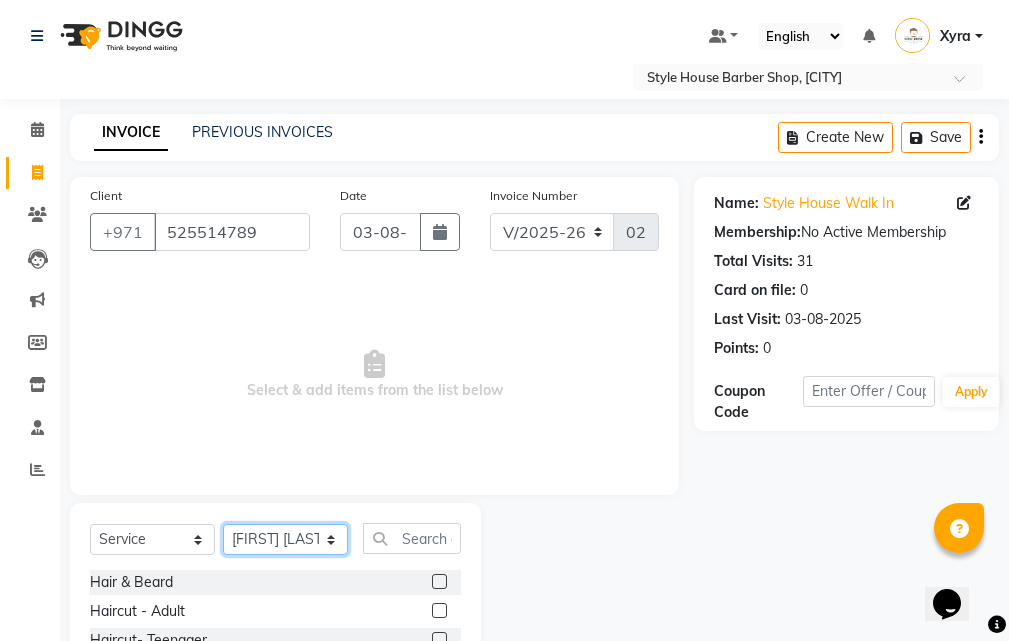 scroll, scrollTop: 187, scrollLeft: 0, axis: vertical 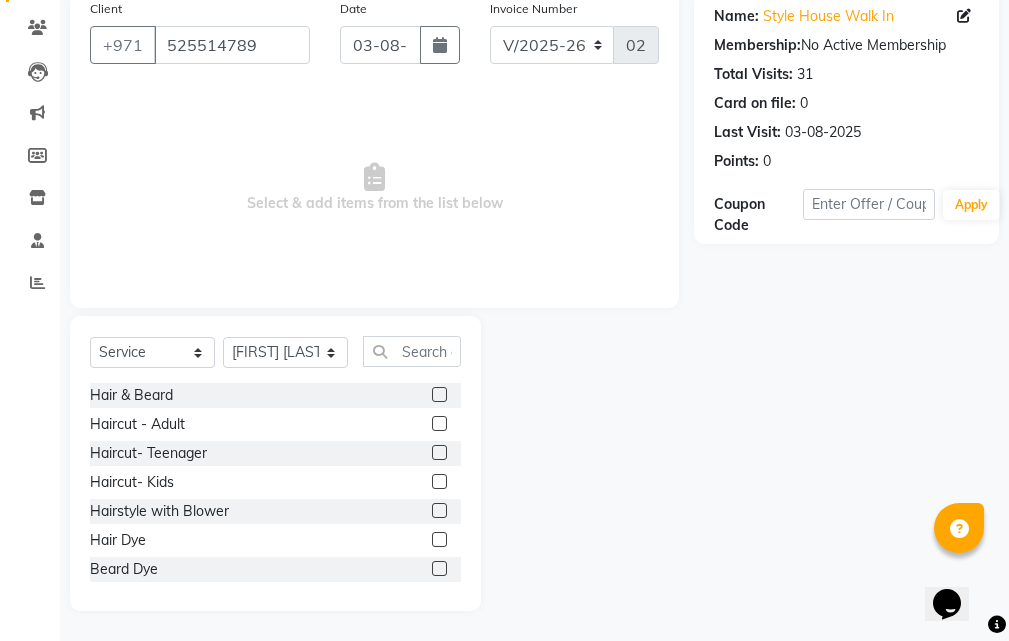 click 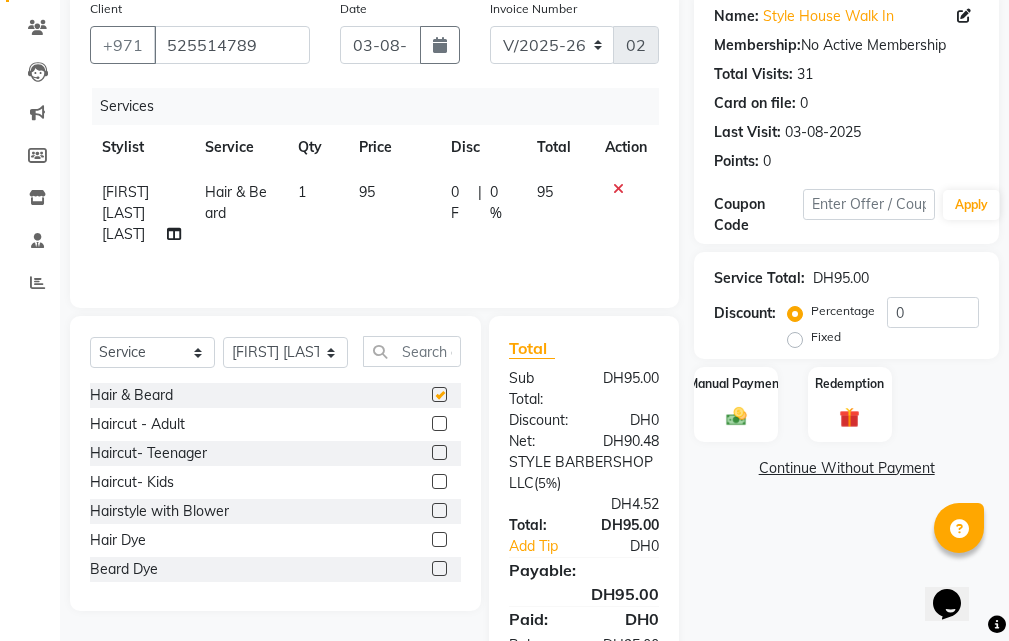 checkbox on "false" 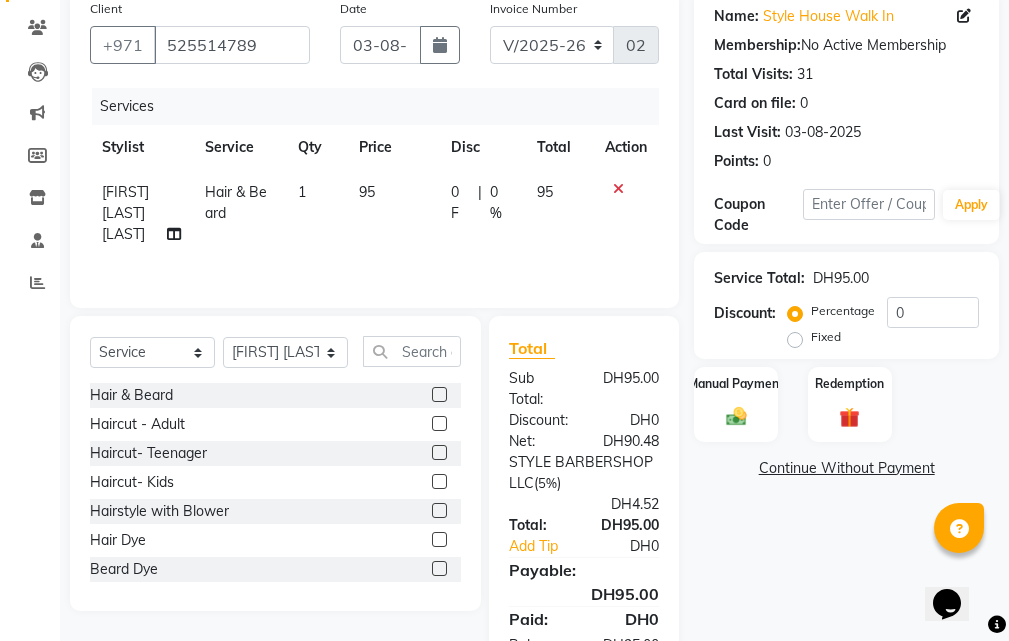 click 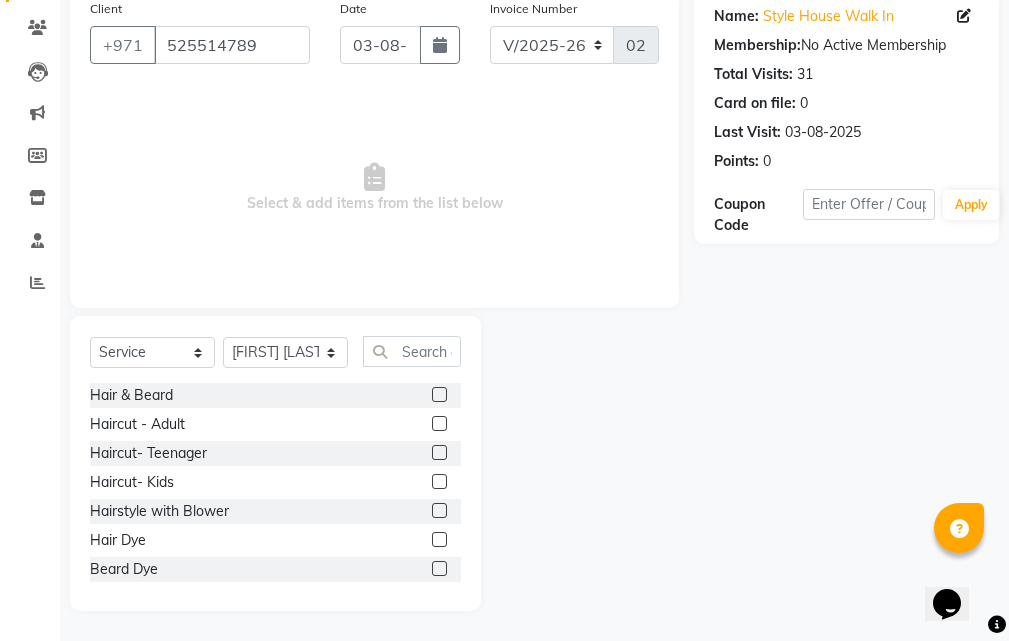click 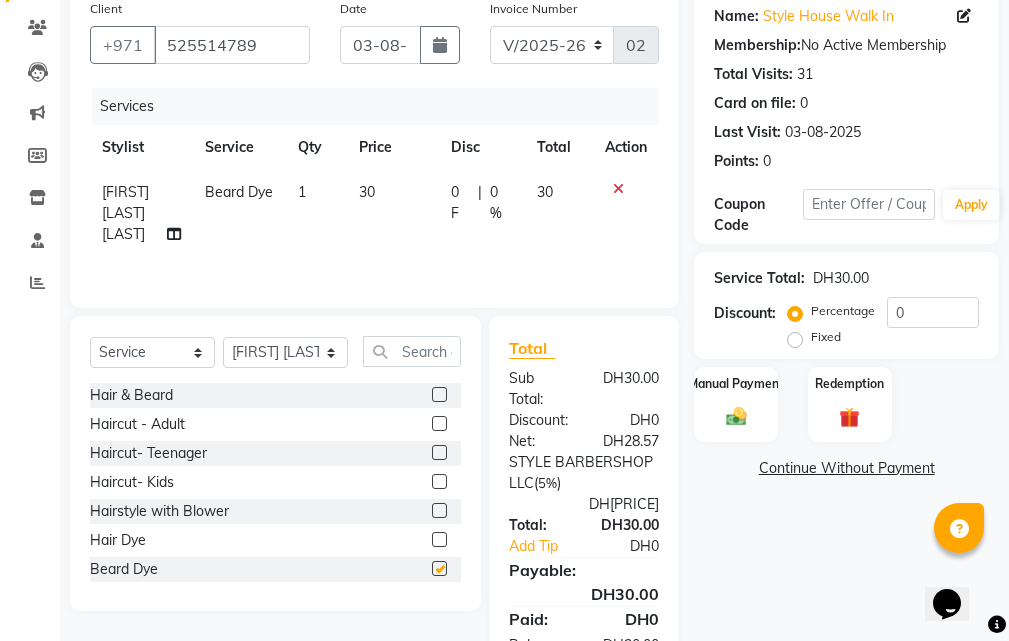 checkbox on "false" 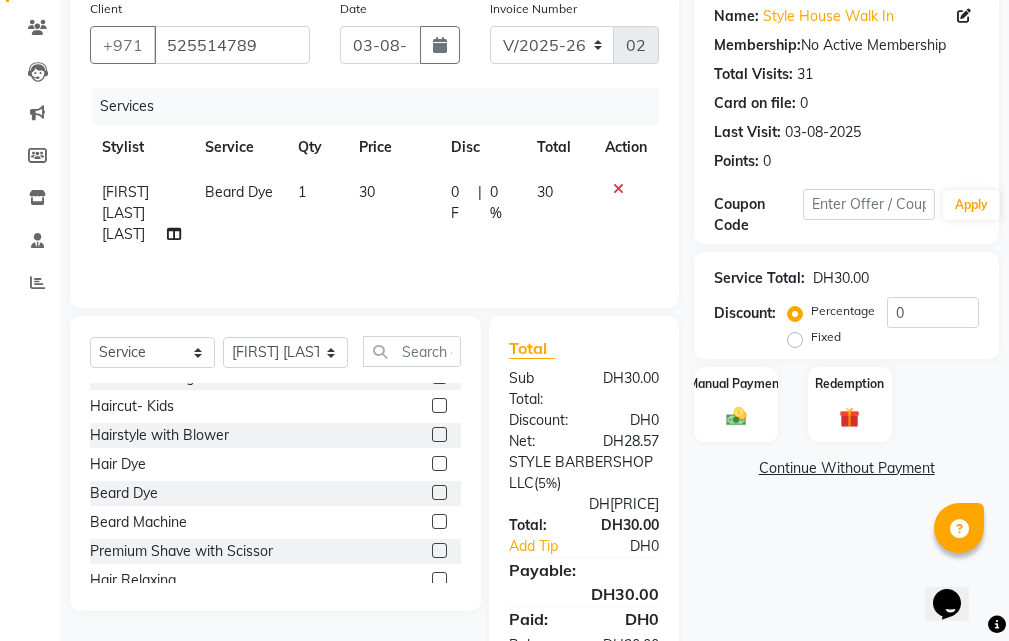 scroll, scrollTop: 200, scrollLeft: 0, axis: vertical 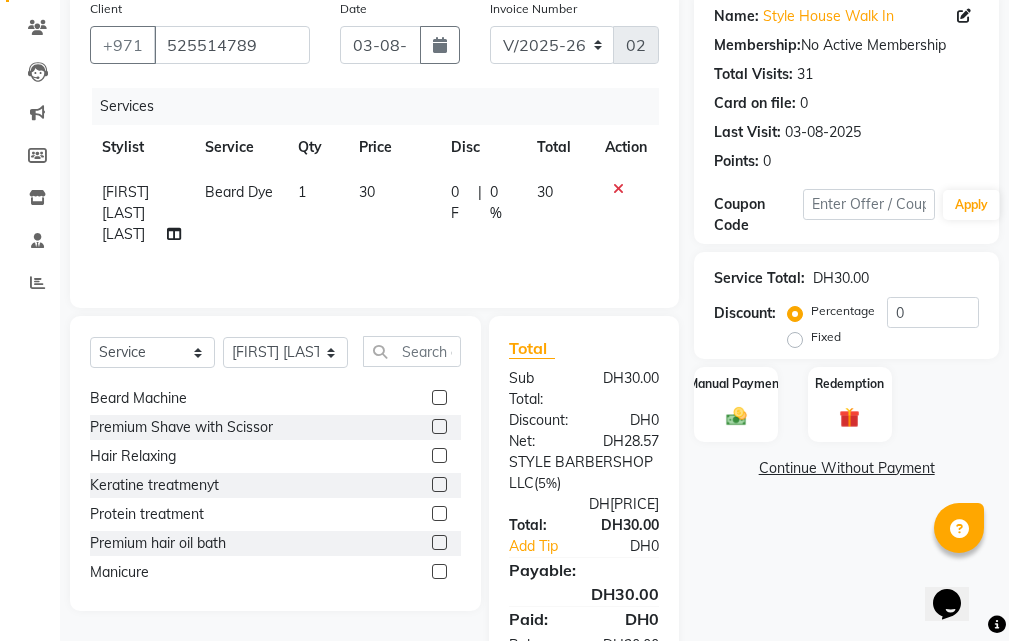 click 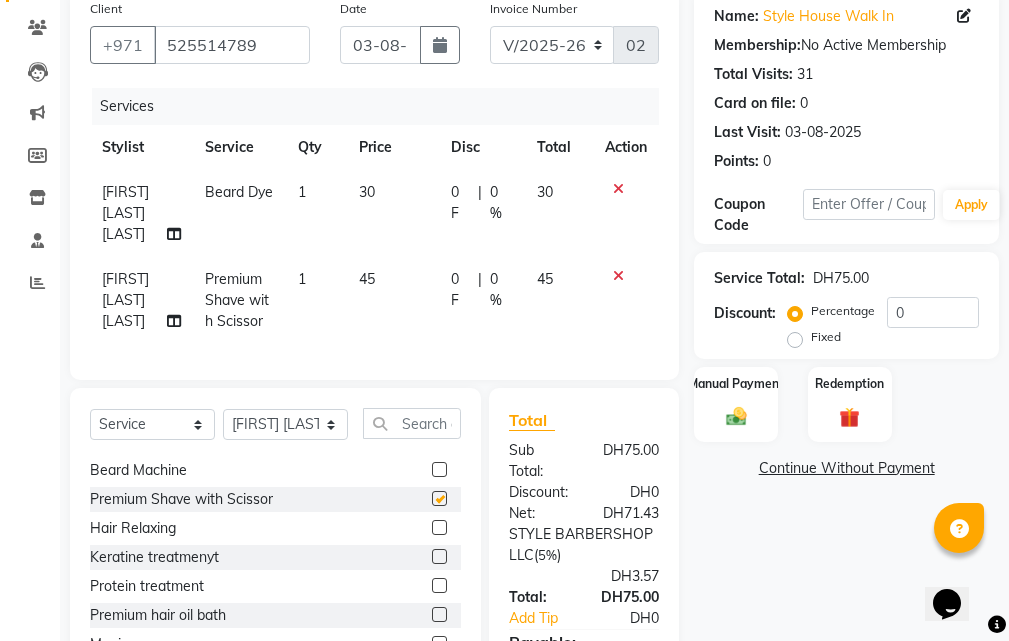checkbox on "false" 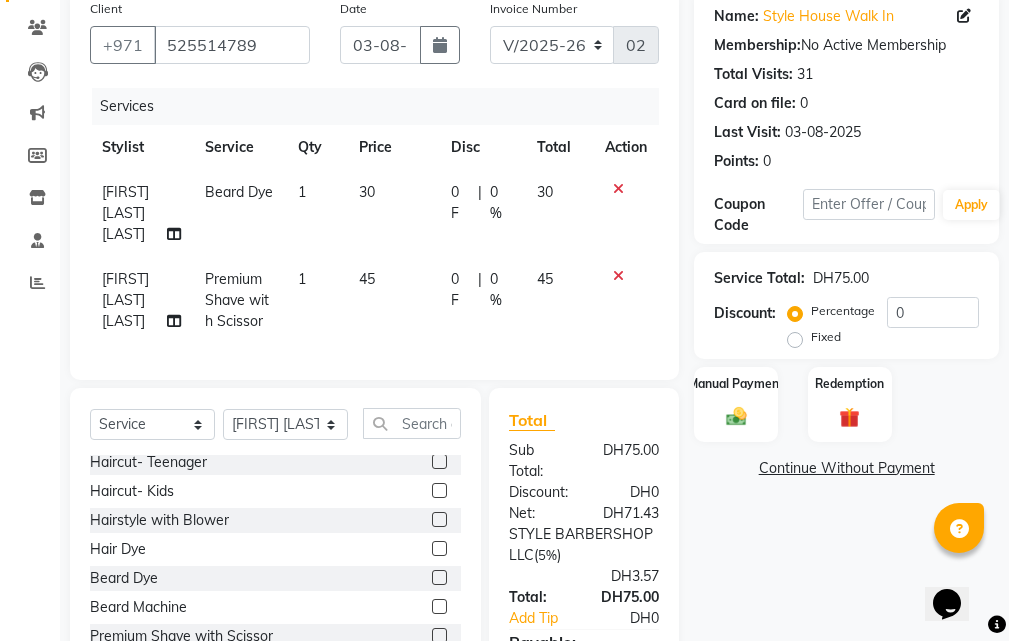 scroll, scrollTop: 0, scrollLeft: 0, axis: both 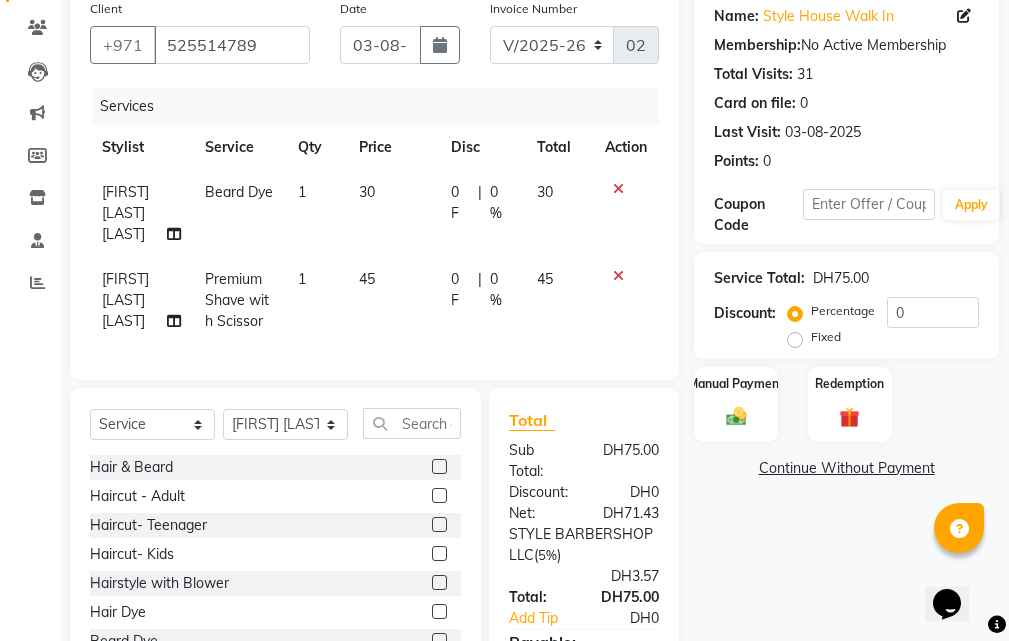 click 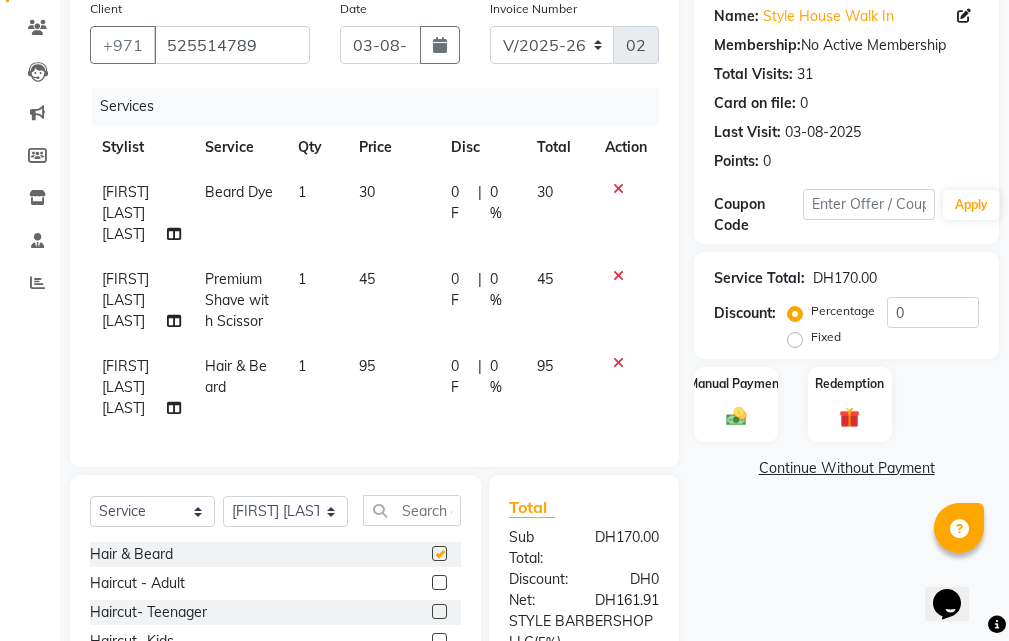 checkbox on "false" 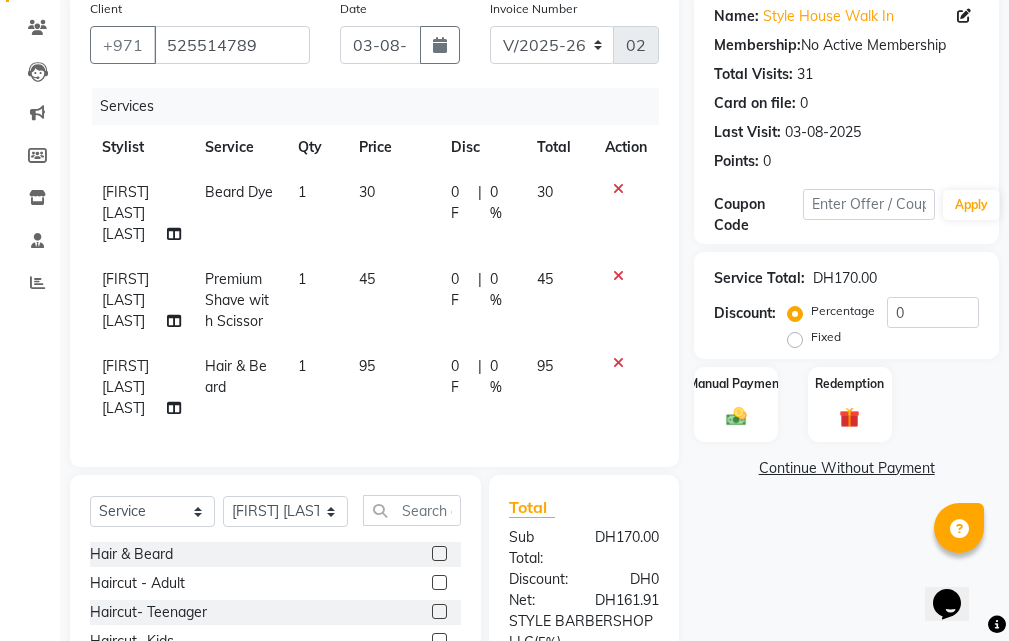 scroll, scrollTop: 405, scrollLeft: 0, axis: vertical 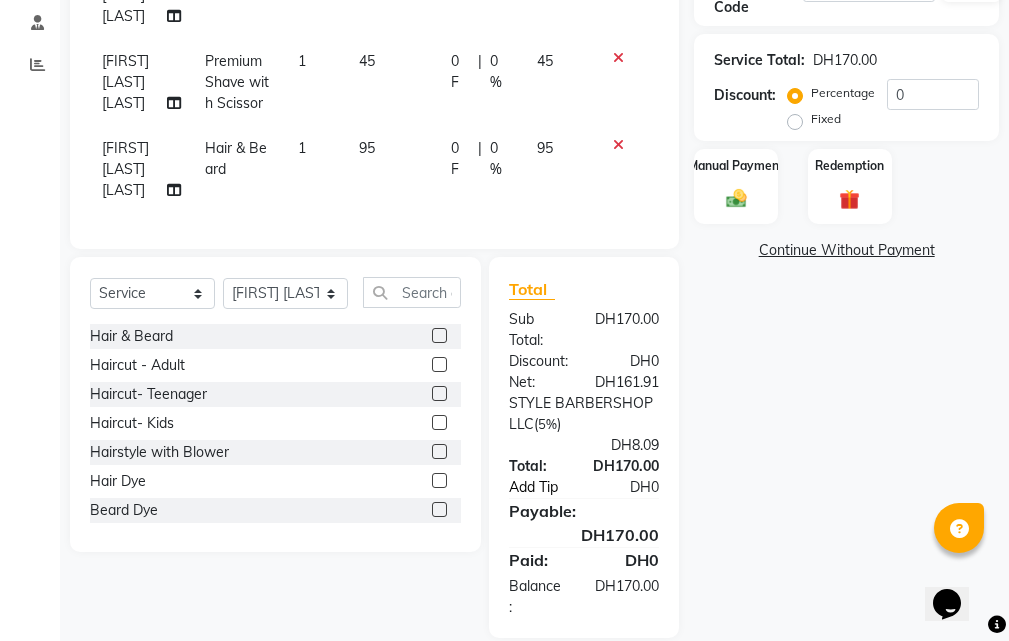 click on "Add Tip" 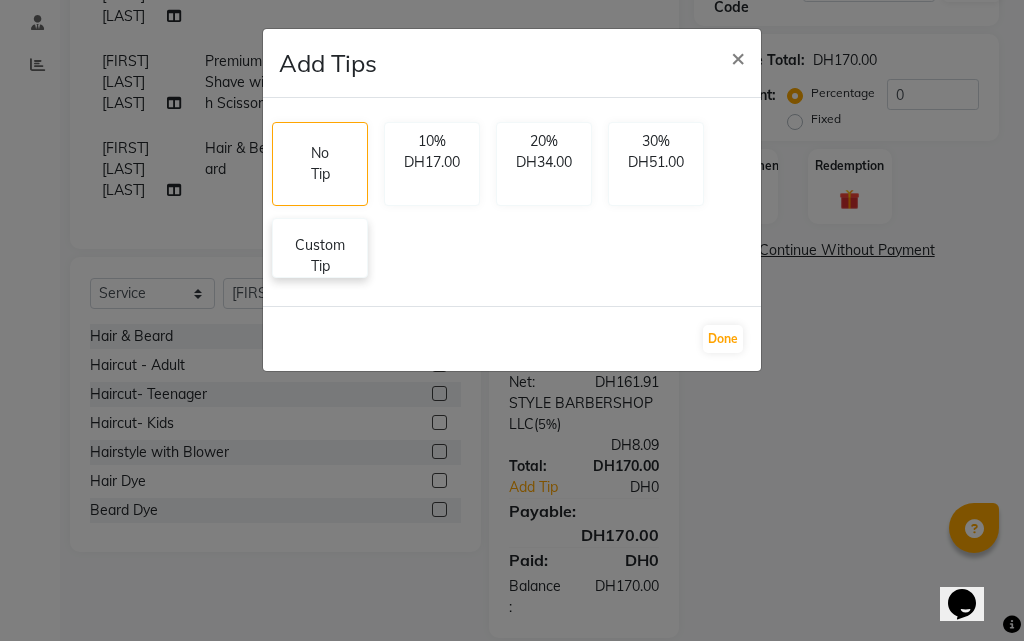 drag, startPoint x: 287, startPoint y: 262, endPoint x: 368, endPoint y: 274, distance: 81.88406 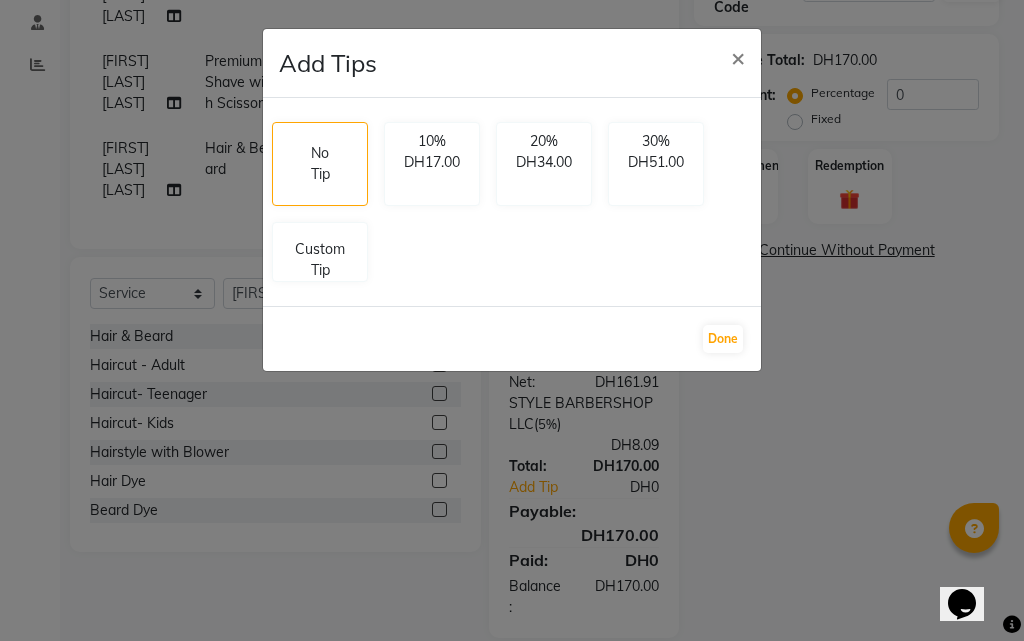 select on "83269" 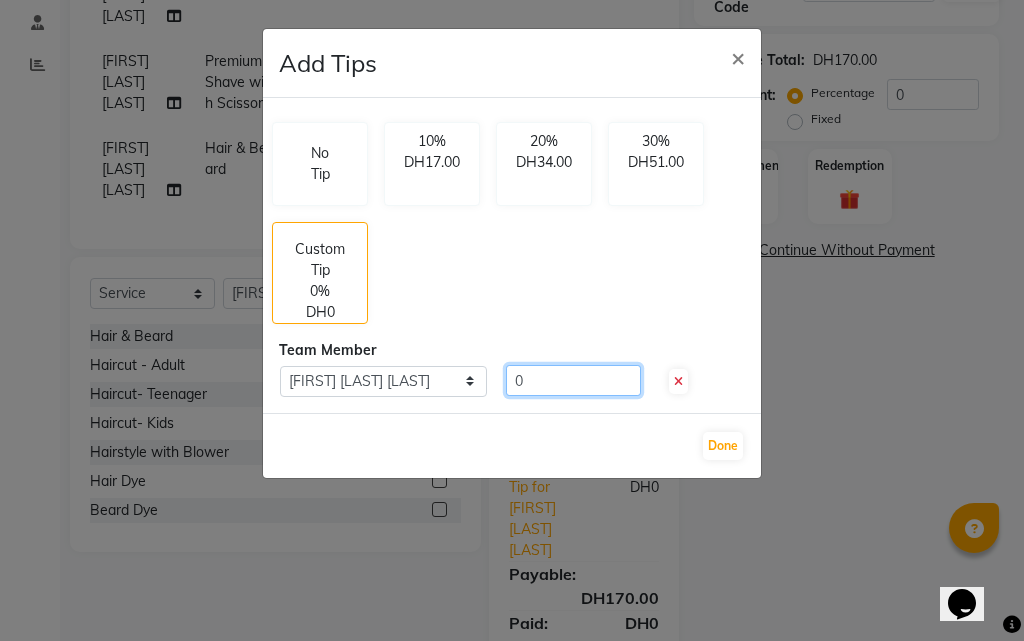 click on "0" 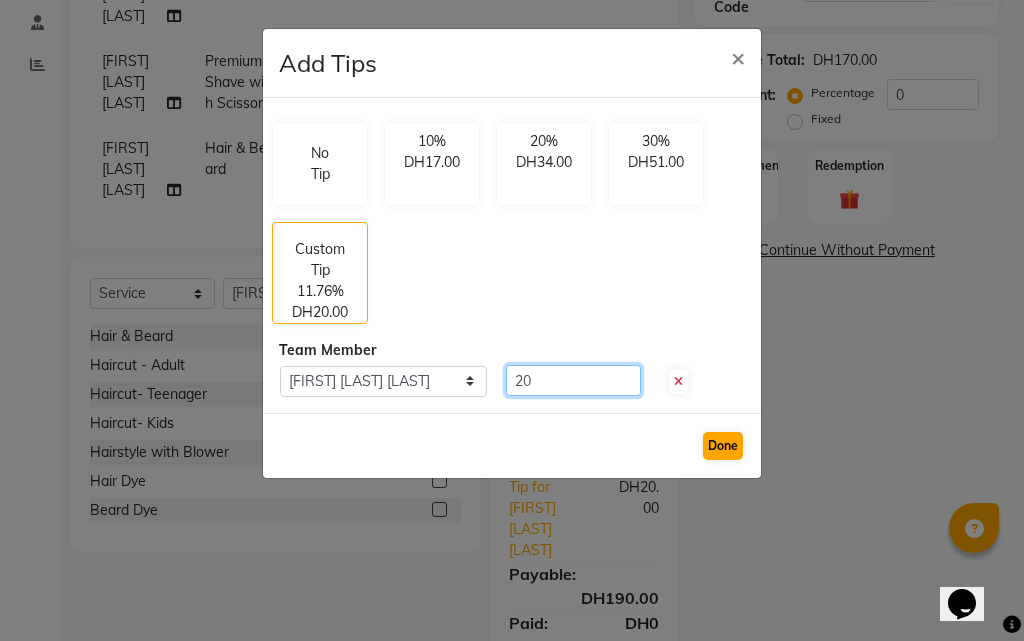 type on "20" 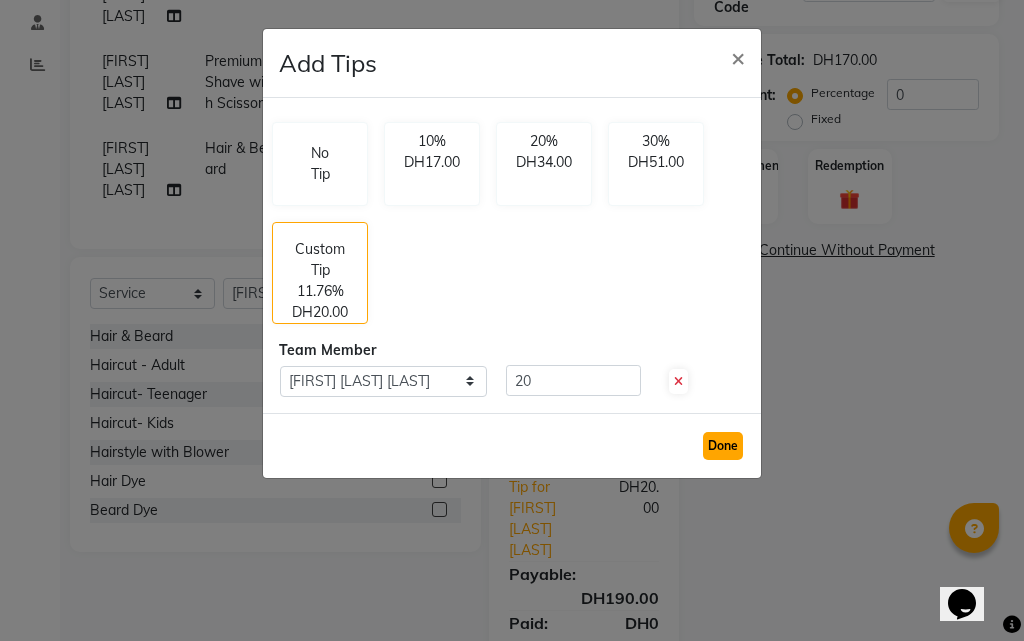 click on "Done" 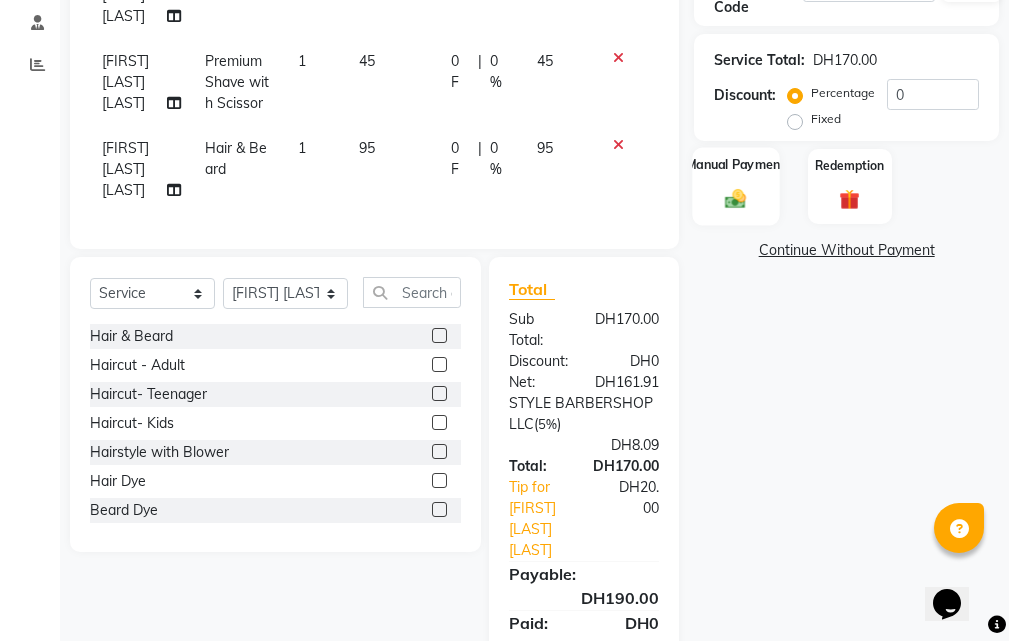 click 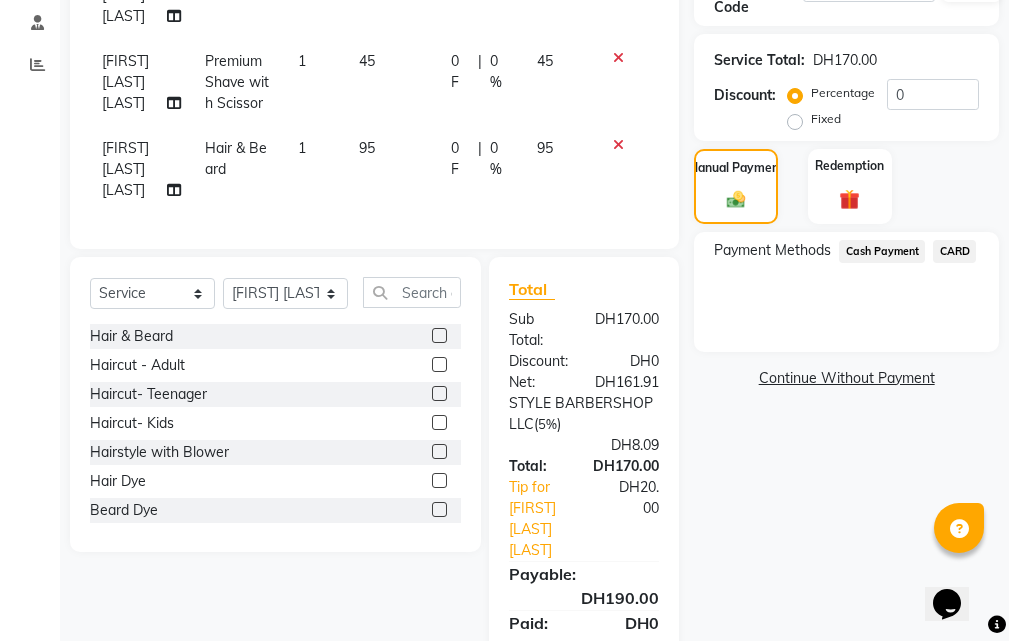 click on "CARD" 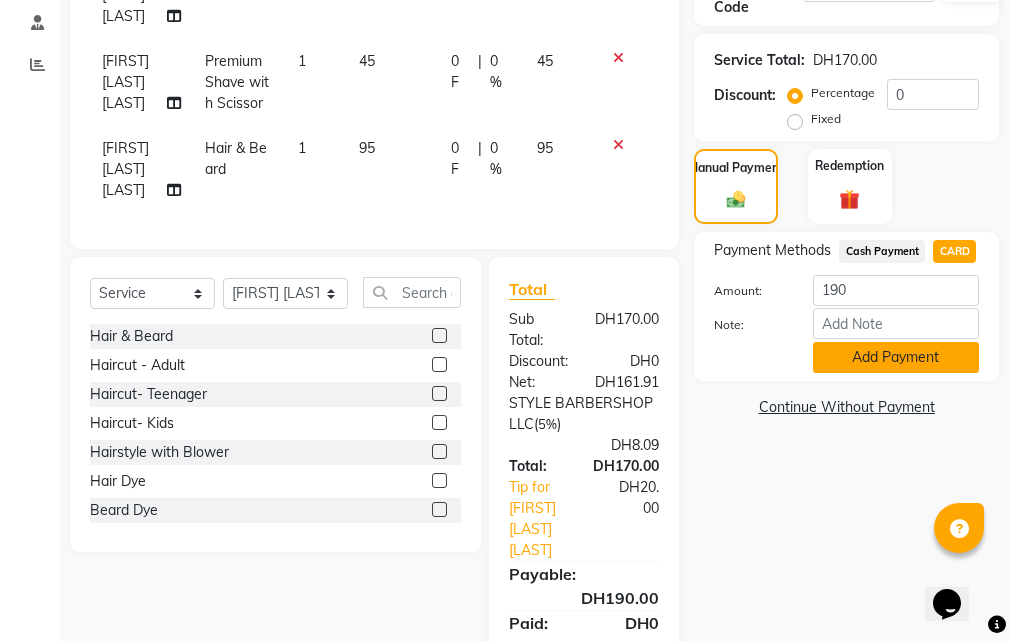 click on "Add Payment" 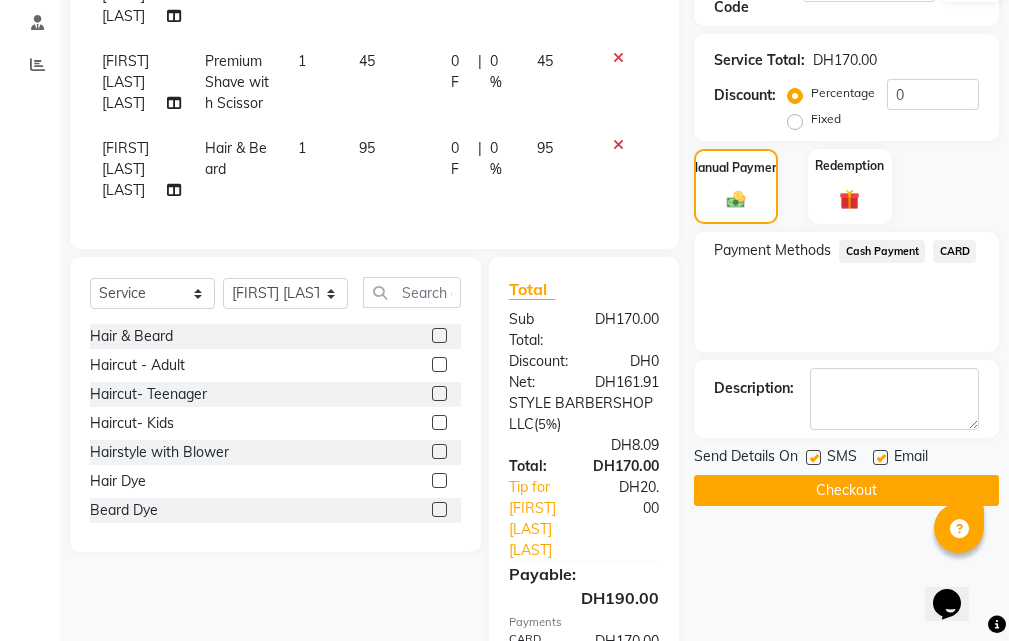 click on "Checkout" 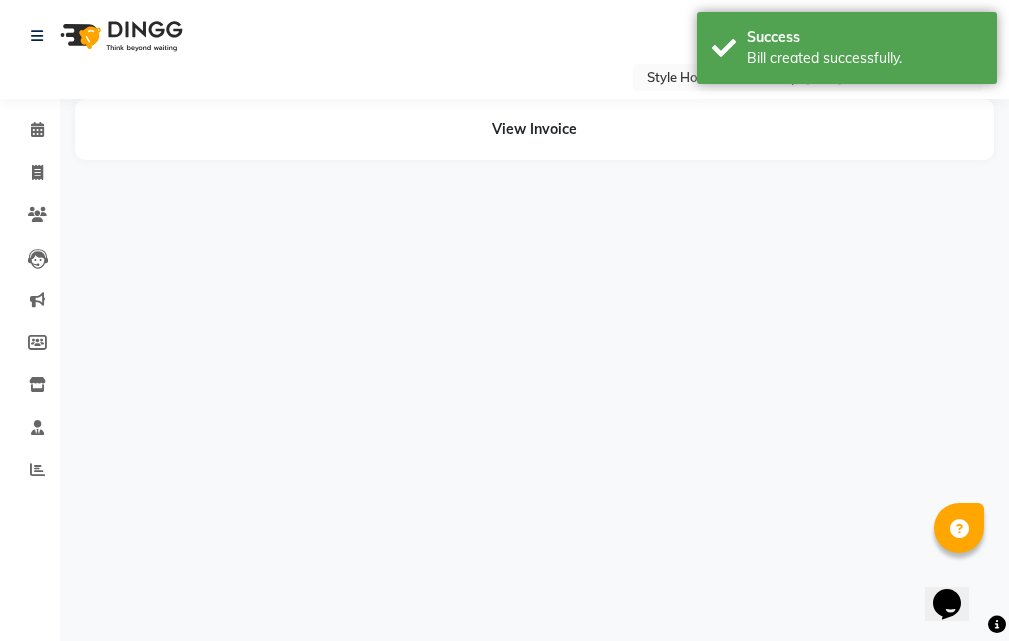 scroll, scrollTop: 0, scrollLeft: 0, axis: both 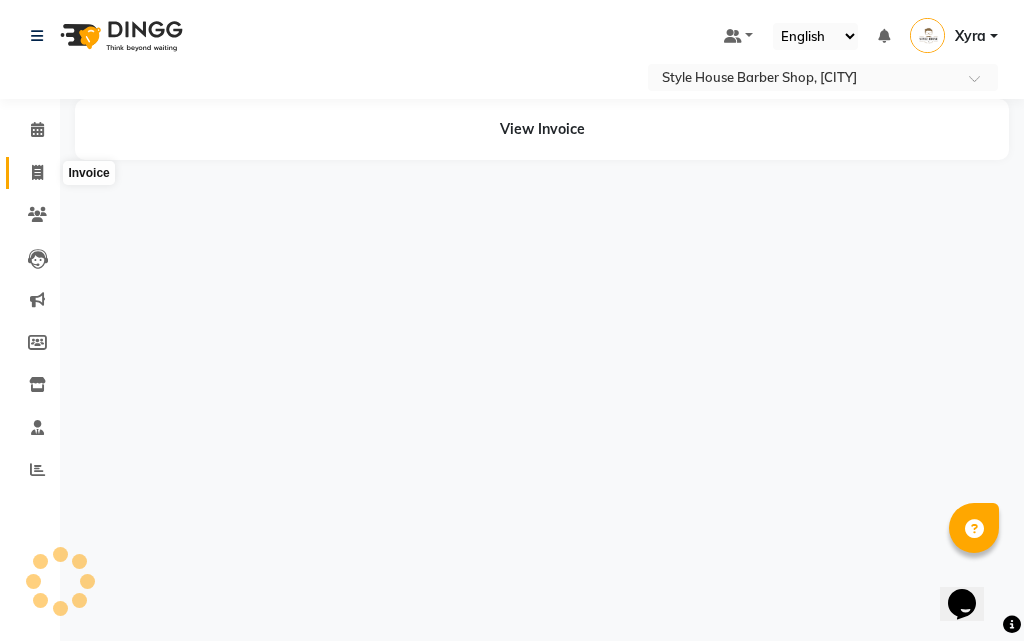 click 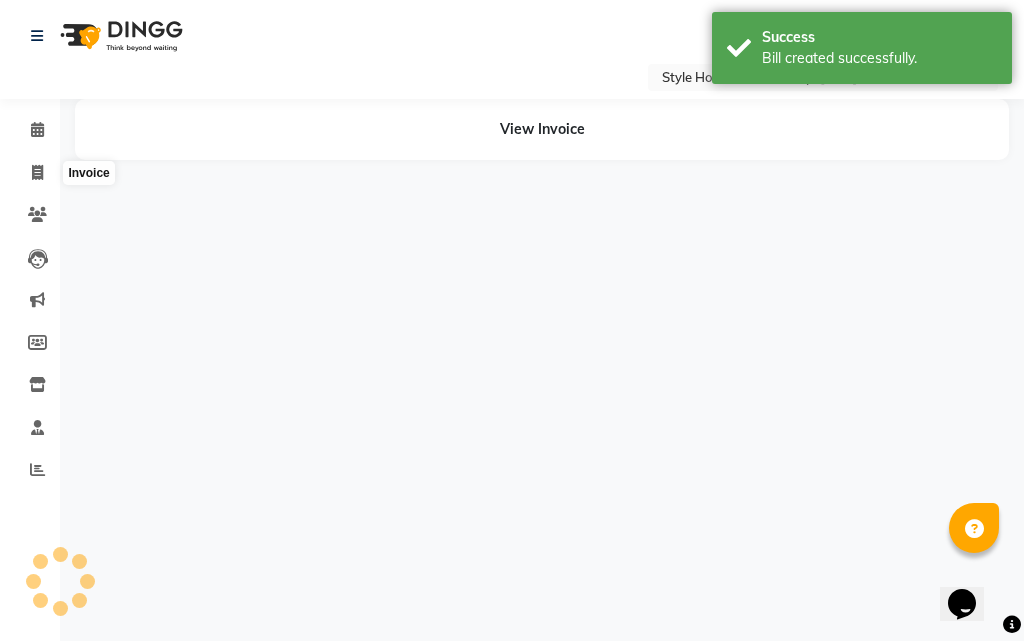 select on "service" 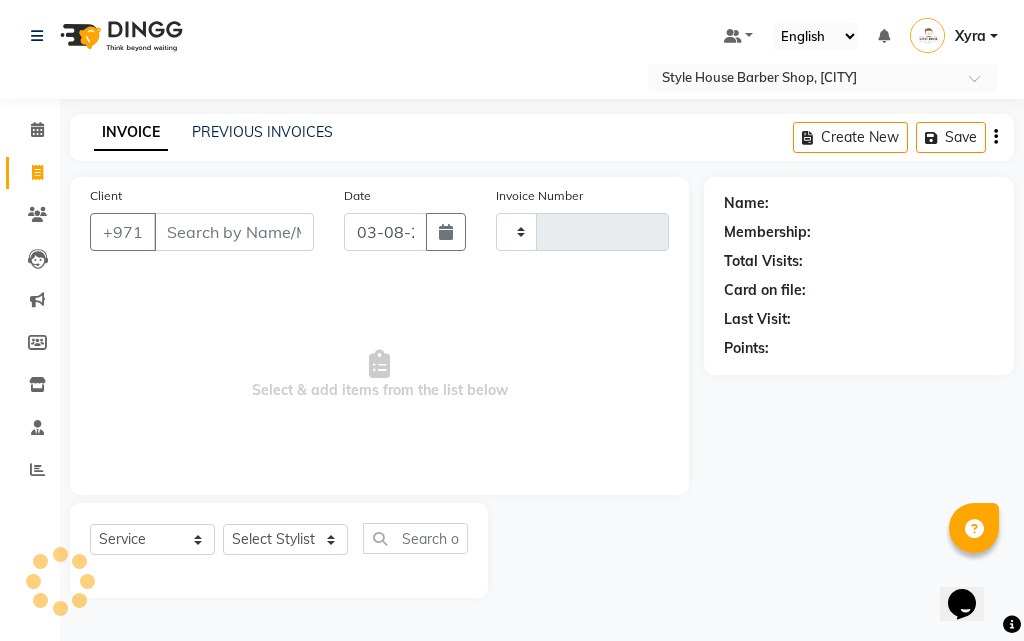 type on "0247" 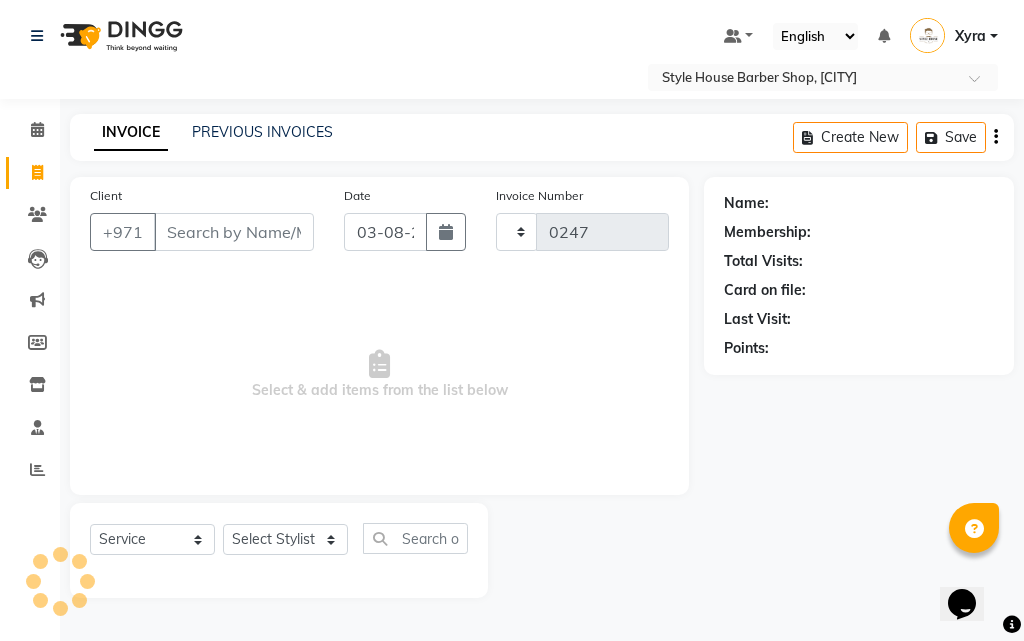 select on "8421" 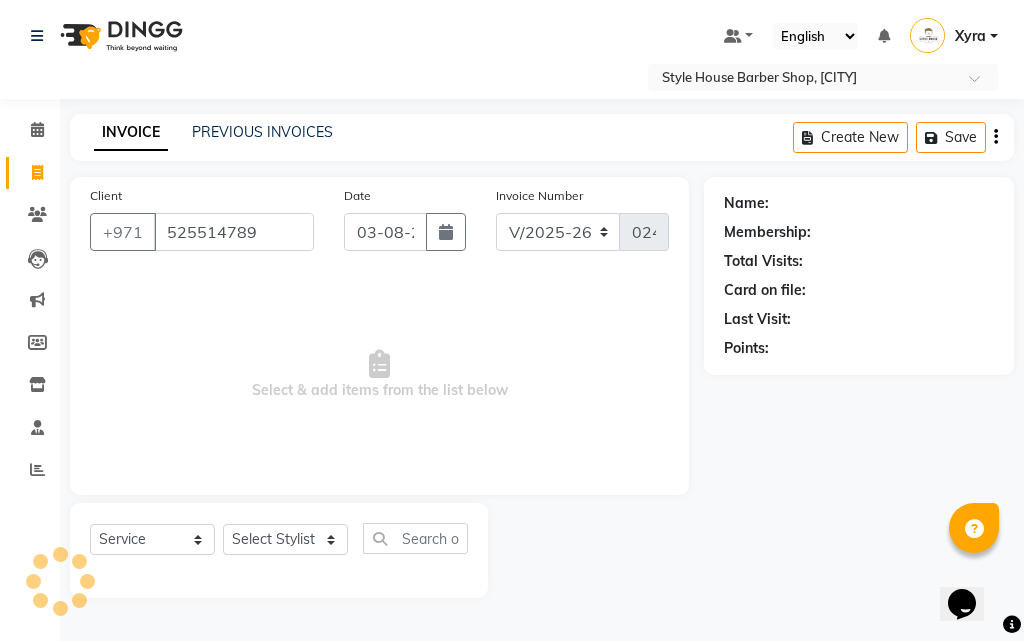 type on "525514789" 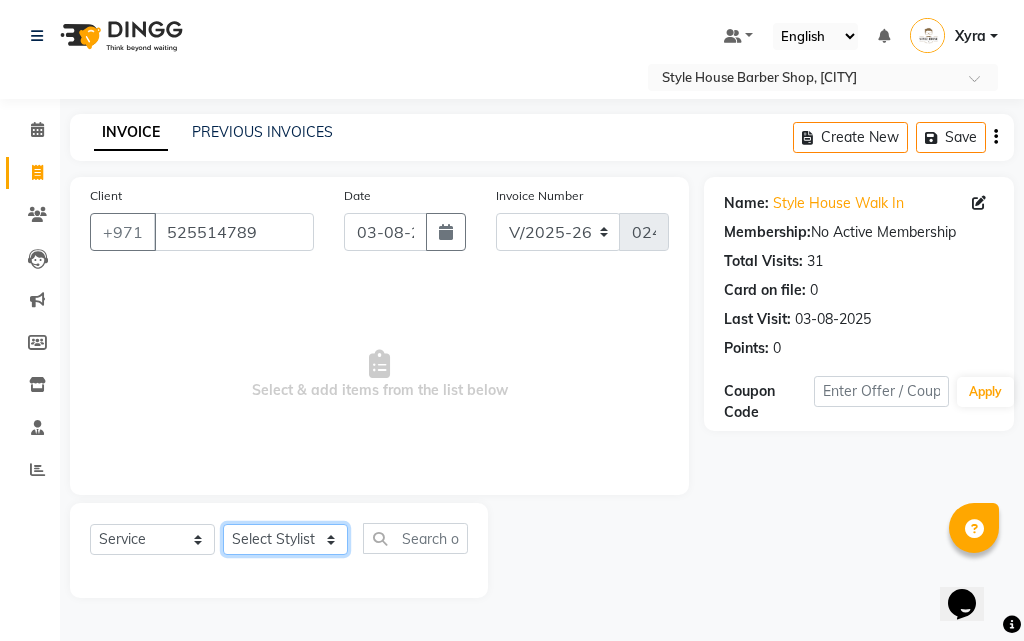 click on "Select Stylist [FIRST] [LAST] [FIRST] [LAST] [FIRST] [LAST] [FIRST] [LAST] [FIRST] [LAST] [FIRST] [LAST] [FIRST] [LAST] [FIRST]" 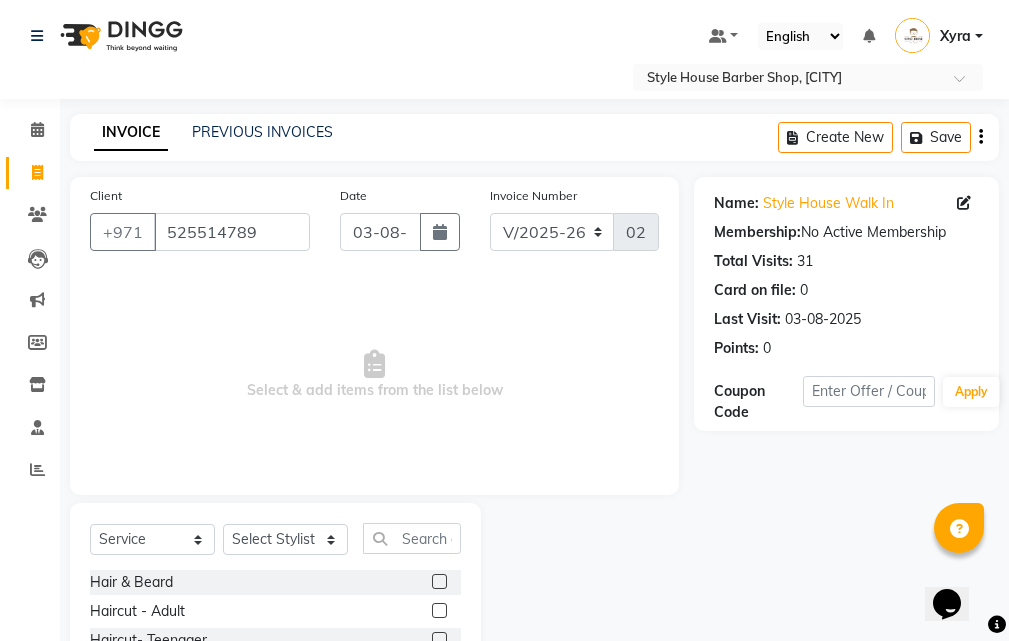 click 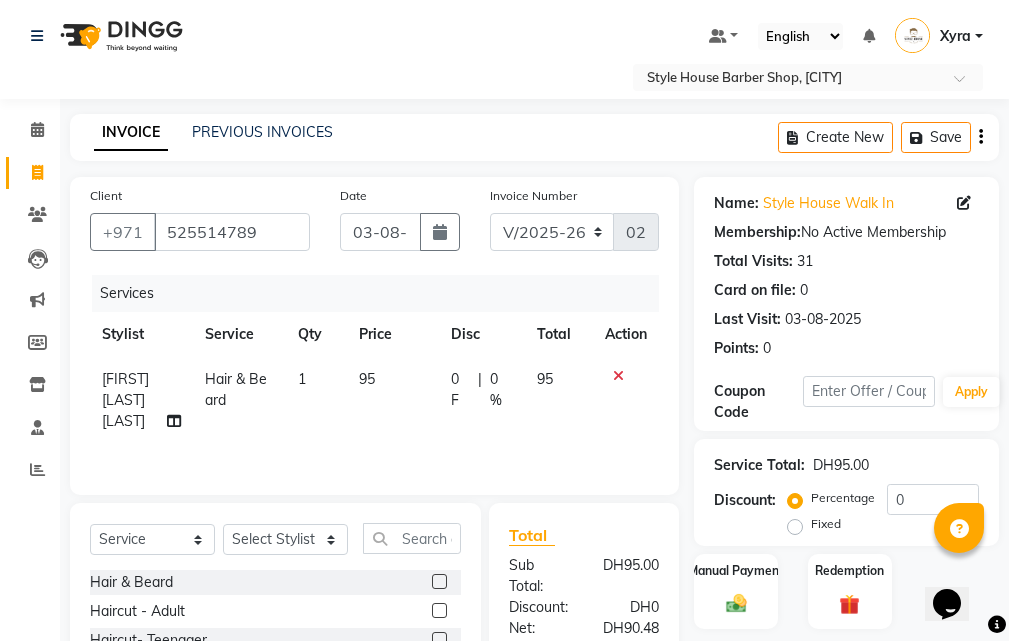 click 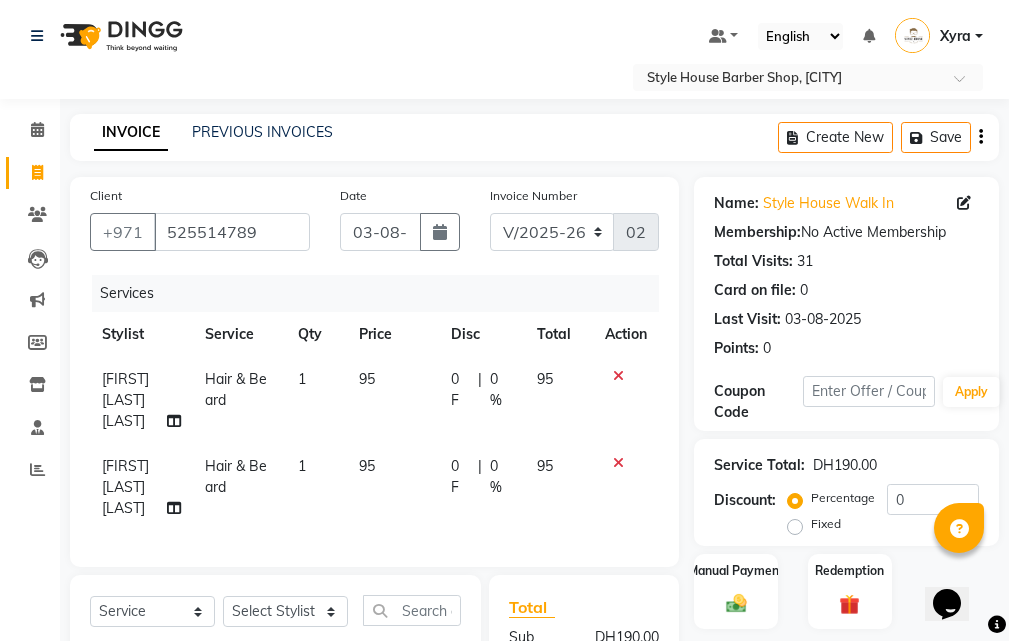 checkbox on "false" 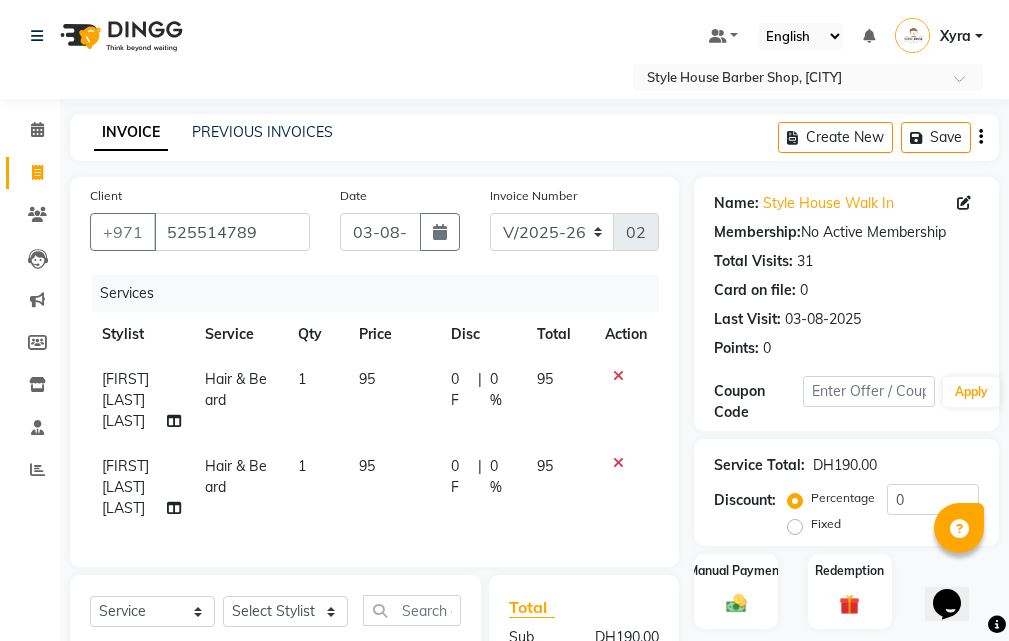 scroll, scrollTop: 300, scrollLeft: 0, axis: vertical 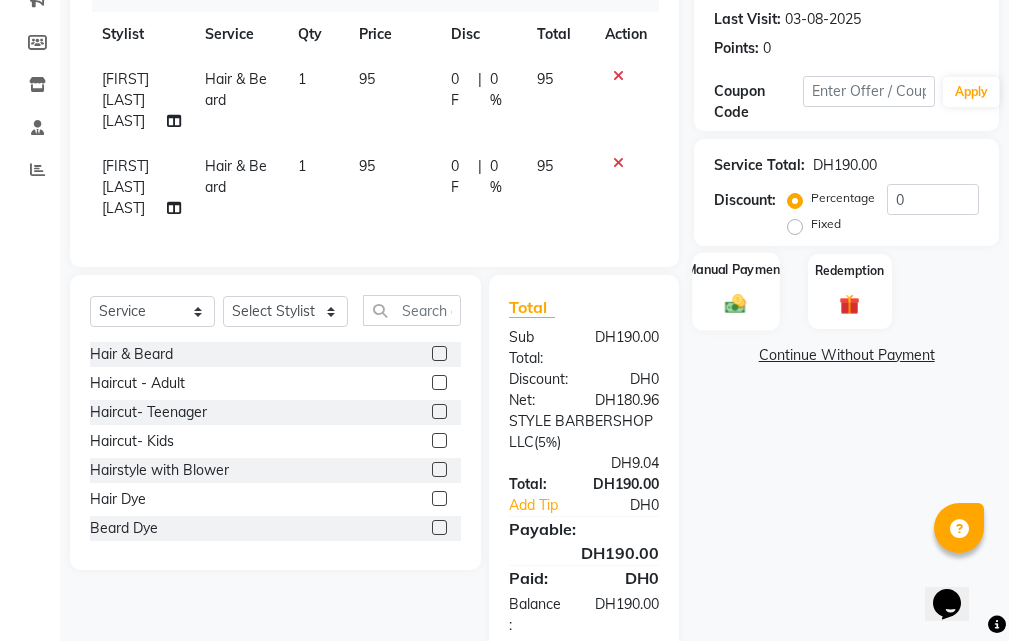 click 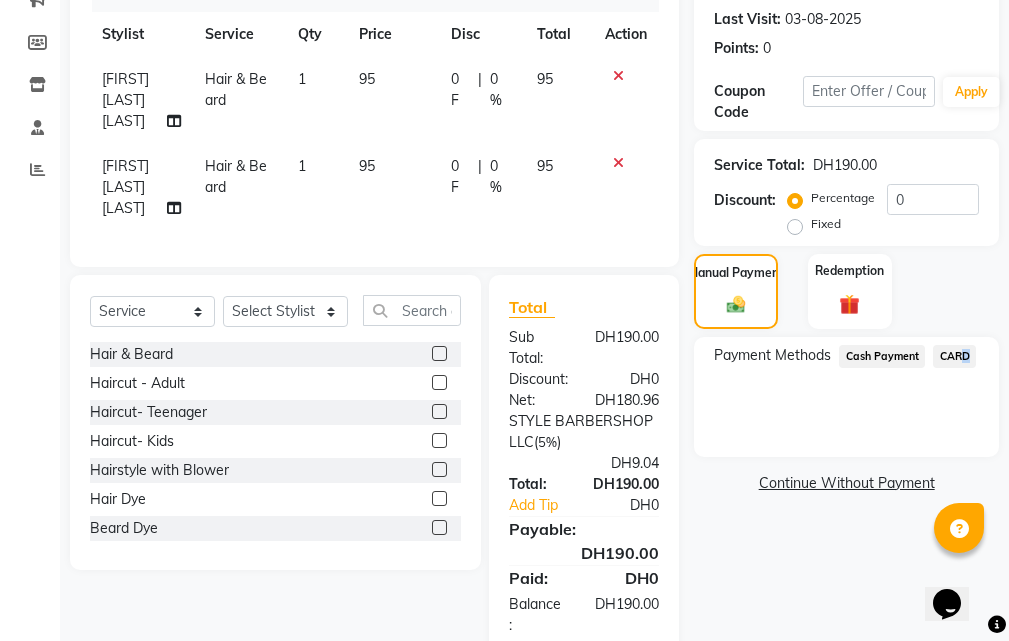 click on "CARD" 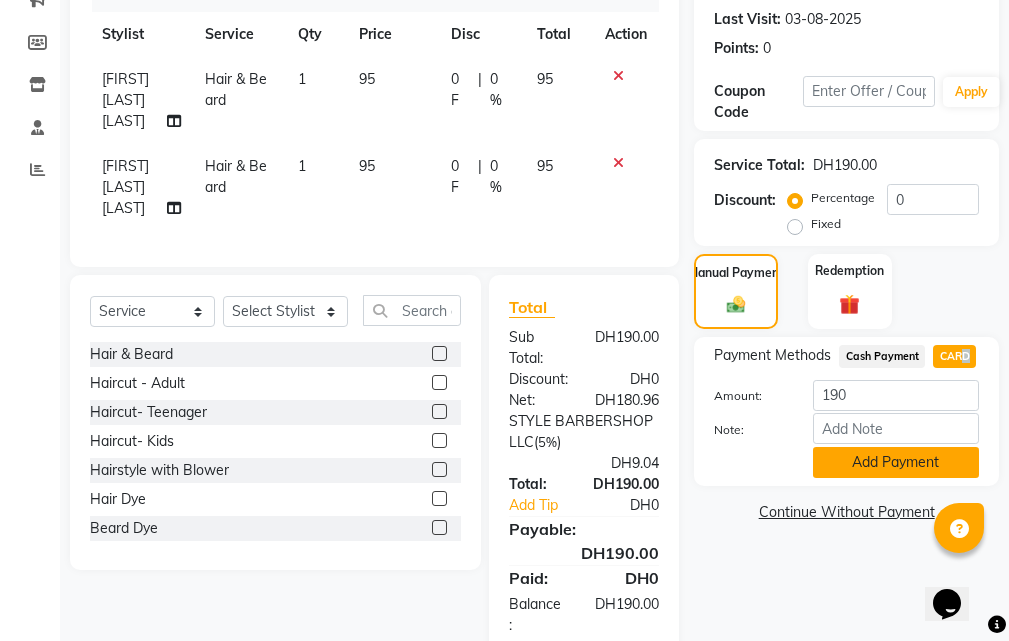 click on "Add Payment" 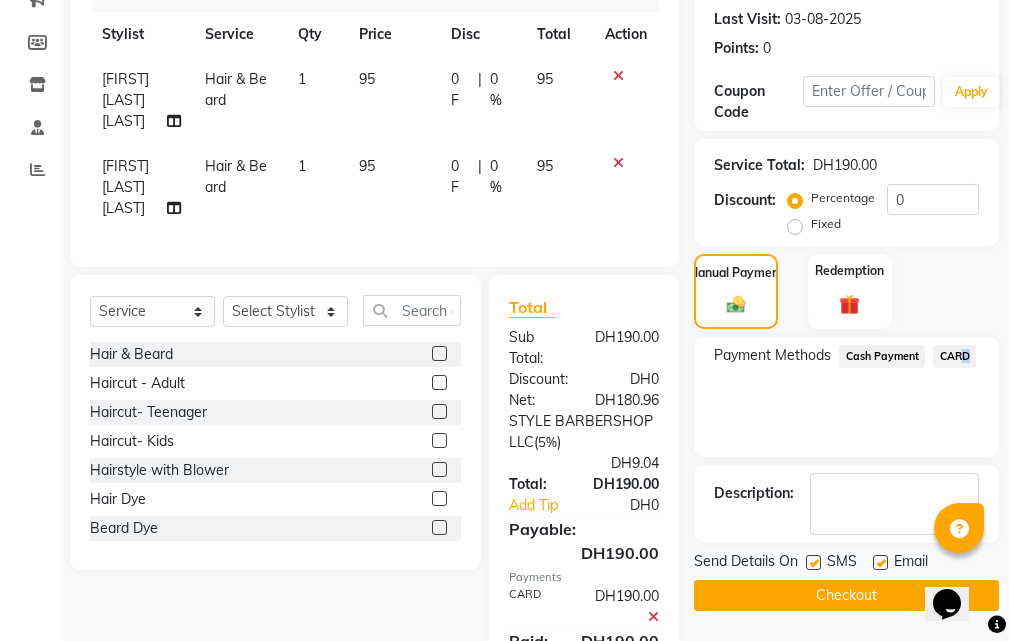 scroll, scrollTop: 465, scrollLeft: 0, axis: vertical 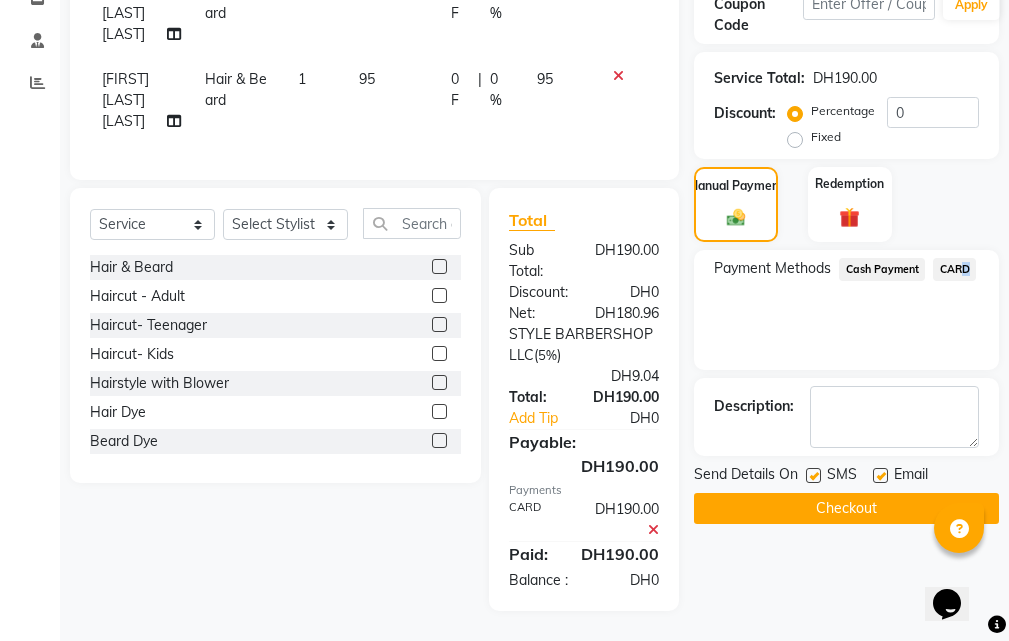 click on "Checkout" 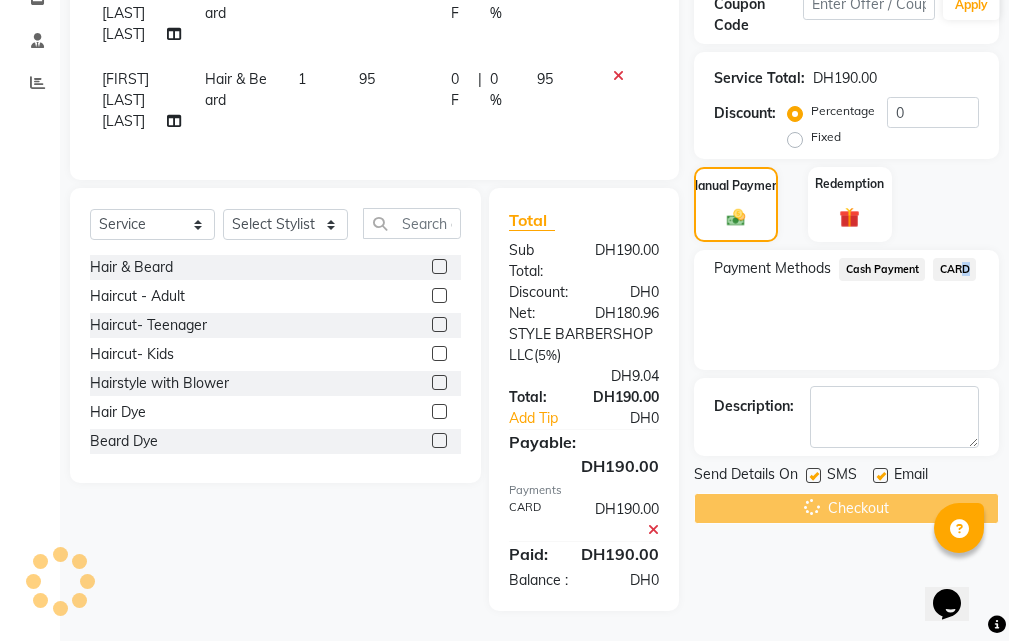 click on "Checkout" 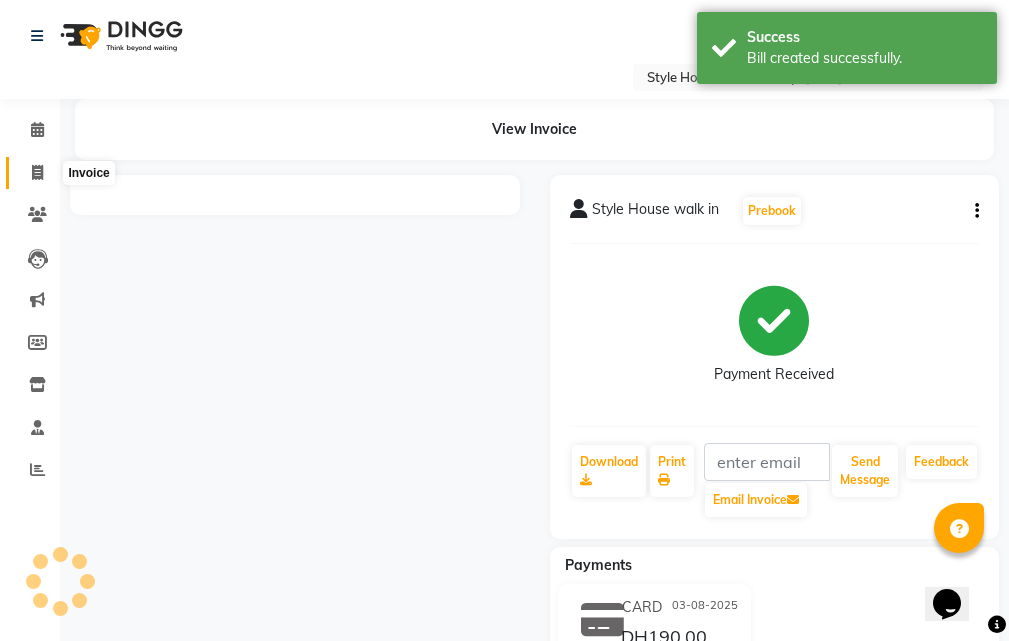 click 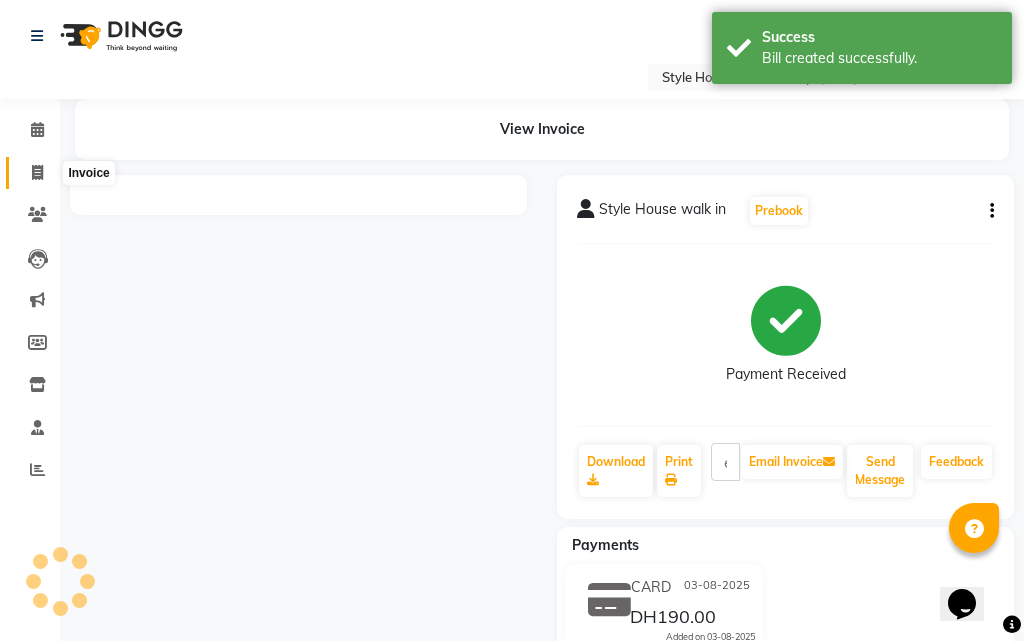 select on "service" 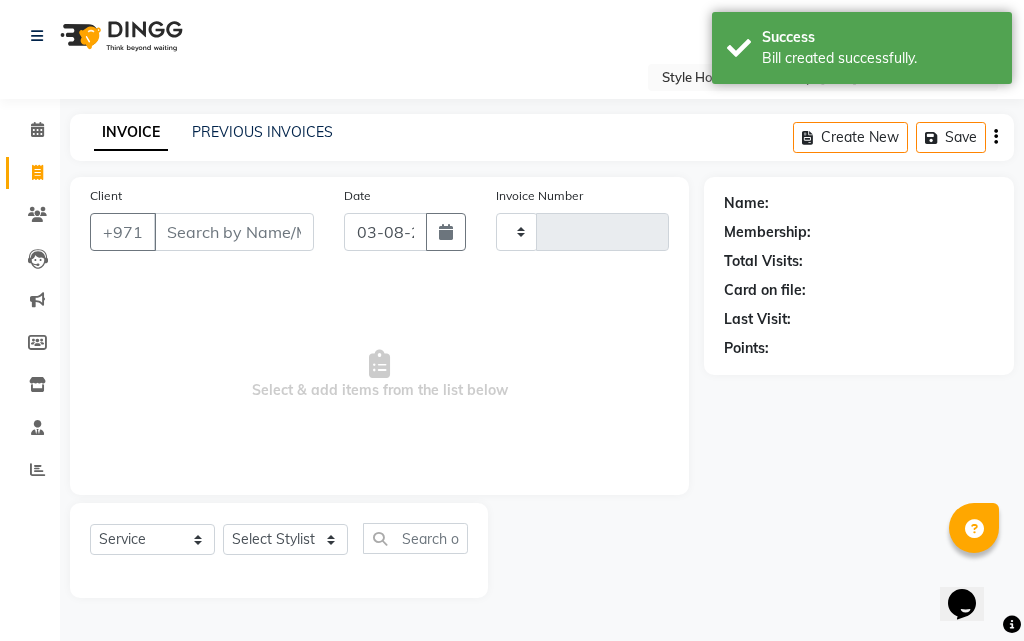 click on "Client" at bounding box center (234, 232) 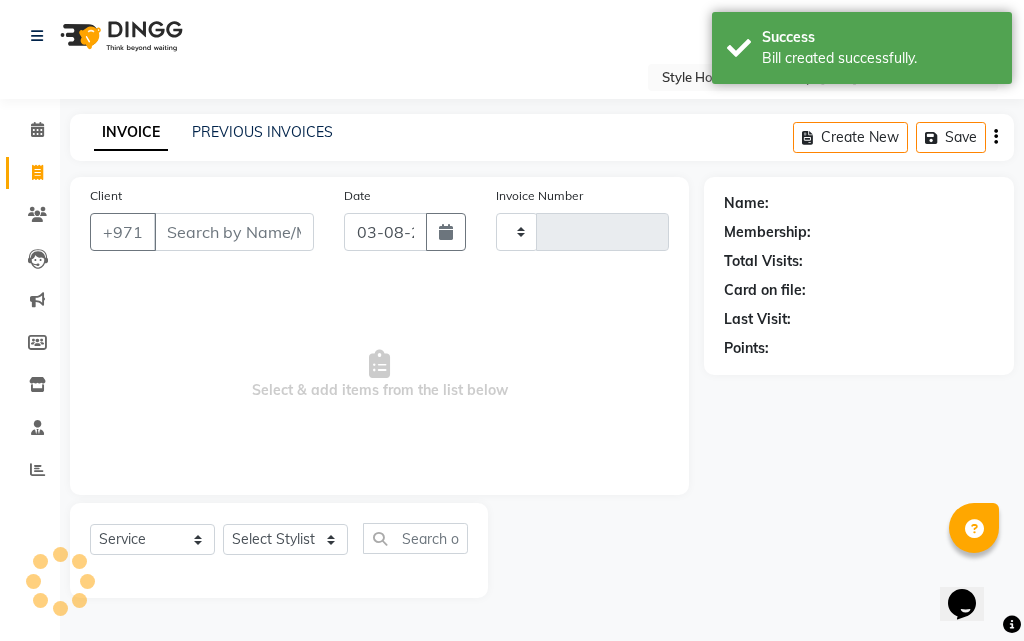type on "0248" 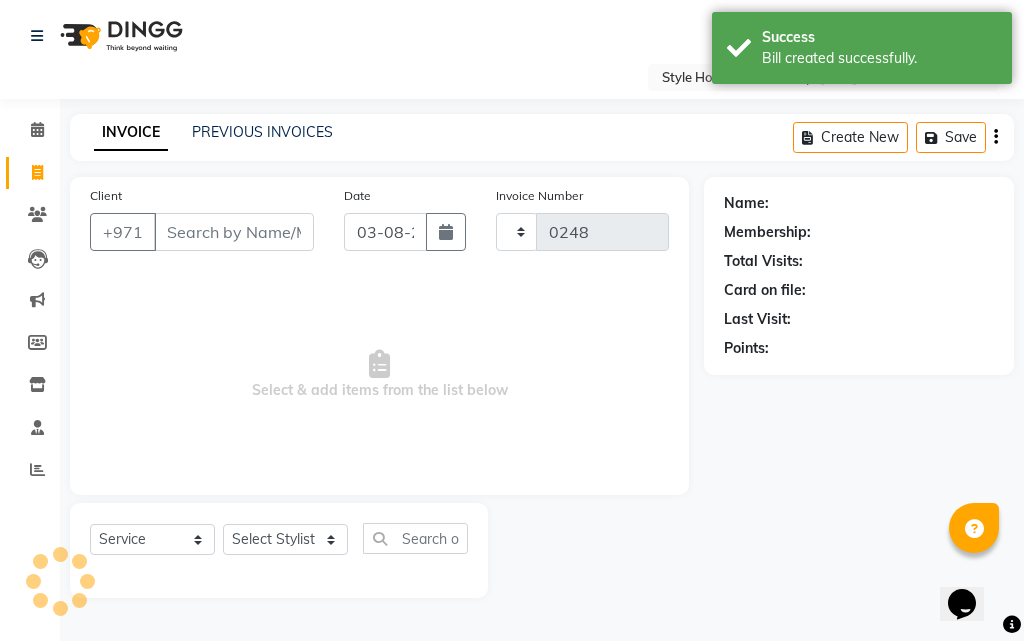 select on "8421" 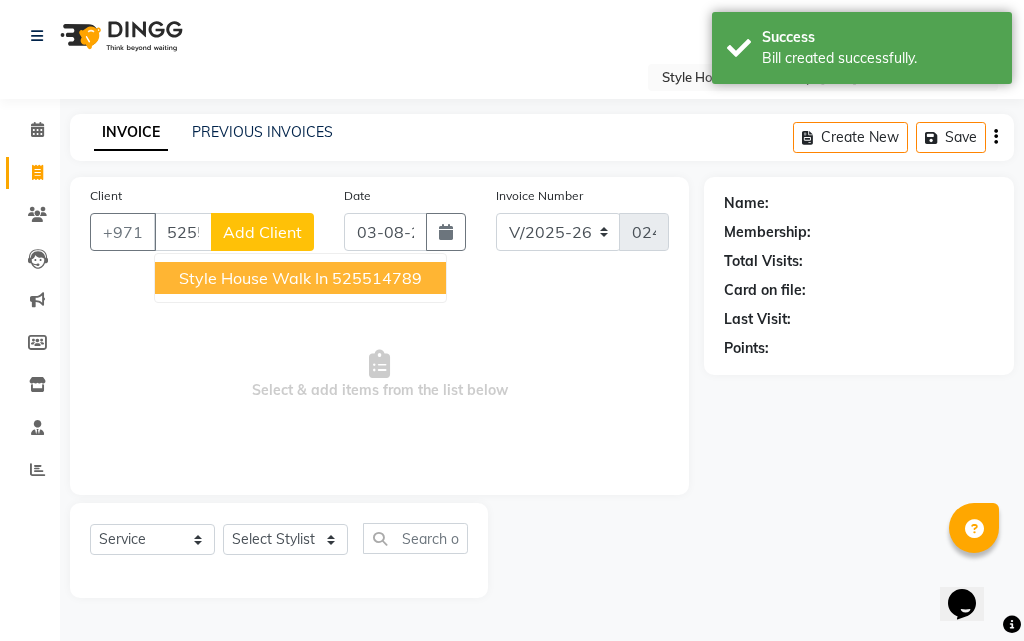 type on "525514789" 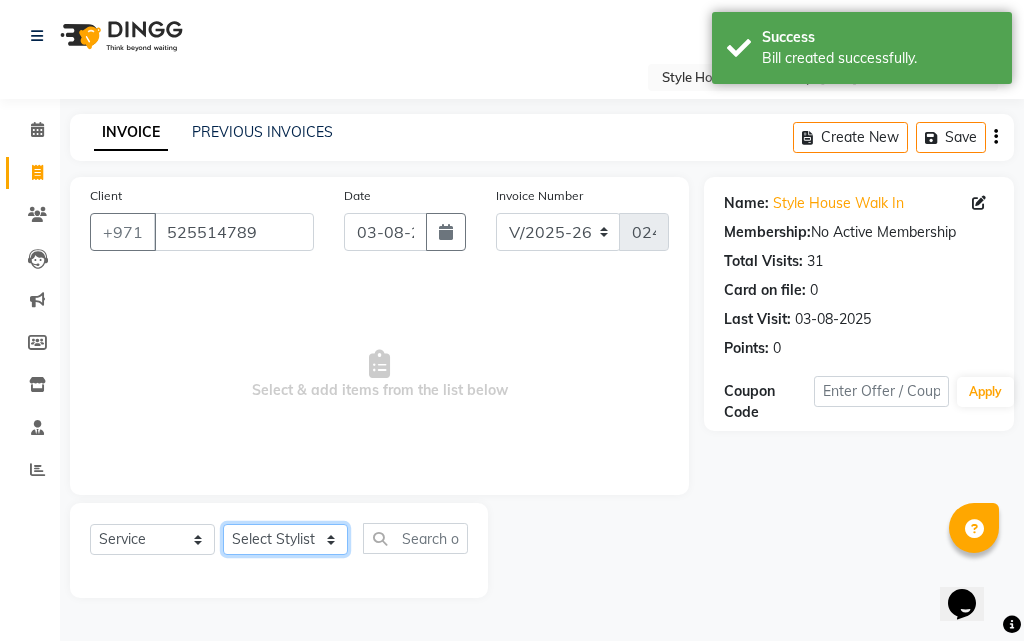 click on "Select Stylist [FIRST] [LAST] [FIRST] [LAST] [FIRST] [LAST] [FIRST] [LAST] [FIRST] [LAST] [FIRST] [LAST] [FIRST] [LAST] [FIRST]" 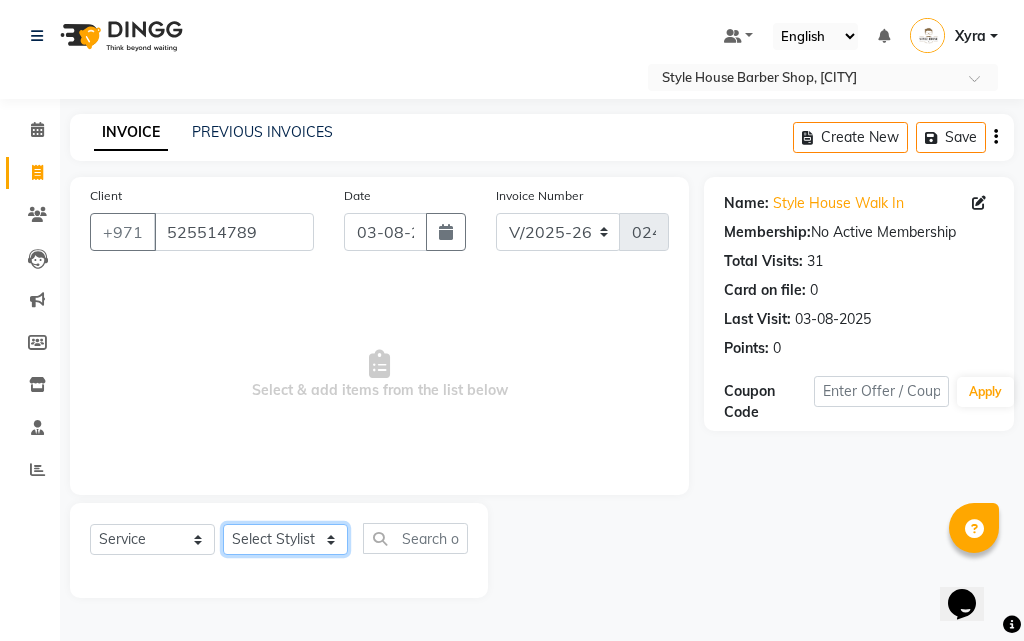 select on "[NUMBER]" 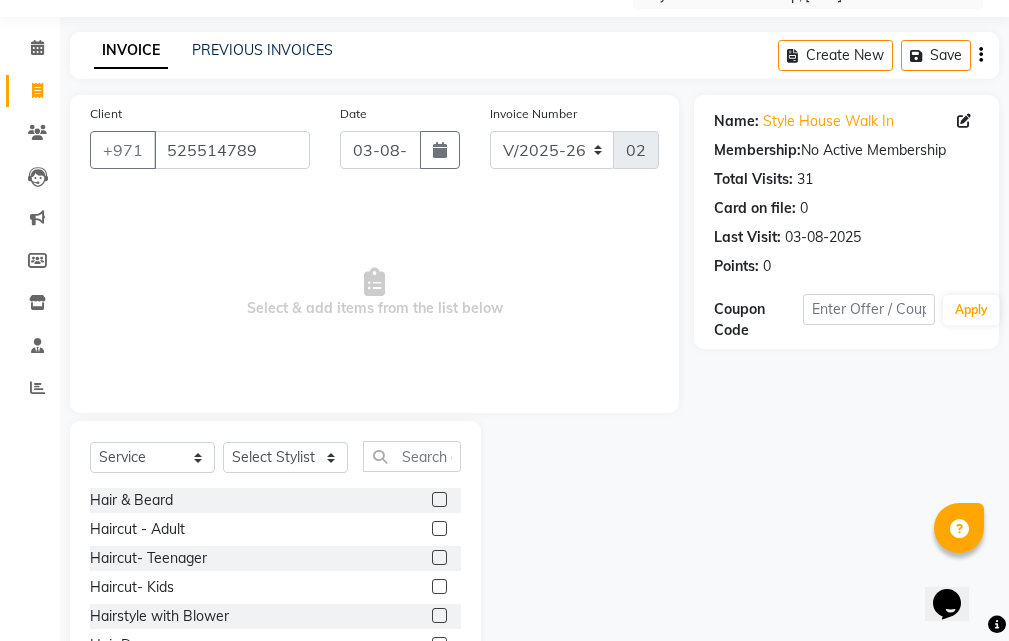 scroll, scrollTop: 119, scrollLeft: 0, axis: vertical 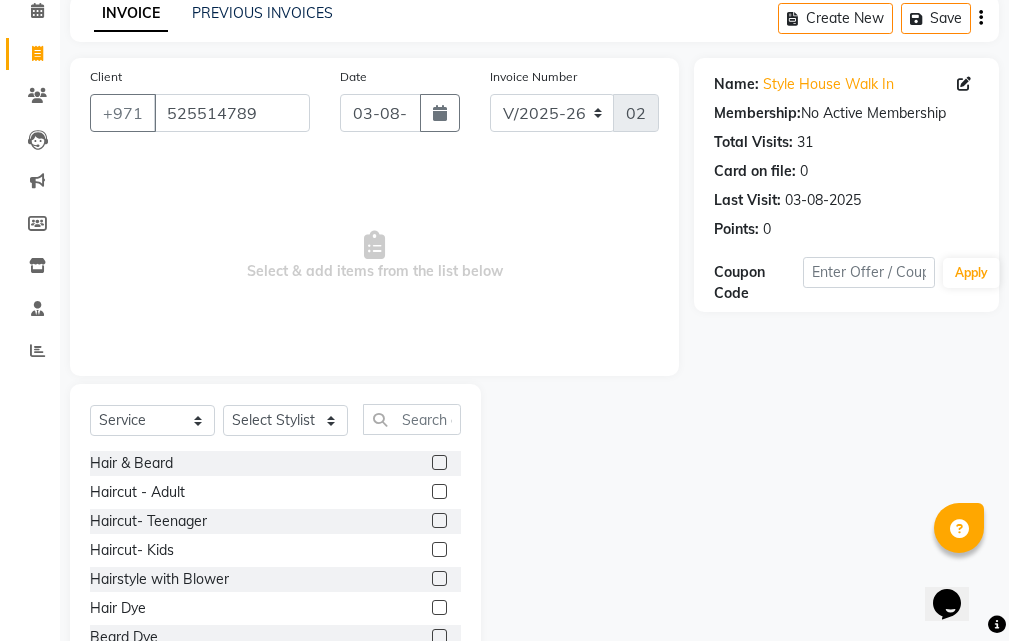 click 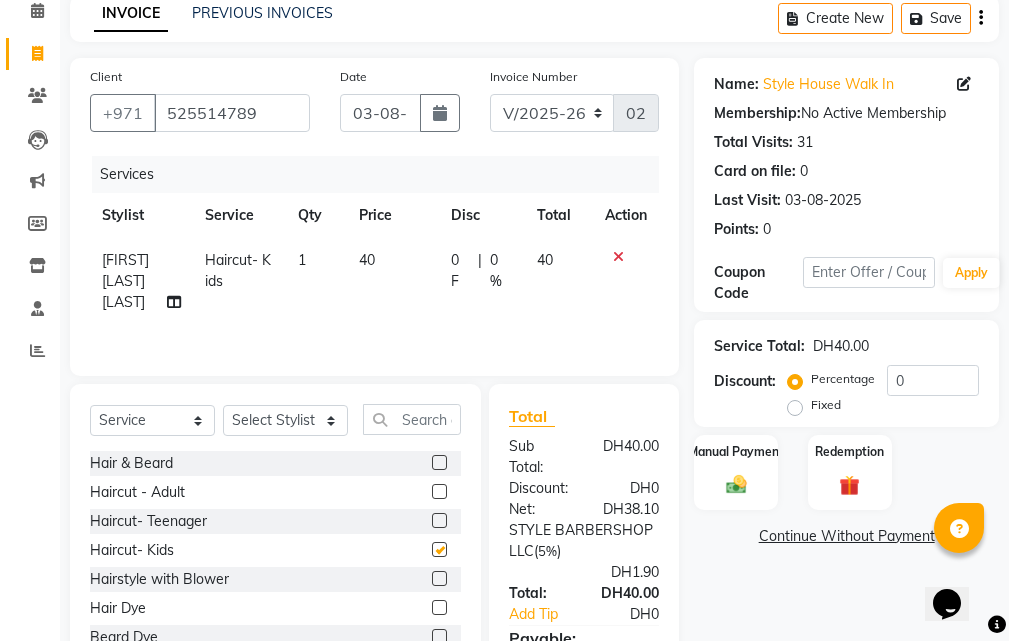 checkbox on "false" 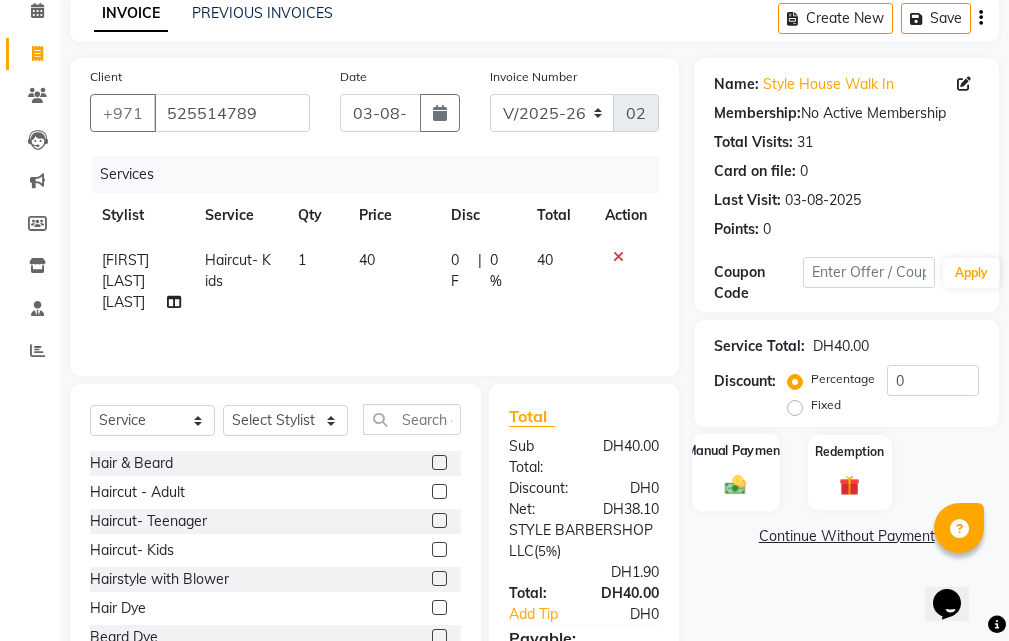 click 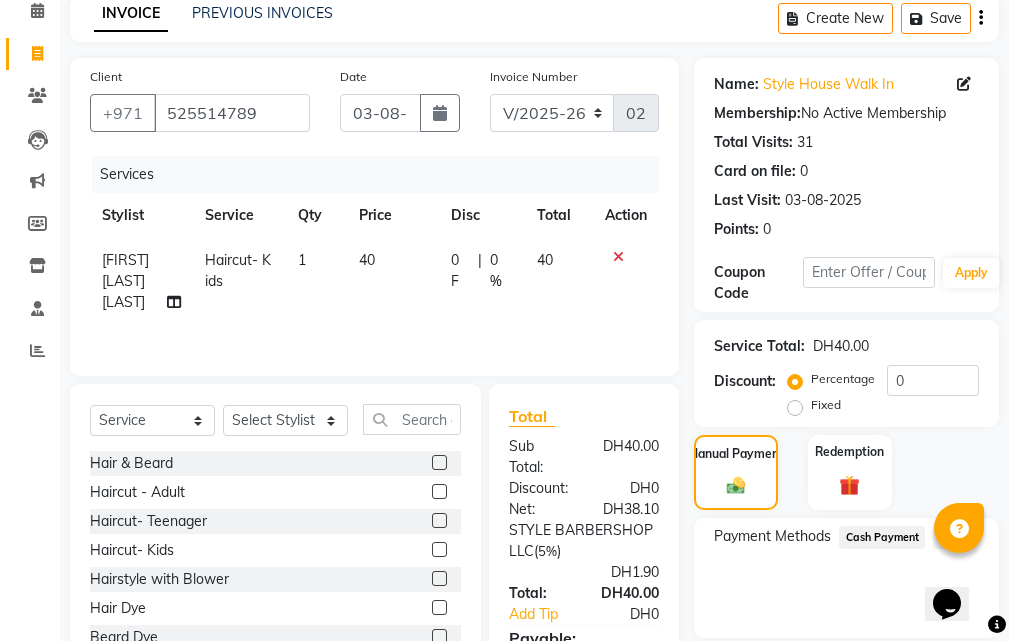 click on "Cash Payment" 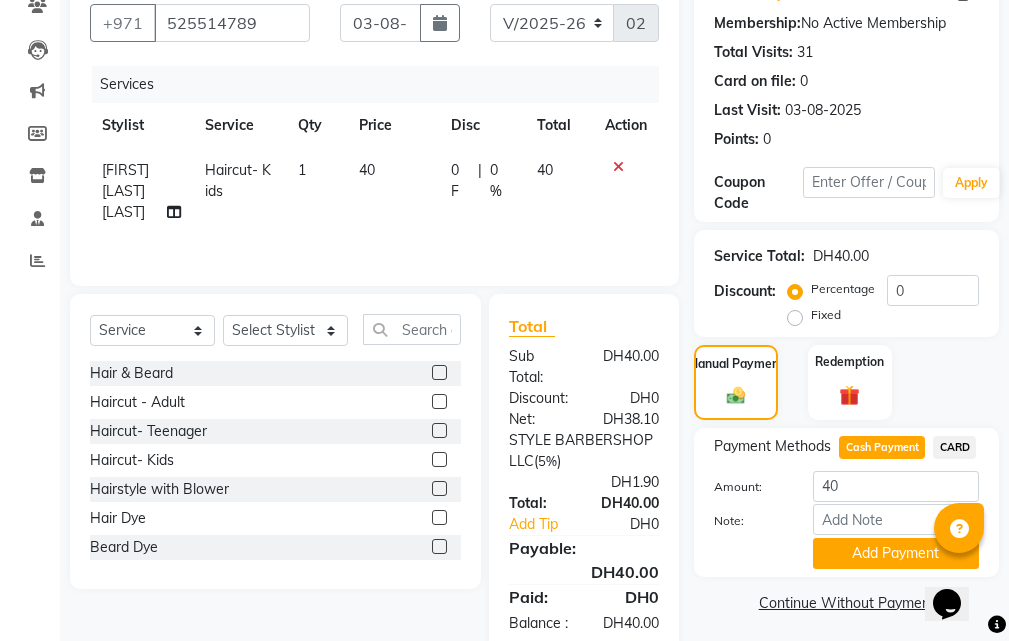 scroll, scrollTop: 294, scrollLeft: 0, axis: vertical 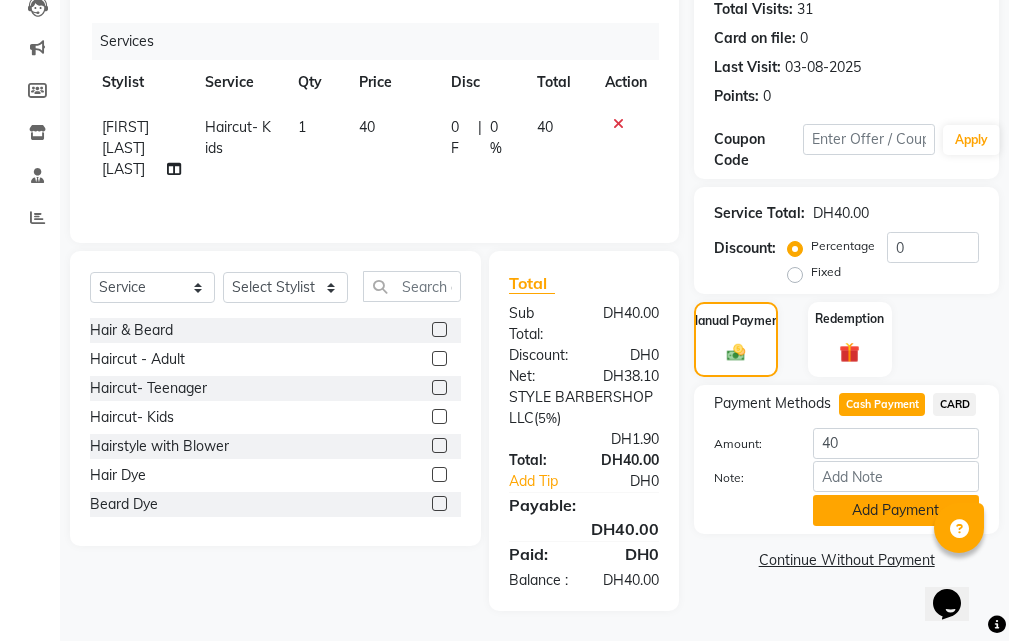 click on "Add Payment" 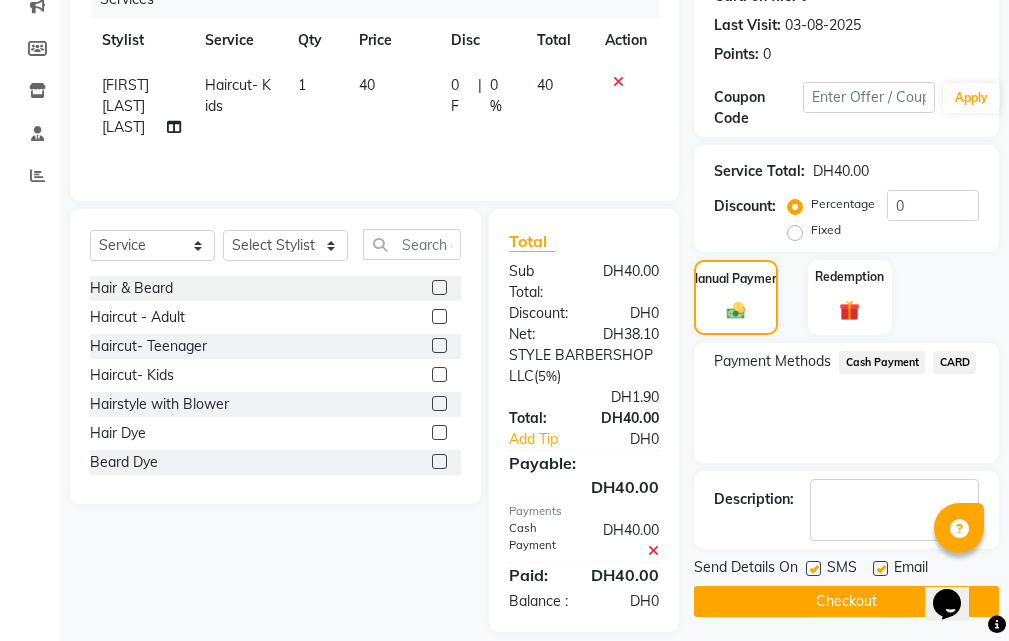 scroll, scrollTop: 357, scrollLeft: 0, axis: vertical 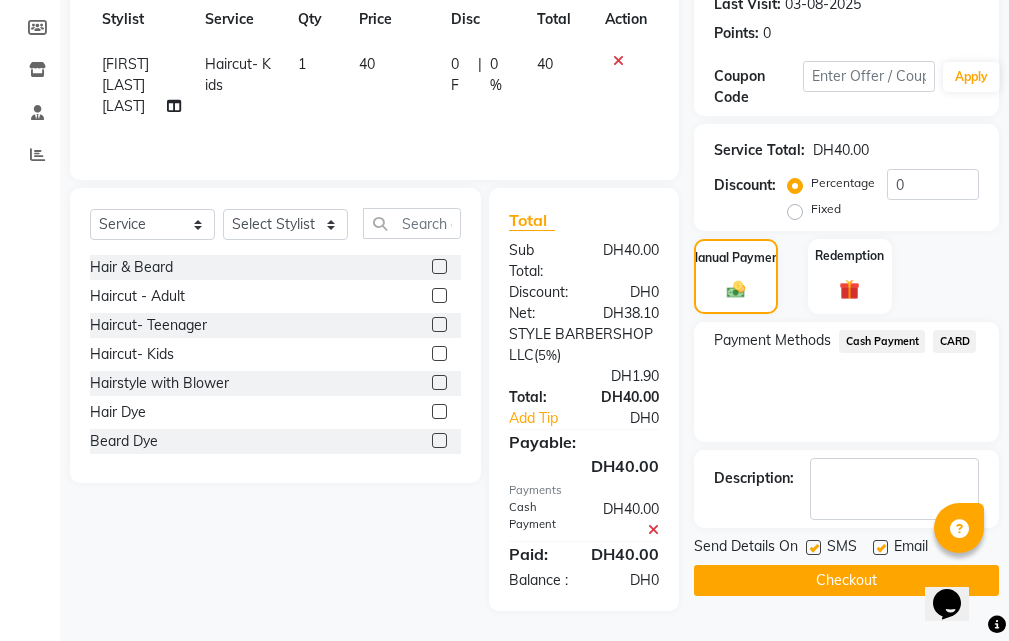 click on "Checkout" 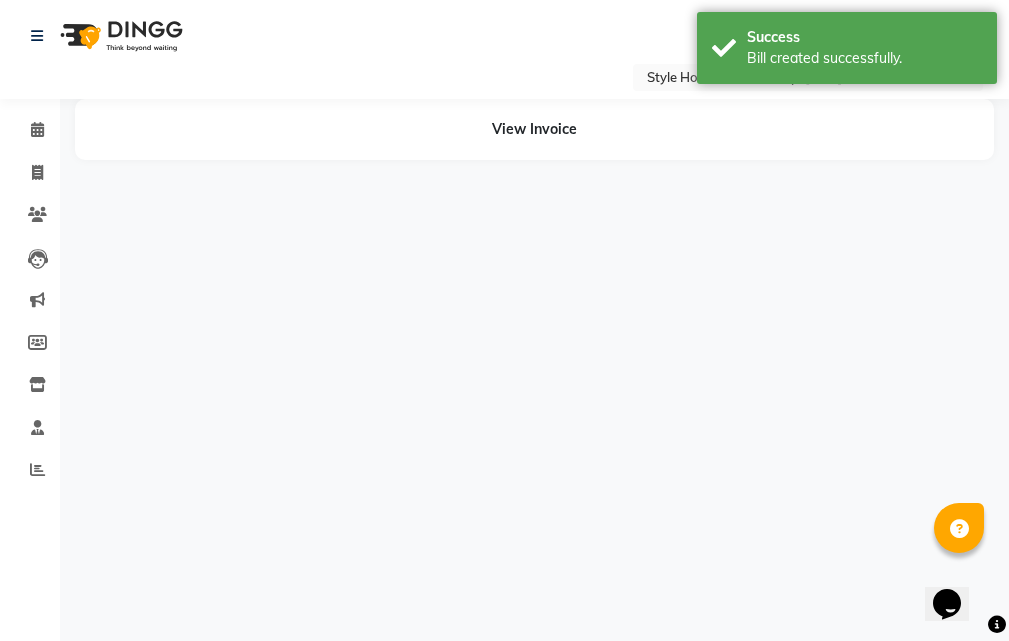 scroll, scrollTop: 0, scrollLeft: 0, axis: both 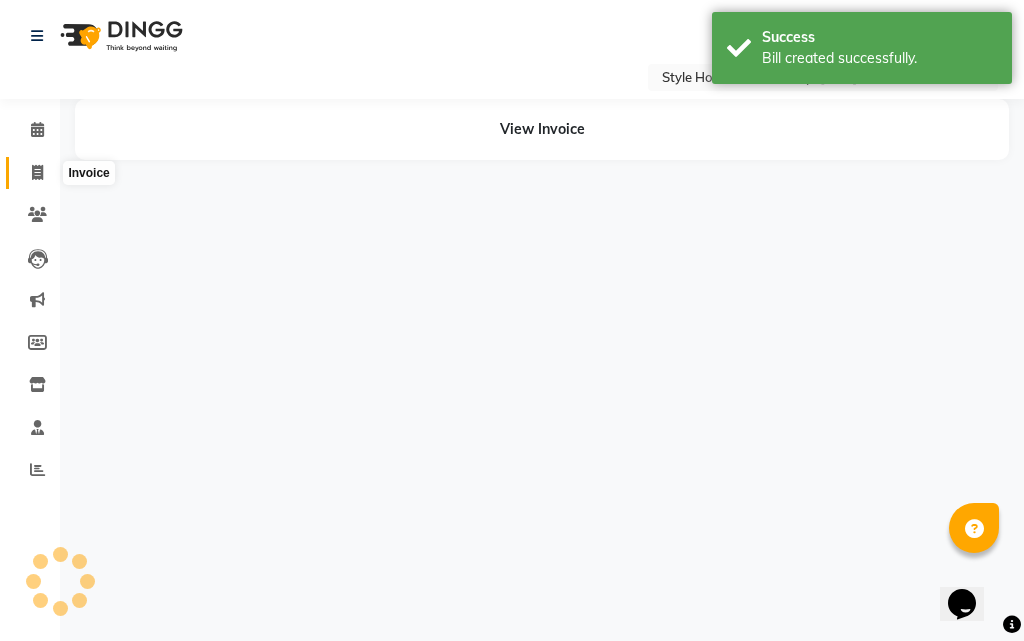 click 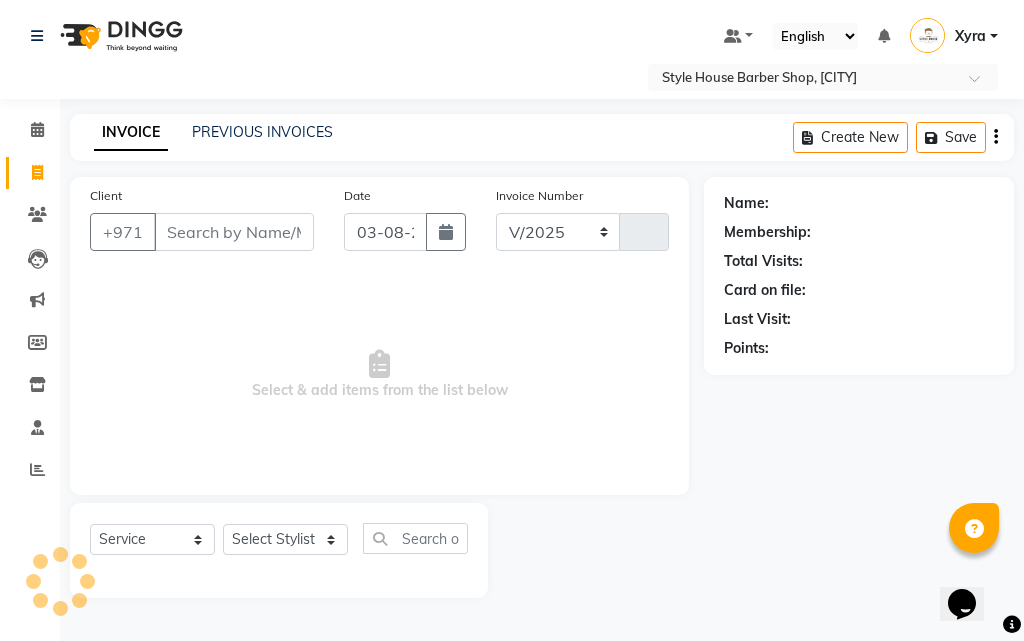 select on "8421" 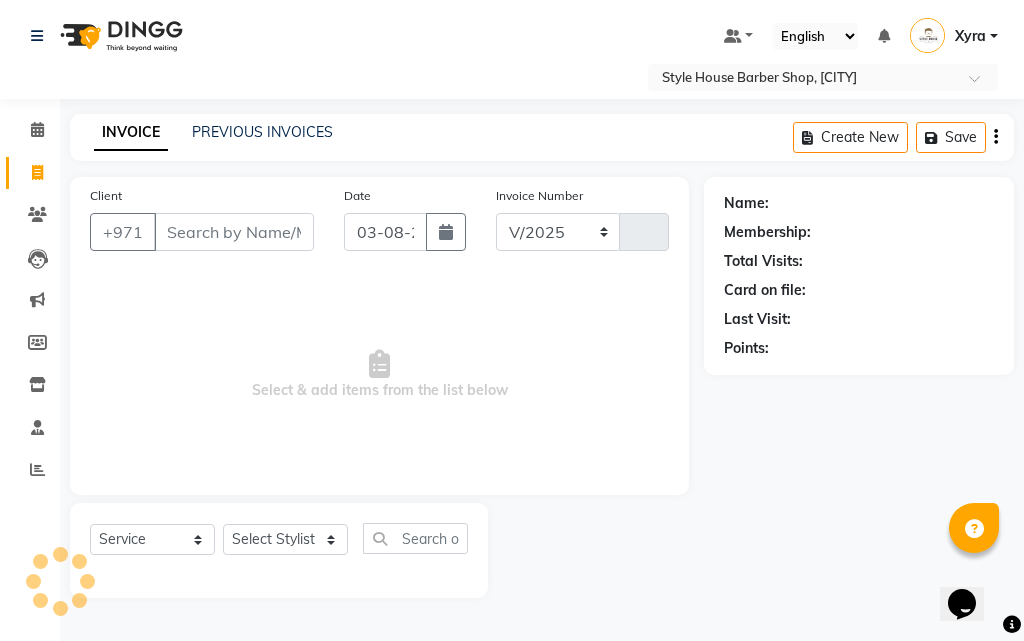 type on "0249" 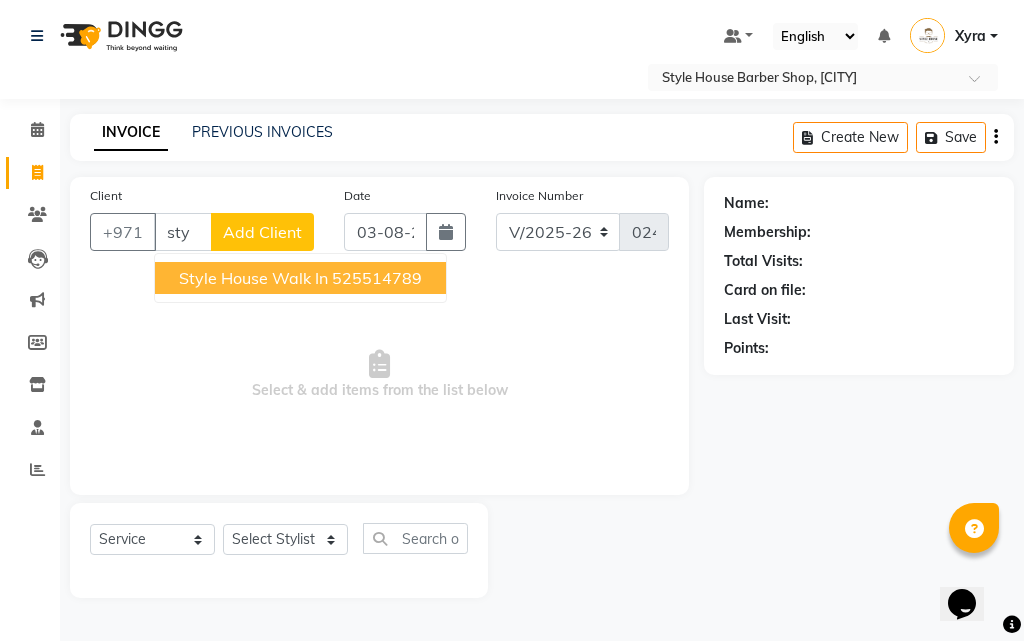 click on "Style House walk in" at bounding box center [253, 278] 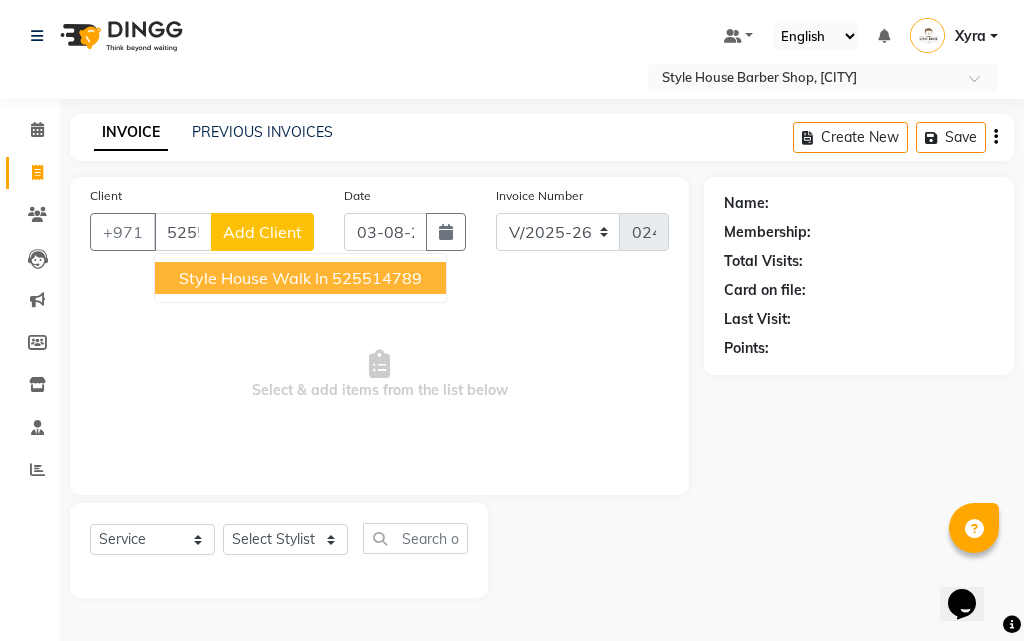 type on "525514789" 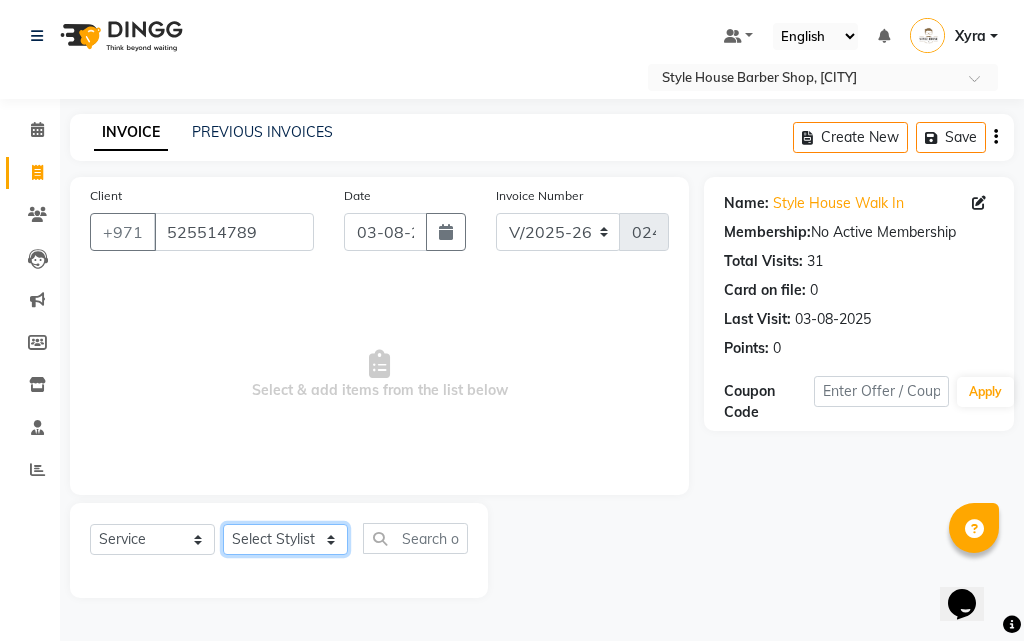 click on "Select Stylist [FIRST] [LAST] [FIRST] [LAST] [FIRST] [LAST] [FIRST] [LAST] [FIRST] [LAST] [FIRST] [LAST] [FIRST] [LAST] [FIRST]" 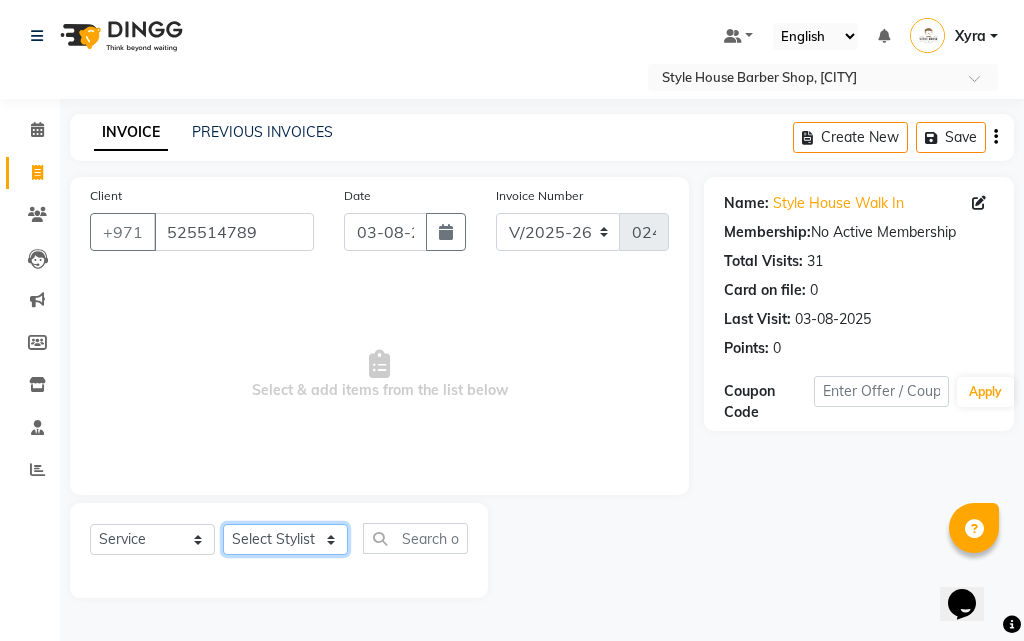 select on "86094" 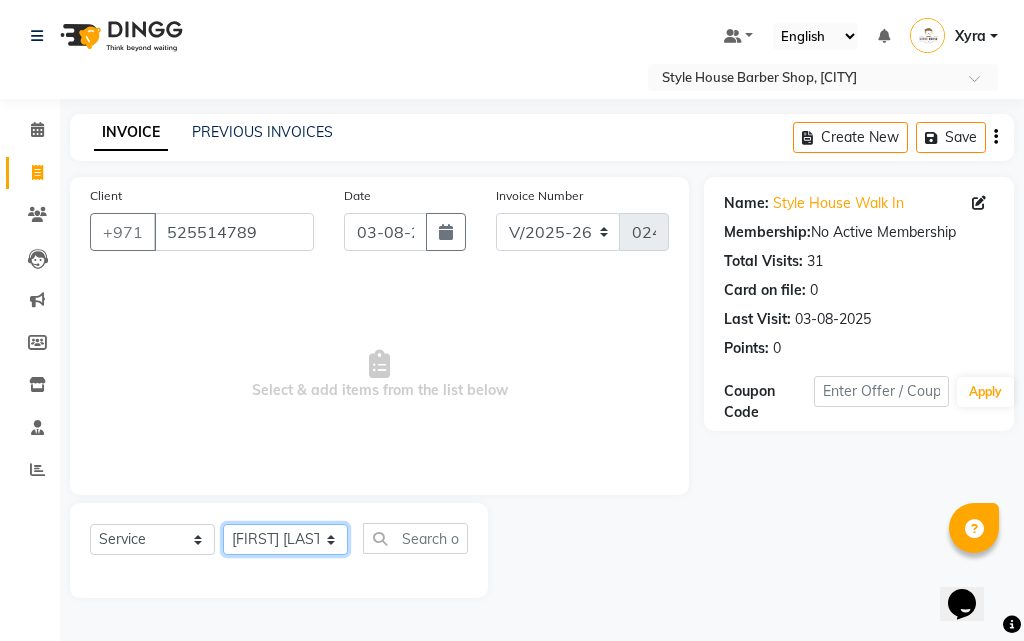 click on "Select Stylist [FIRST] [LAST] [FIRST] [LAST] [FIRST] [LAST] [FIRST] [LAST] [FIRST] [LAST] [FIRST] [LAST] [FIRST] [LAST] [FIRST]" 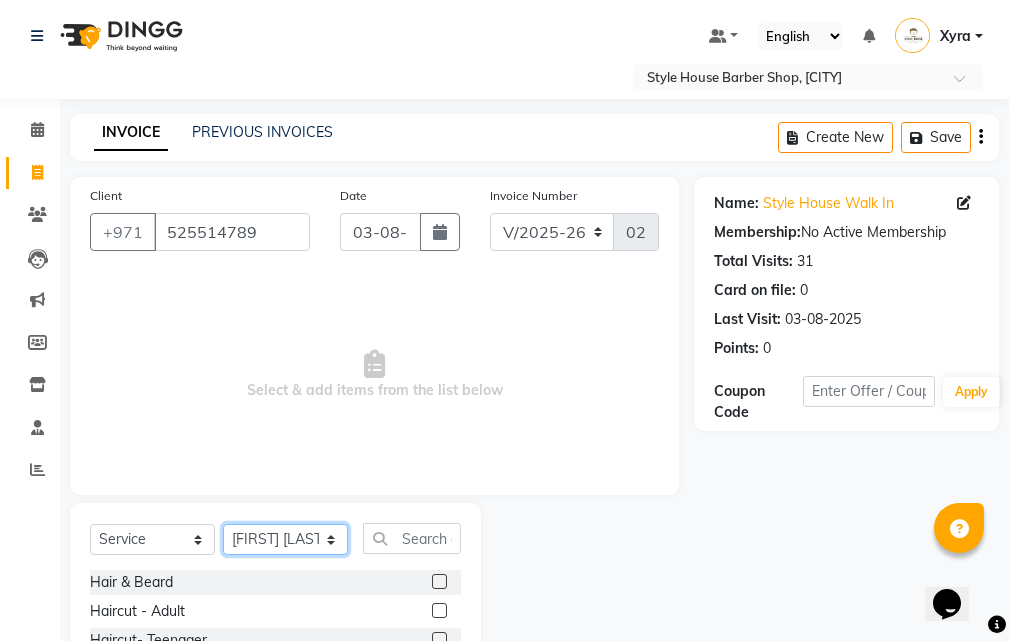 scroll, scrollTop: 187, scrollLeft: 0, axis: vertical 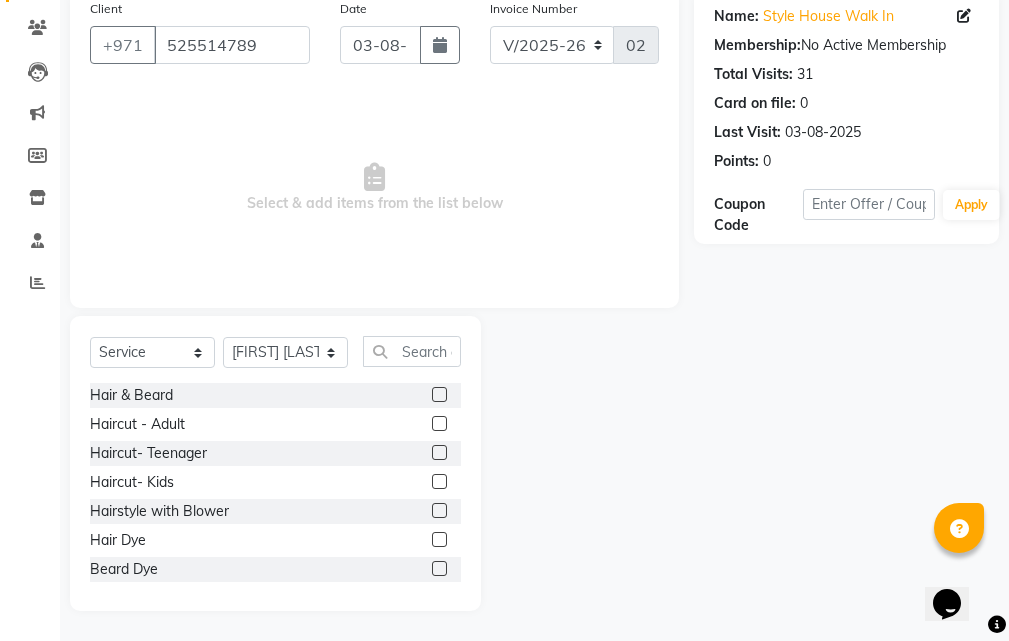 click 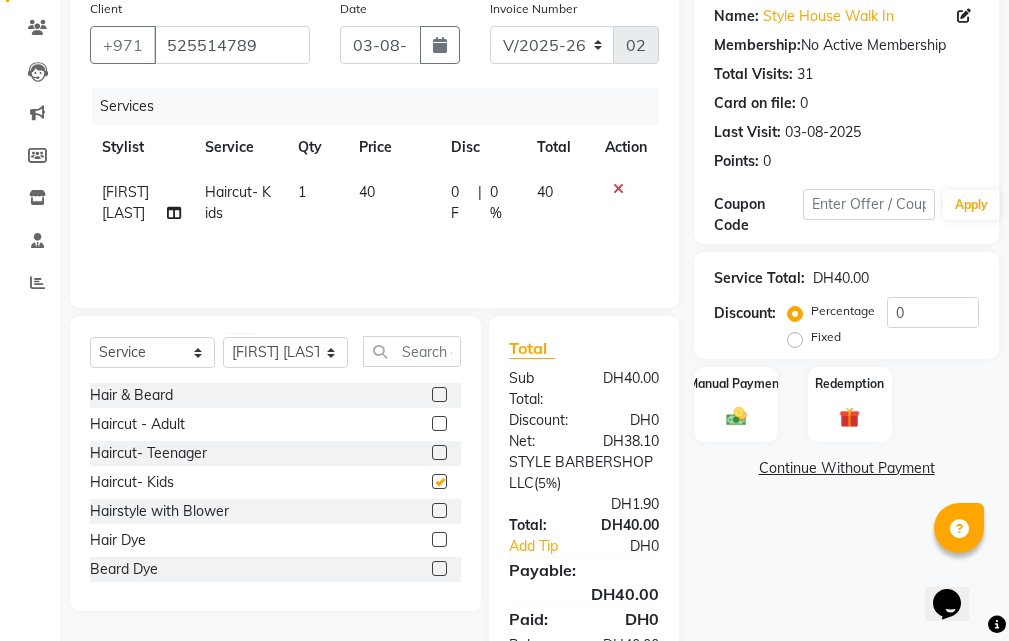 checkbox on "false" 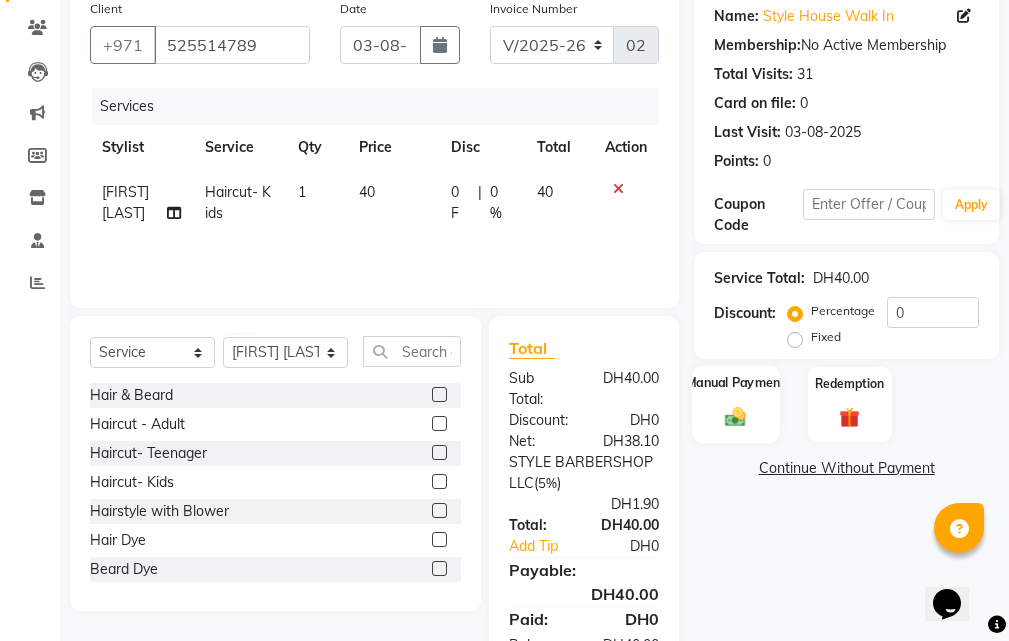 click on "Manual Payment" 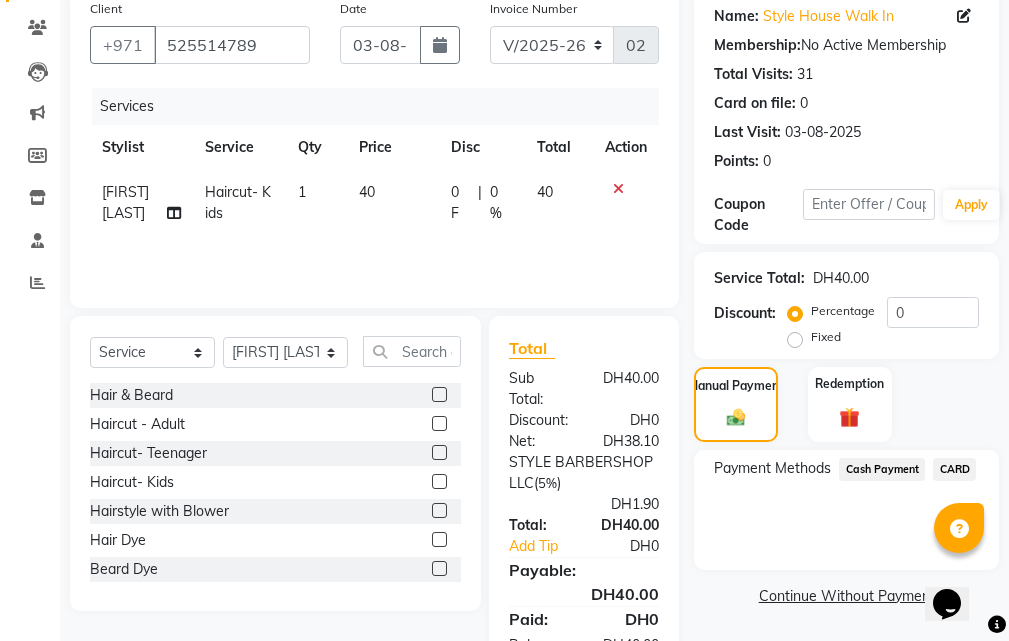 click on "Cash Payment" 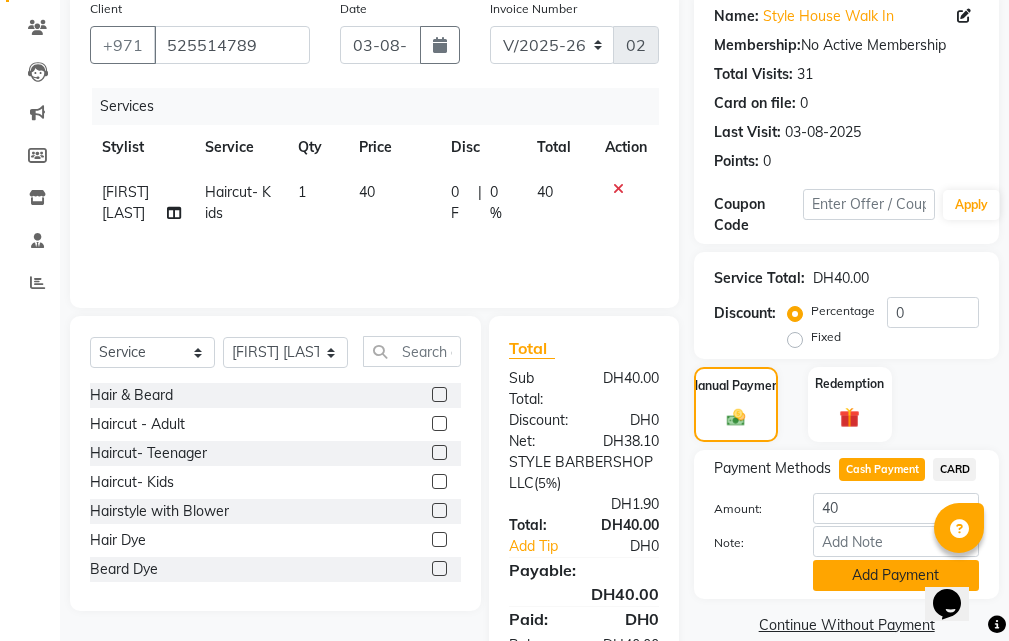 click on "Add Payment" 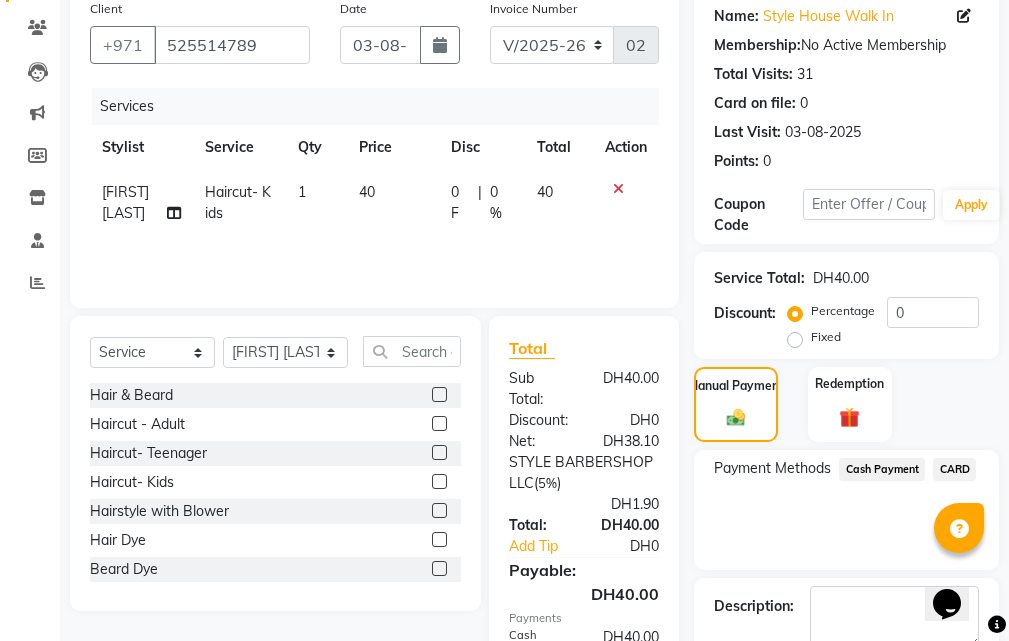 scroll, scrollTop: 336, scrollLeft: 0, axis: vertical 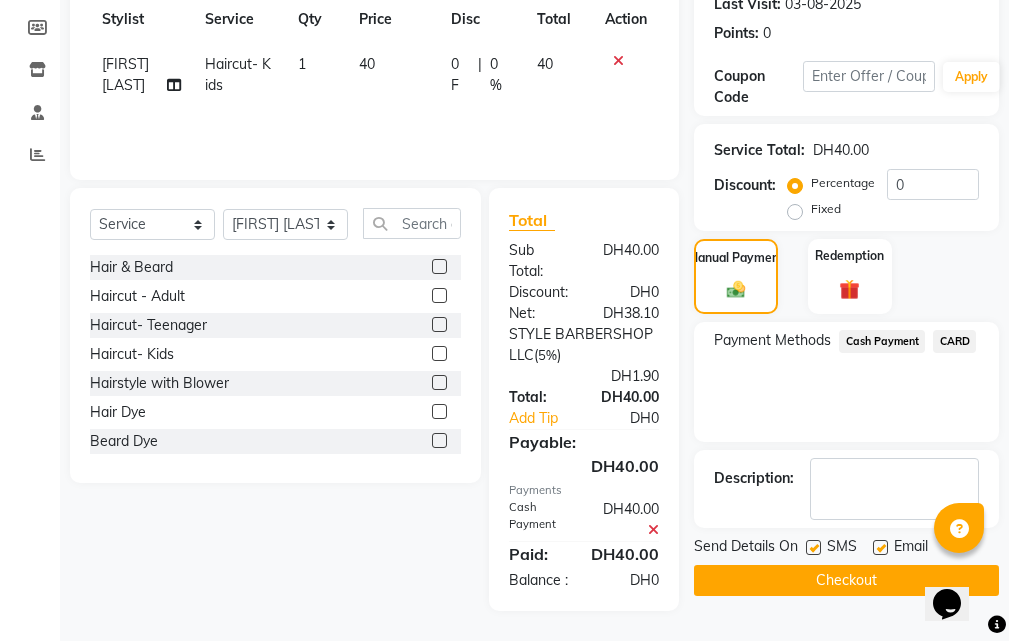 click on "Checkout" 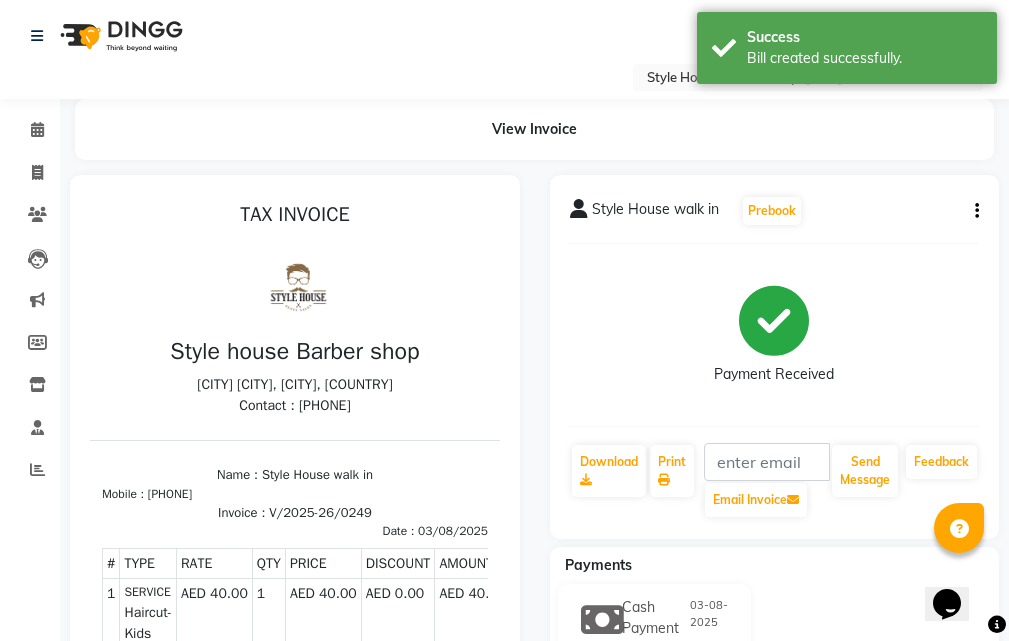 scroll, scrollTop: 0, scrollLeft: 0, axis: both 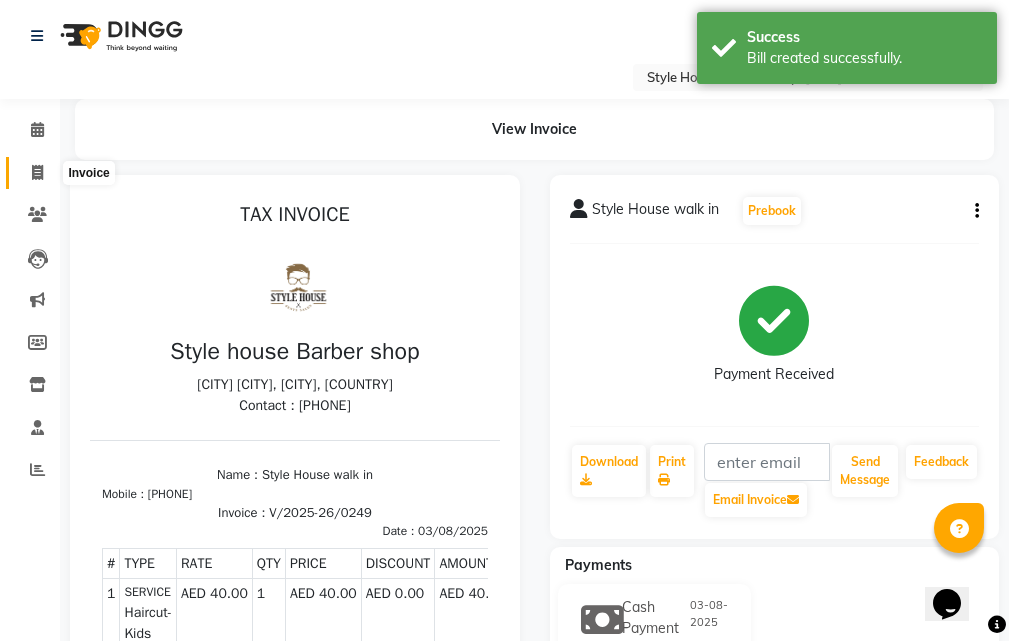 click 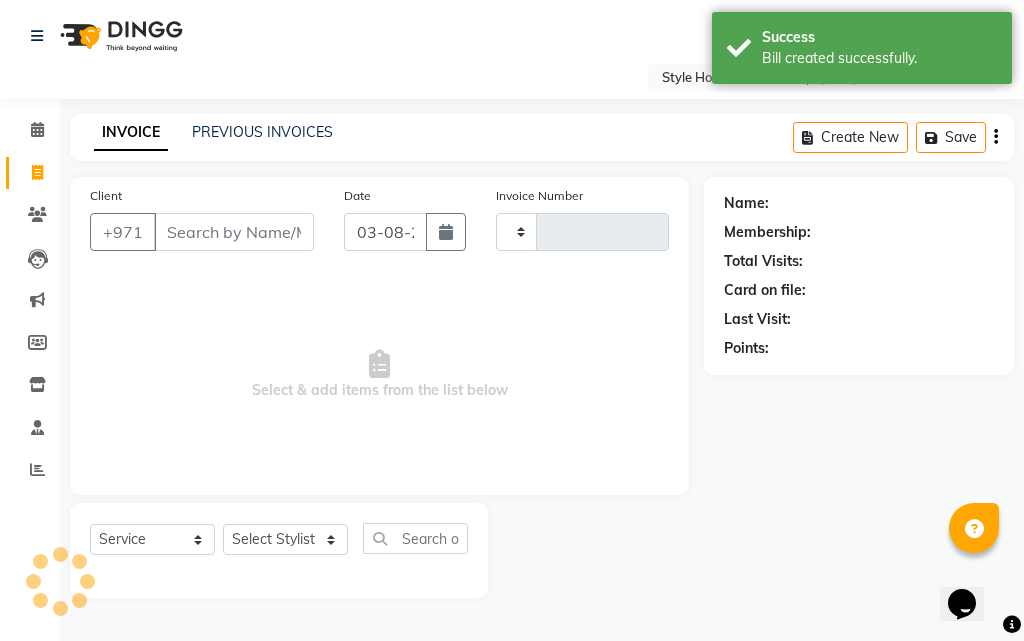 type on "0250" 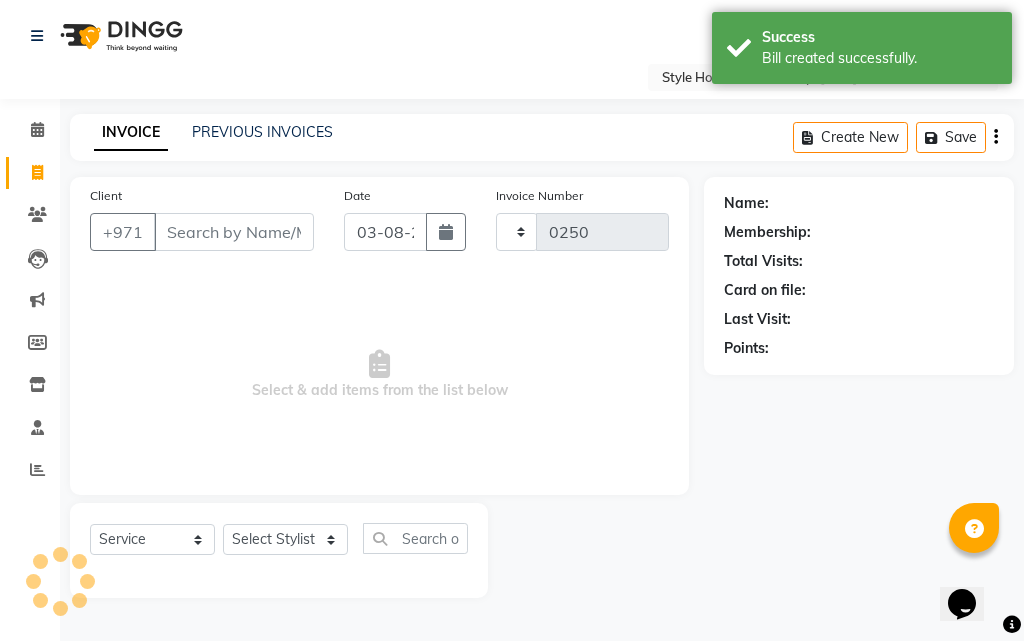 select on "8421" 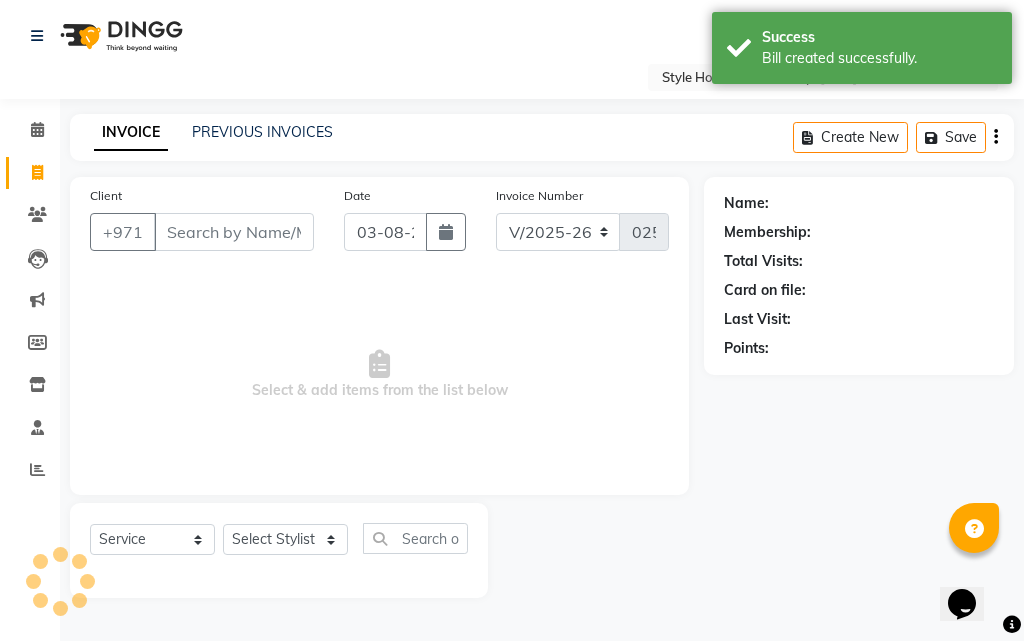 drag, startPoint x: 217, startPoint y: 226, endPoint x: 260, endPoint y: 223, distance: 43.104523 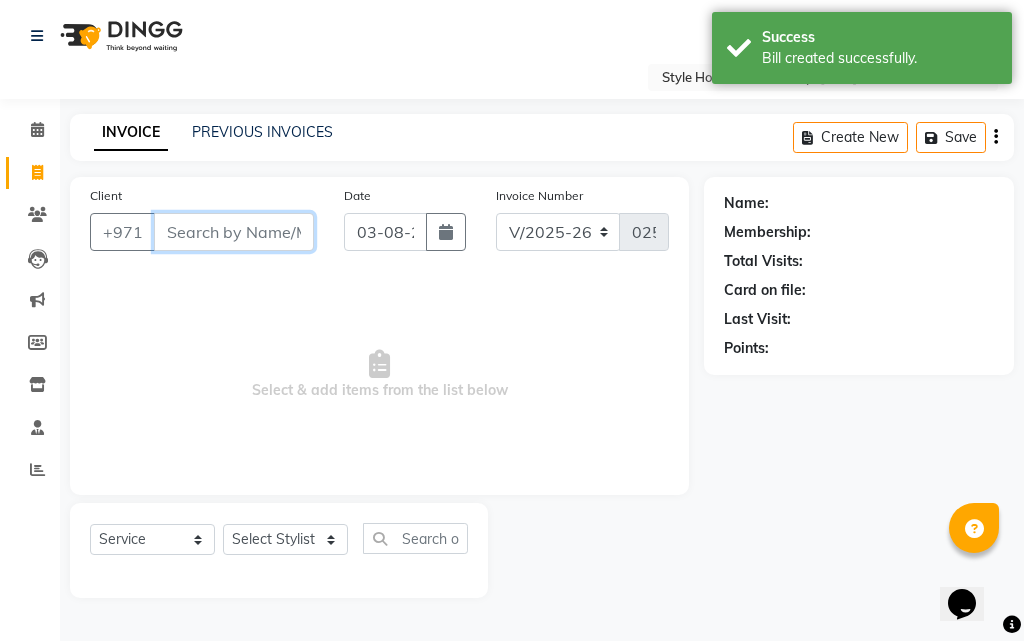 click on "Client" at bounding box center (234, 232) 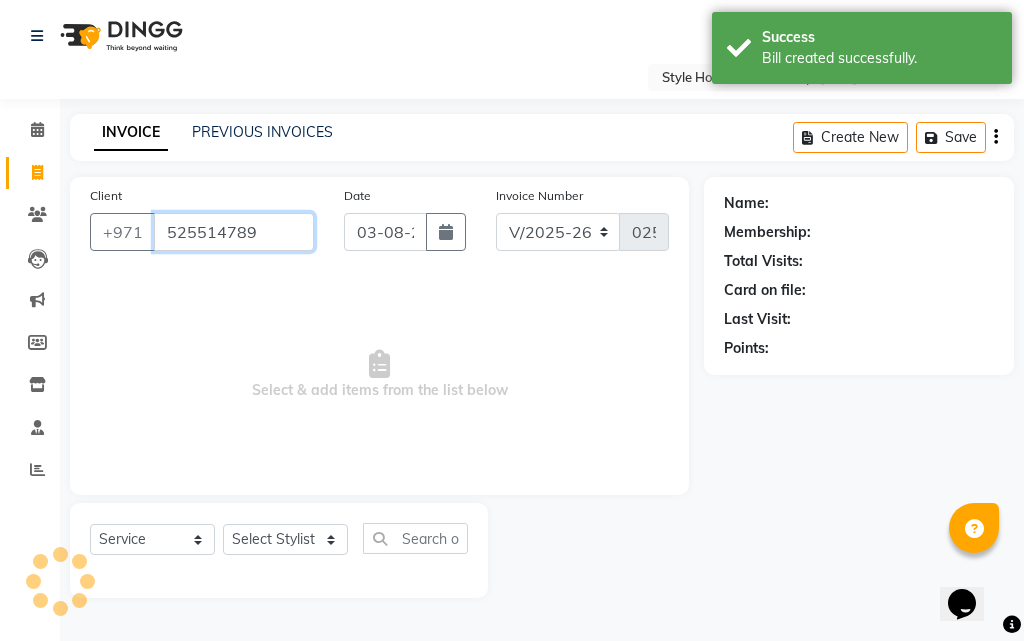 type on "525514789" 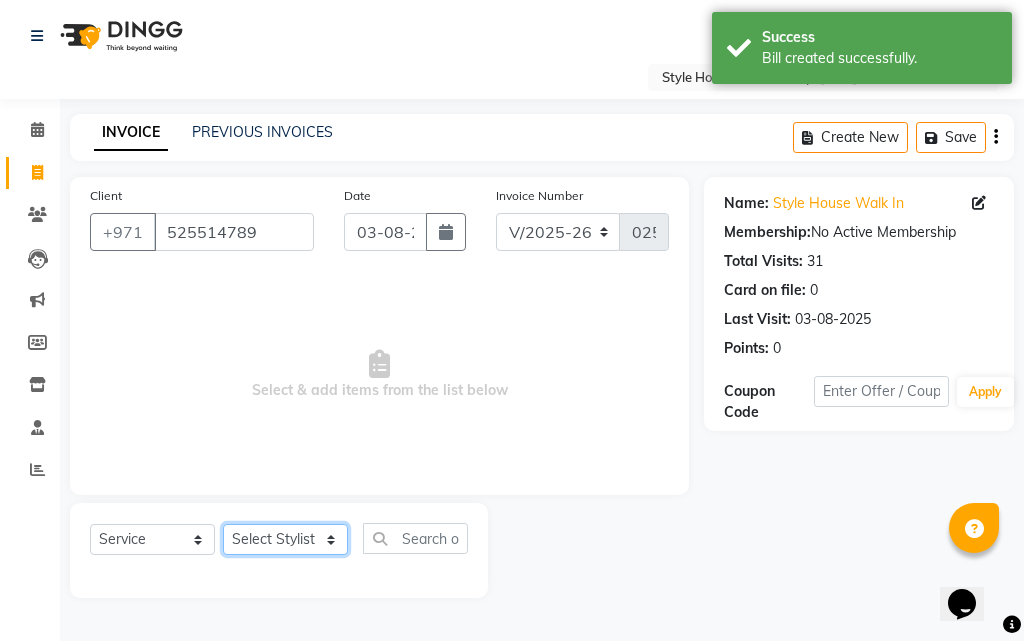 click on "Select Stylist [FIRST] [LAST] [FIRST] [LAST] [FIRST] [LAST] [FIRST] [LAST] [FIRST] [LAST] [FIRST] [LAST] [FIRST] [LAST] [FIRST]" 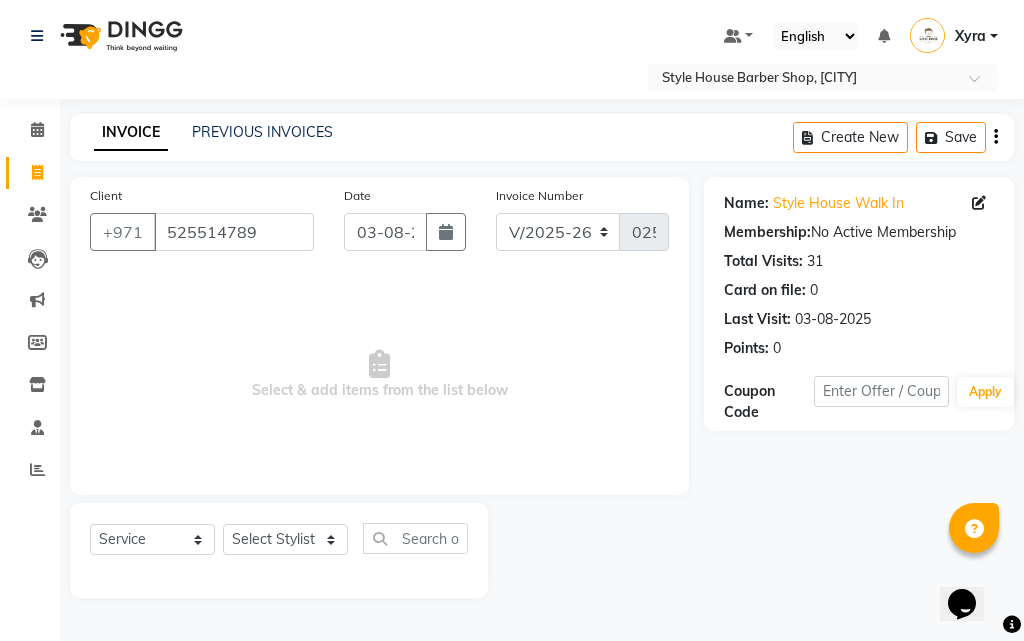 click on "Select Service Product Membership Package Voucher Prepaid Gift Card Select Stylist [FIRST] [LAST] [FIRST] [LAST] [FIRST] [LAST] [FIRST] [LAST] [FIRST] [LAST] [FIRST] [LAST] [FIRST] [LAST] [FIRST]" 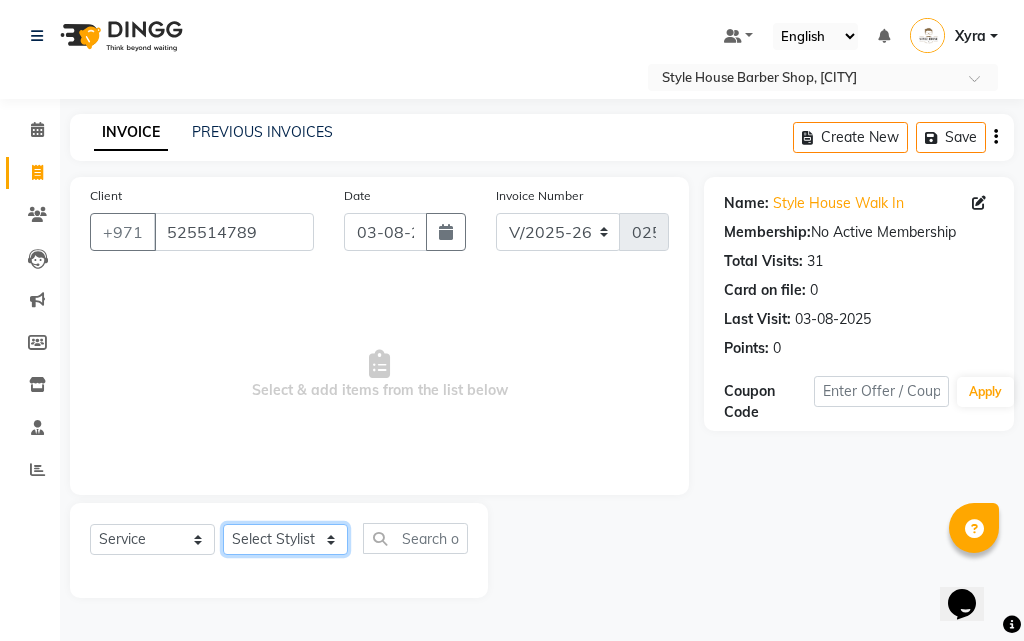 click on "Select Stylist [FIRST] [LAST] [FIRST] [LAST] [FIRST] [LAST] [FIRST] [LAST] [FIRST] [LAST] [FIRST] [LAST] [FIRST] [LAST] [FIRST]" 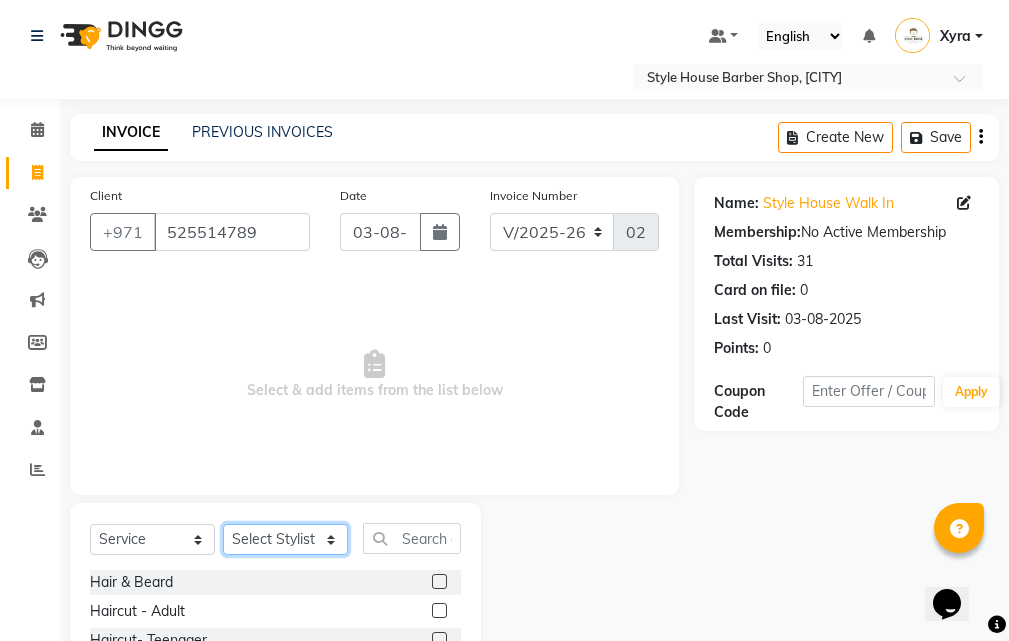 click on "Select Stylist [FIRST] [LAST] [FIRST] [LAST] [FIRST] [LAST] [FIRST] [LAST] [FIRST] [LAST] [FIRST] [LAST] [FIRST] [LAST] [FIRST]" 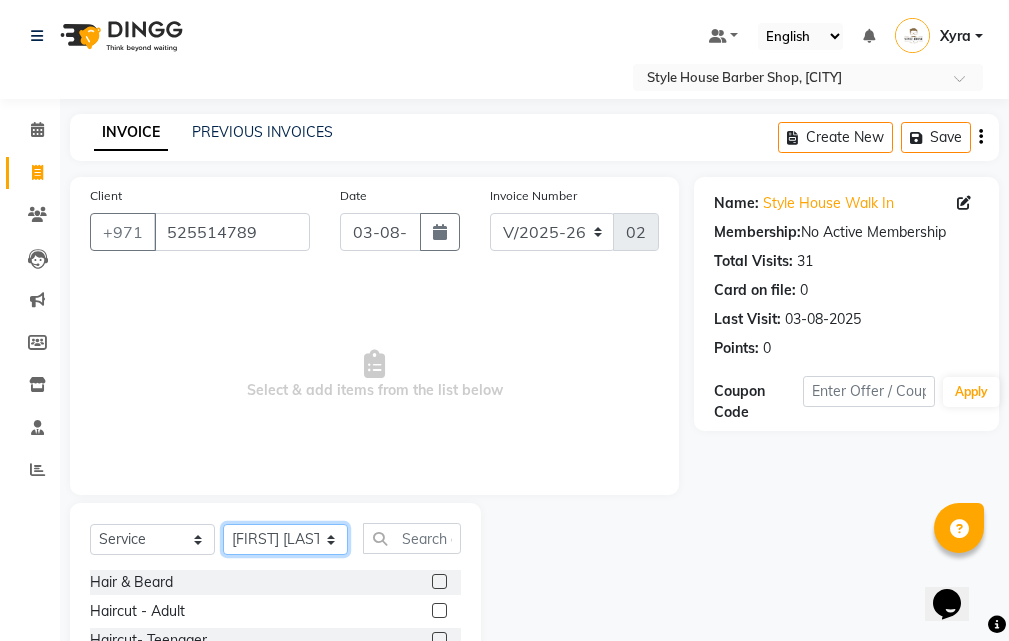 click on "Select Stylist [FIRST] [LAST] [FIRST] [LAST] [FIRST] [LAST] [FIRST] [LAST] [FIRST] [LAST] [FIRST] [LAST] [FIRST] [LAST] [FIRST]" 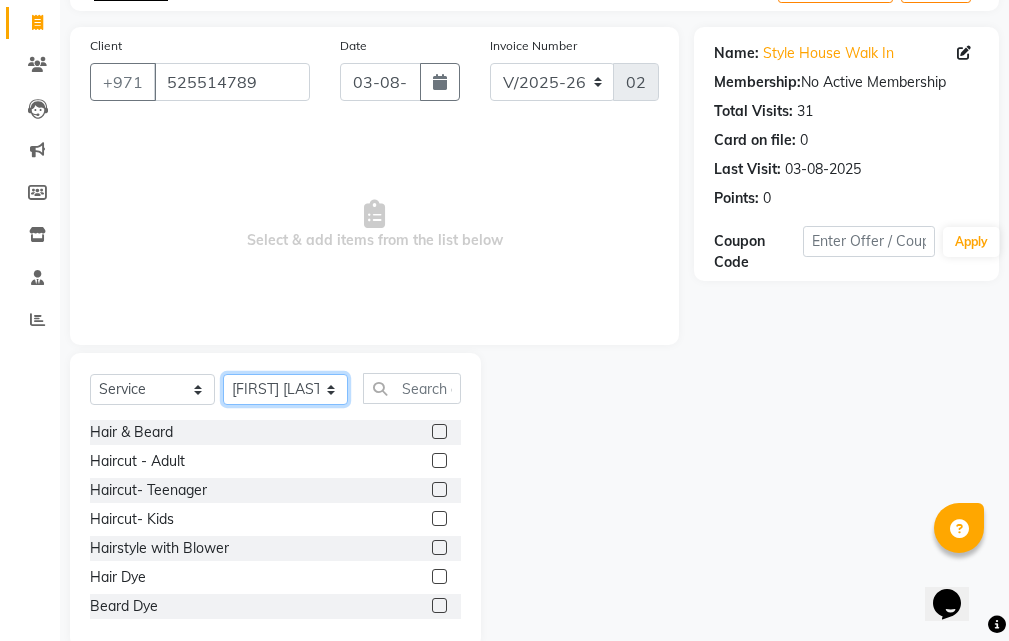 scroll, scrollTop: 187, scrollLeft: 0, axis: vertical 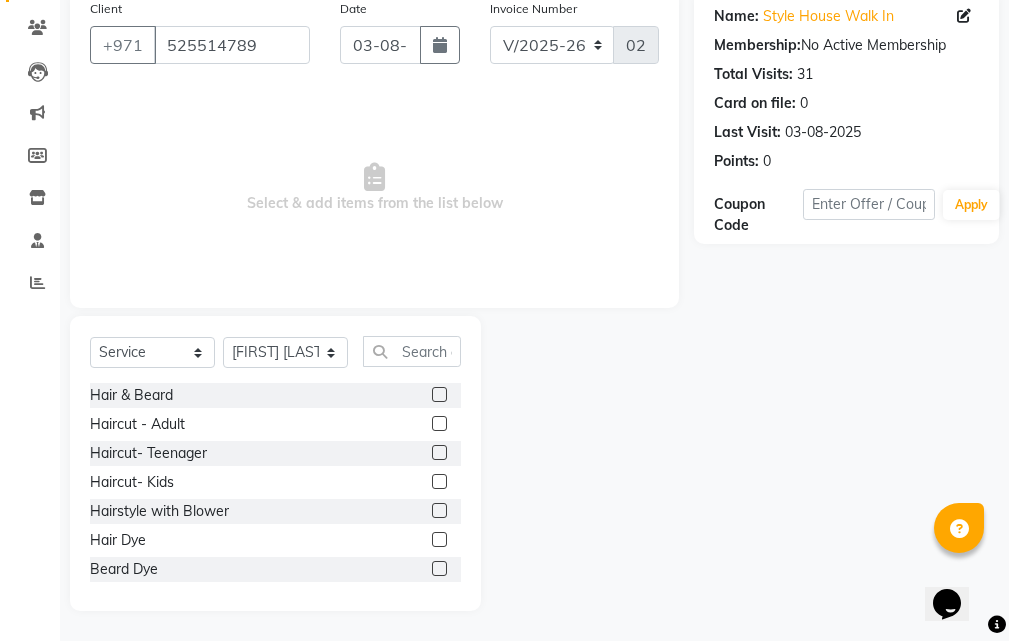 click 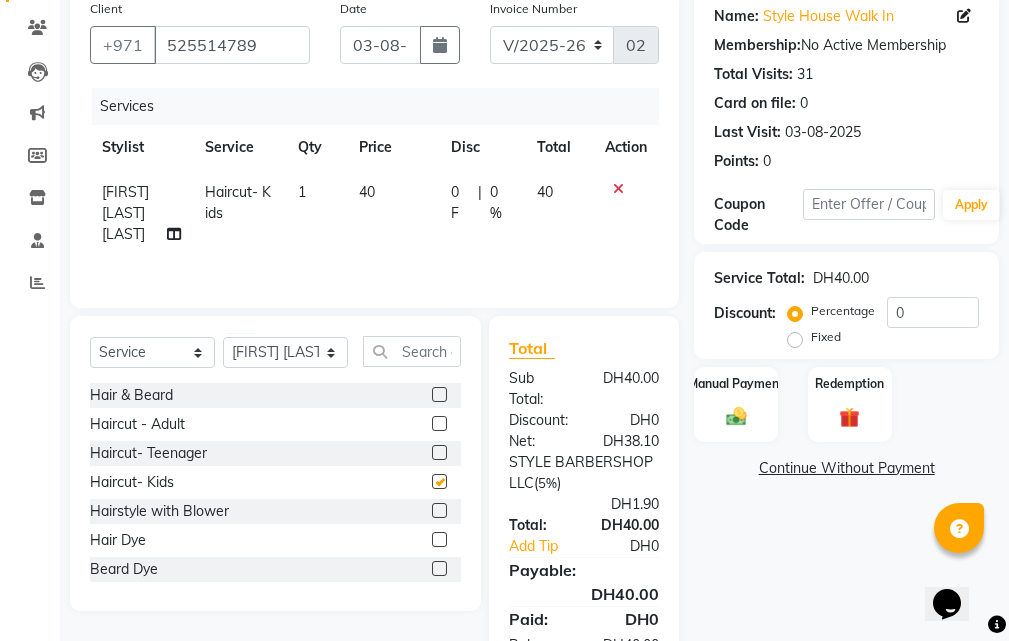checkbox on "false" 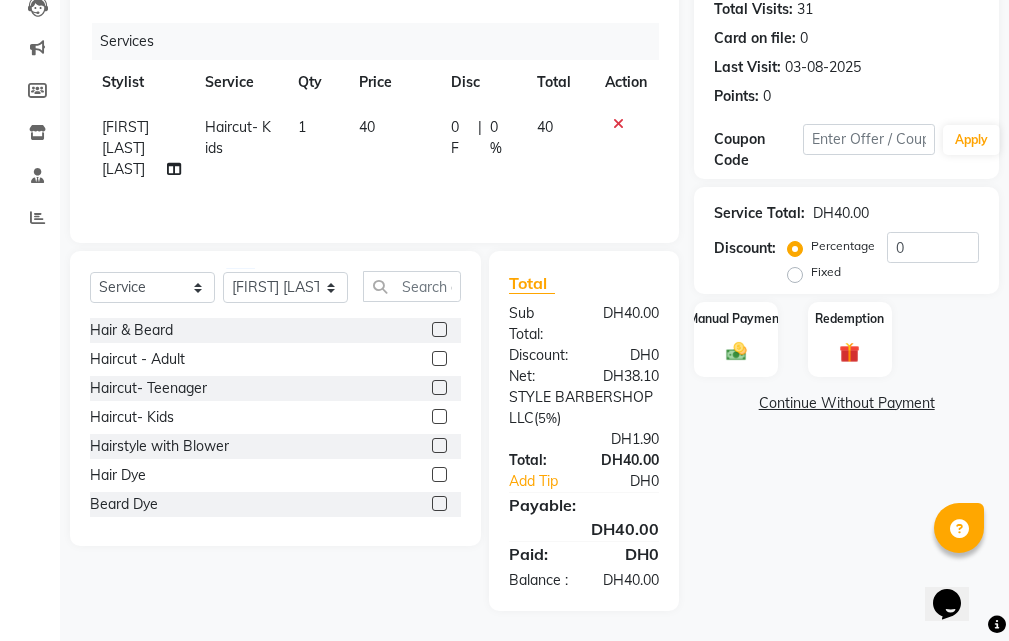 scroll, scrollTop: 294, scrollLeft: 0, axis: vertical 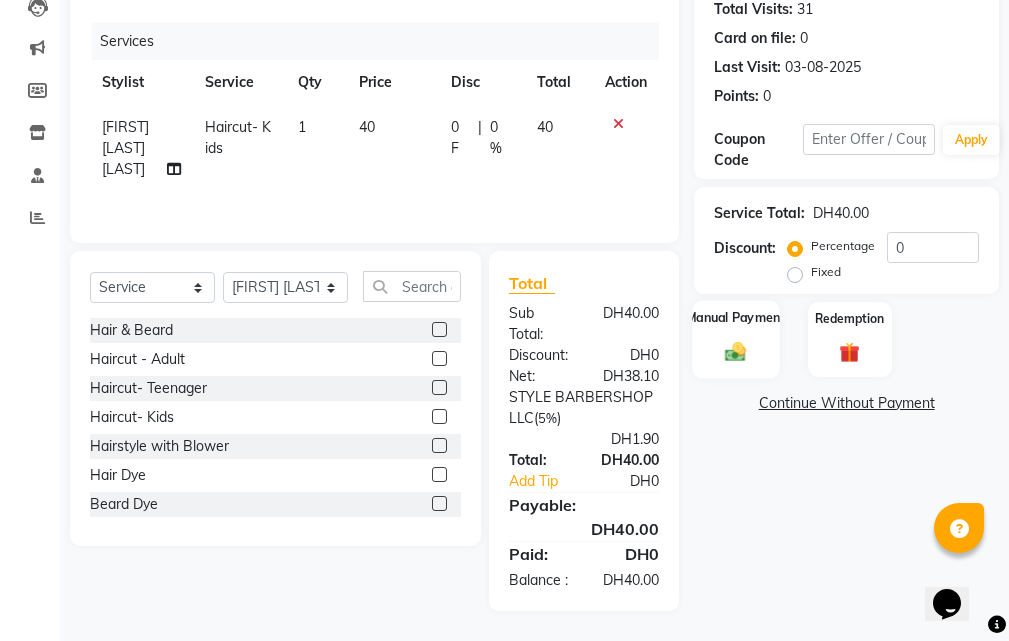 click on "Manual Payment" 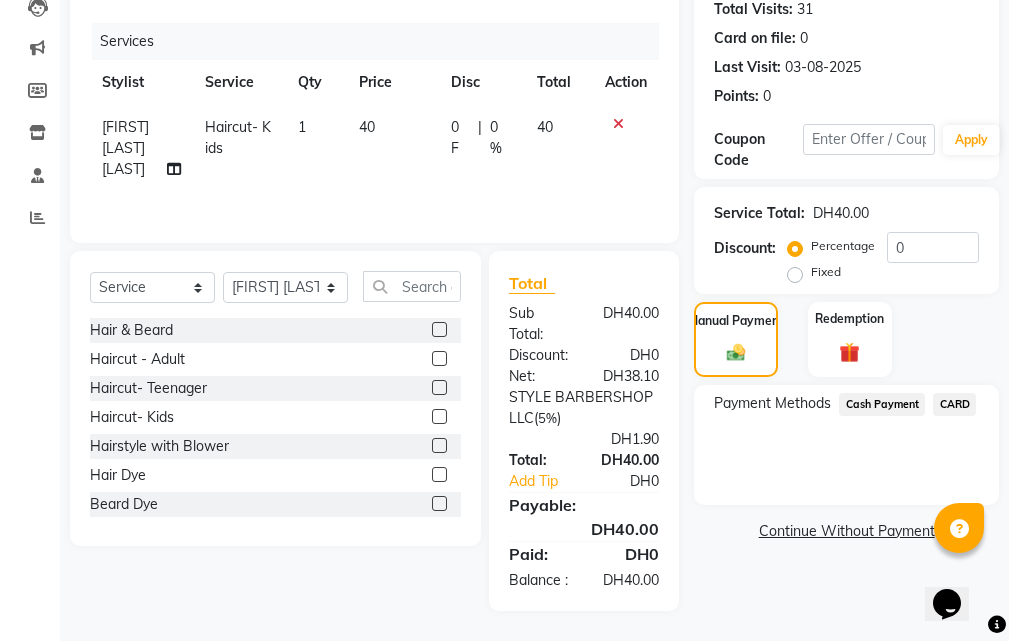 click on "Cash Payment" 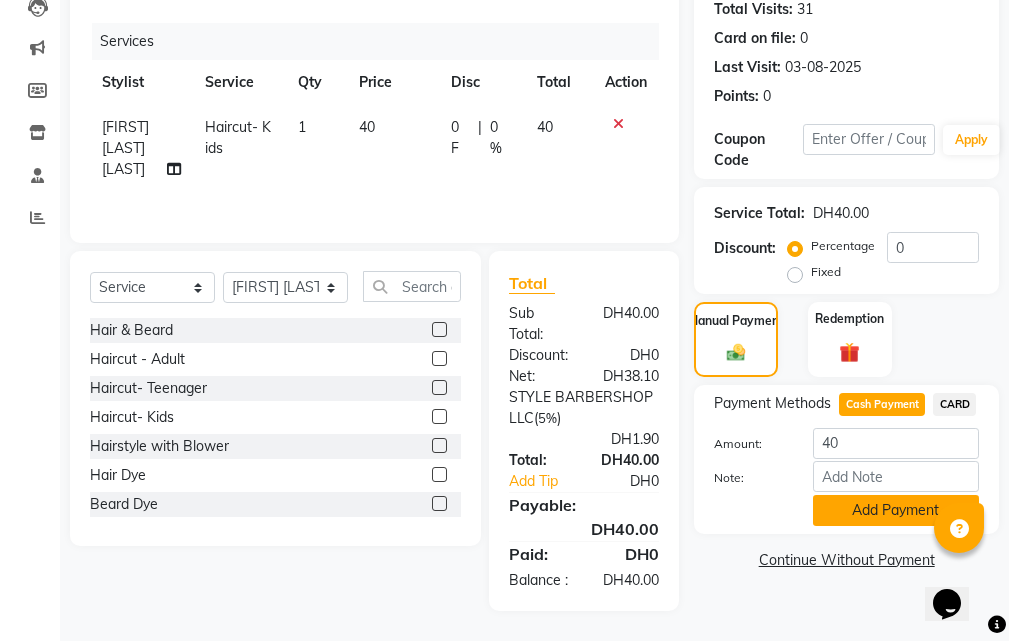 click on "Add Payment" 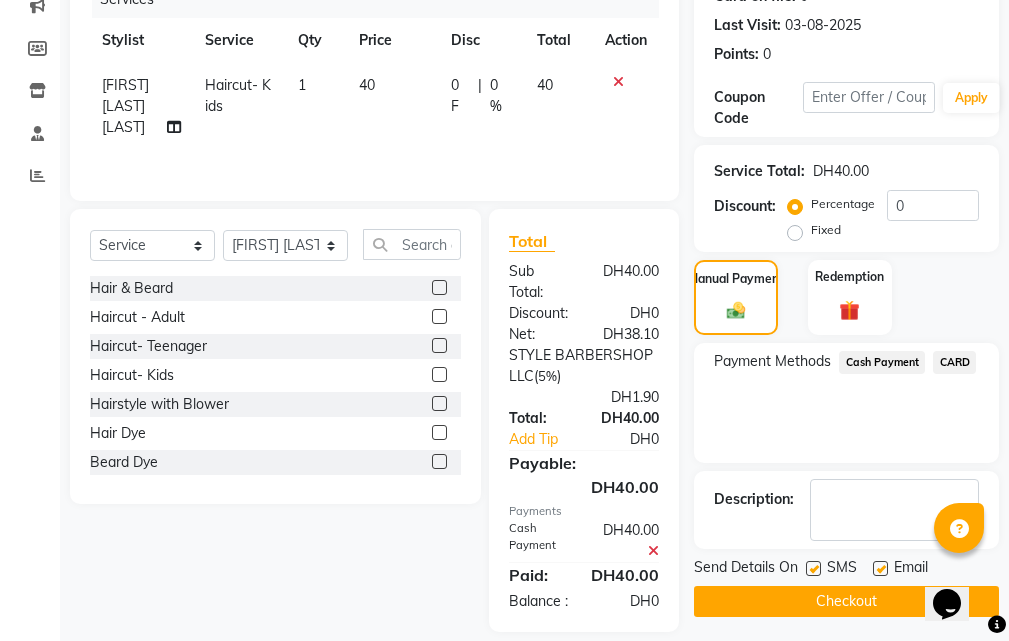 scroll, scrollTop: 357, scrollLeft: 0, axis: vertical 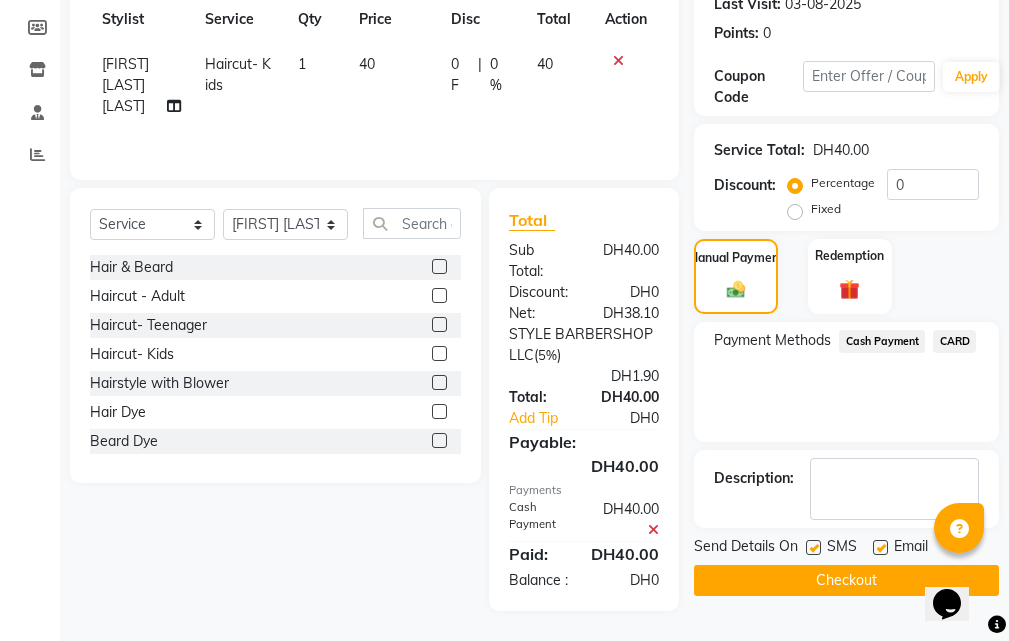 click on "Checkout" 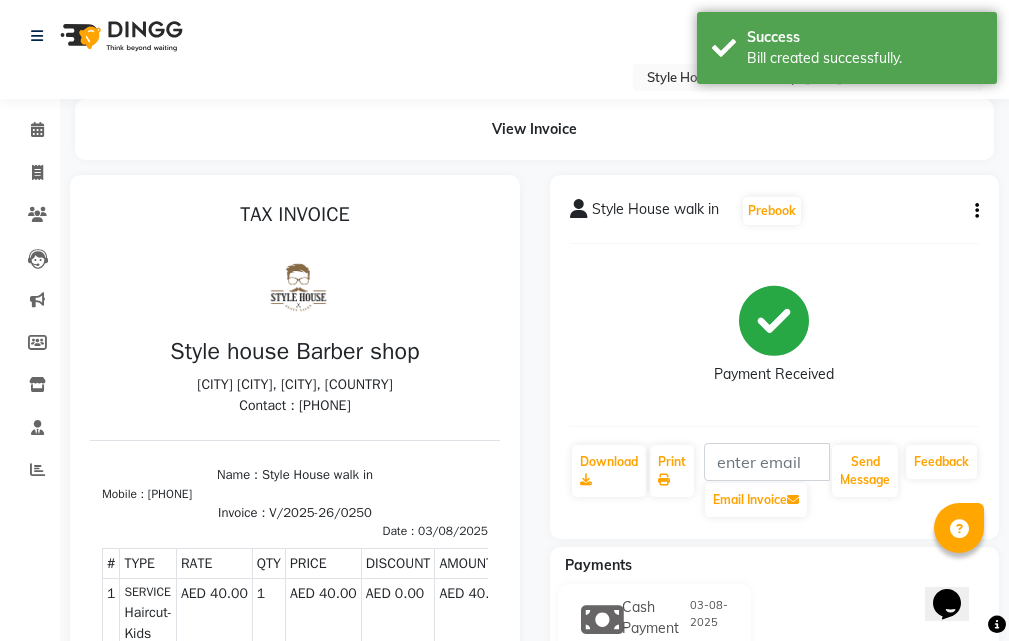 scroll, scrollTop: 0, scrollLeft: 0, axis: both 